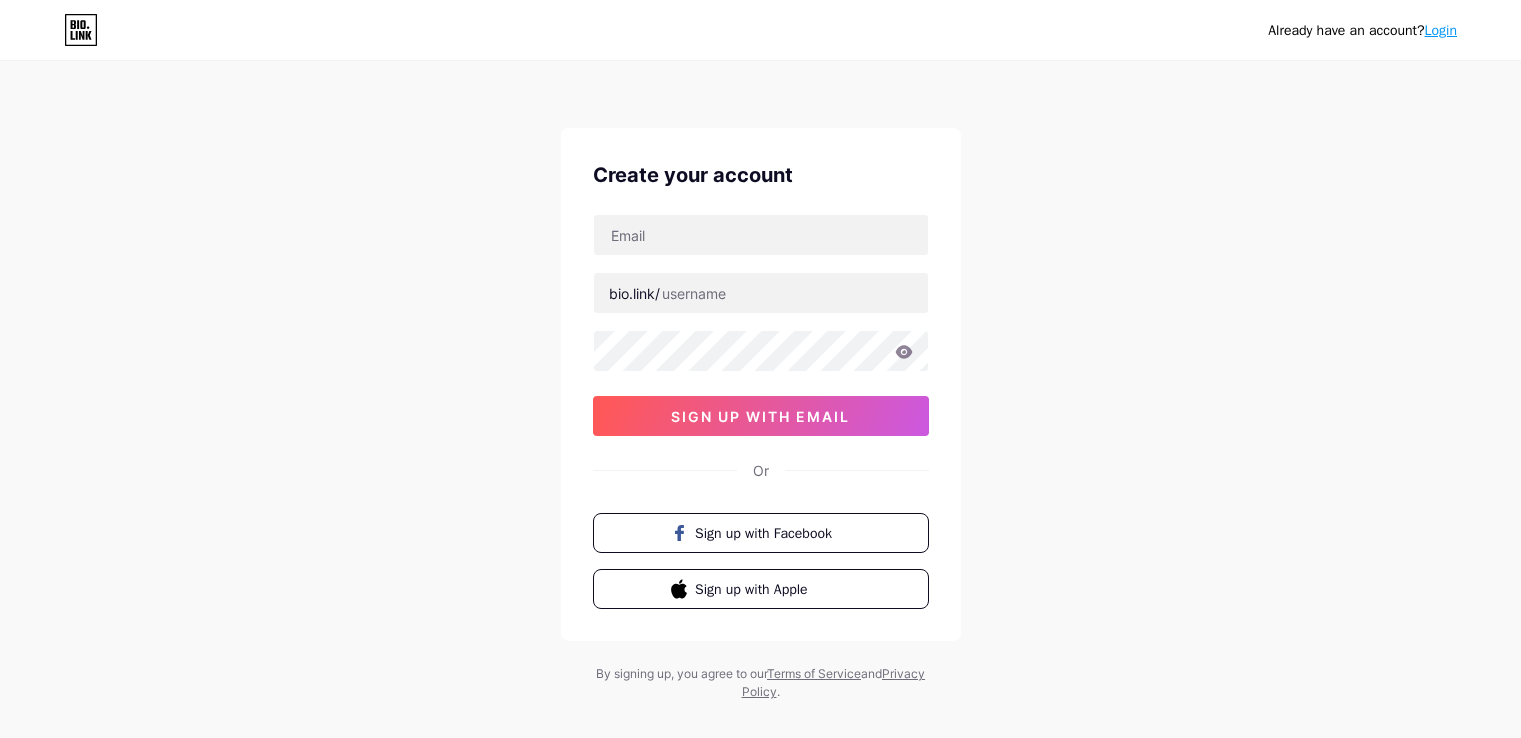 scroll, scrollTop: 0, scrollLeft: 0, axis: both 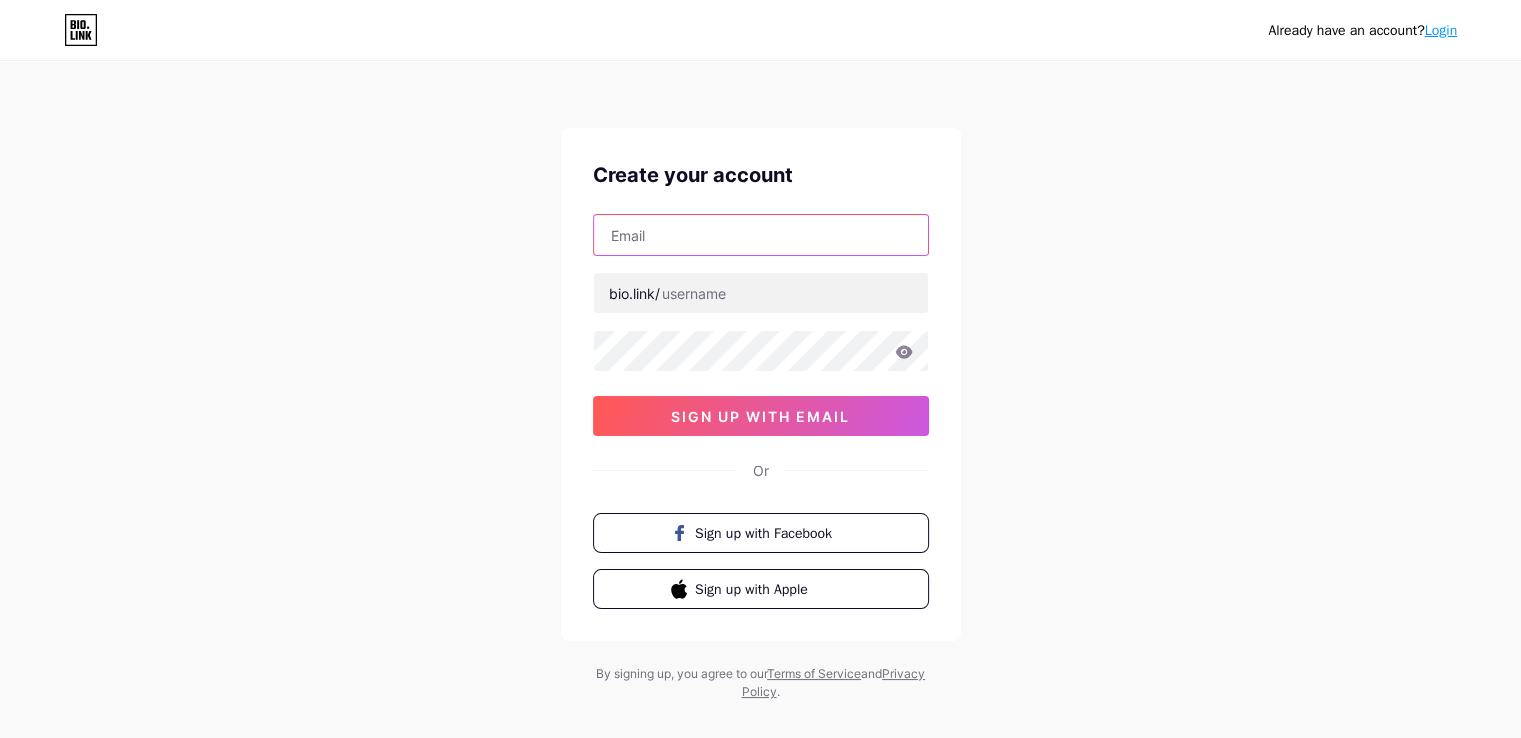 drag, startPoint x: 0, startPoint y: 0, endPoint x: 696, endPoint y: 240, distance: 736.21735 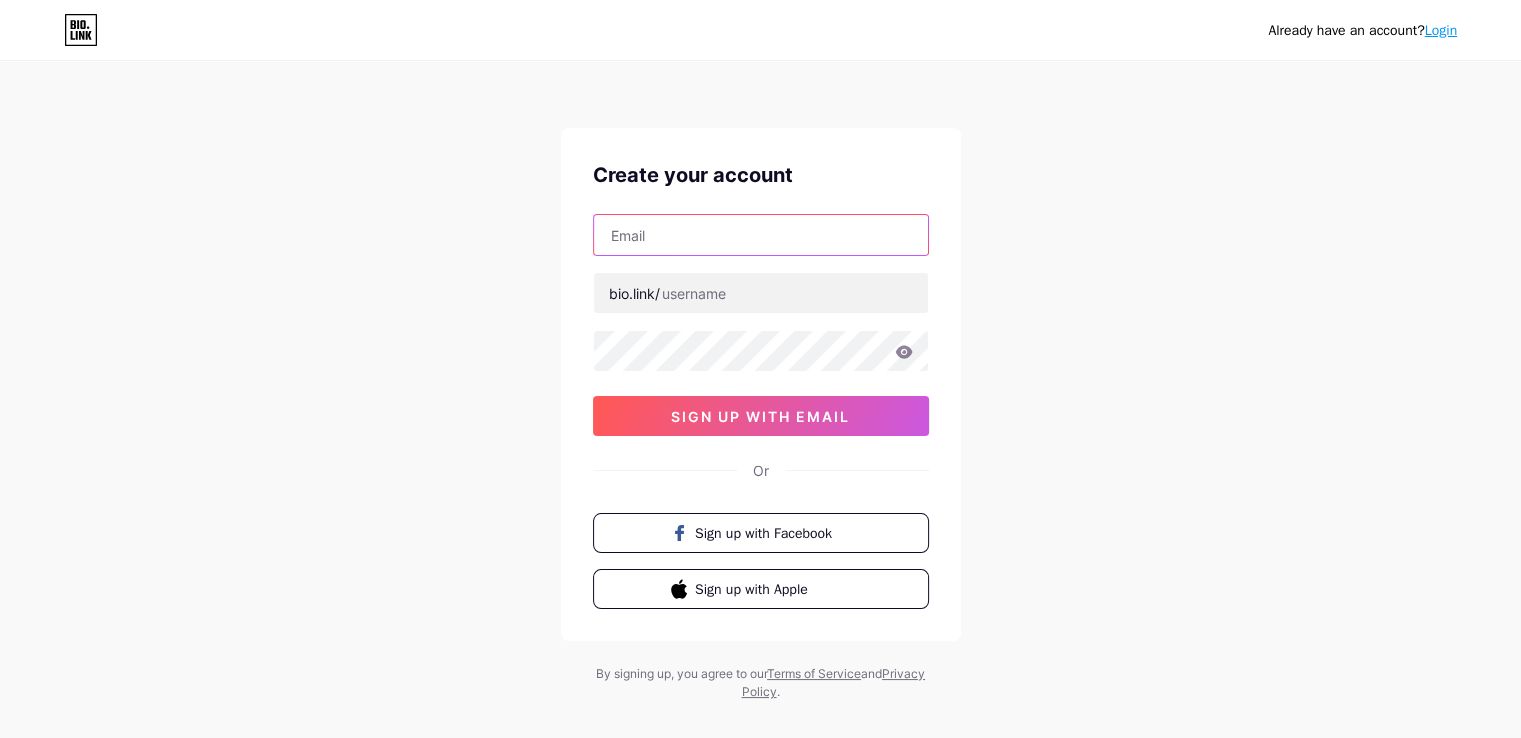 type on "[EMAIL]" 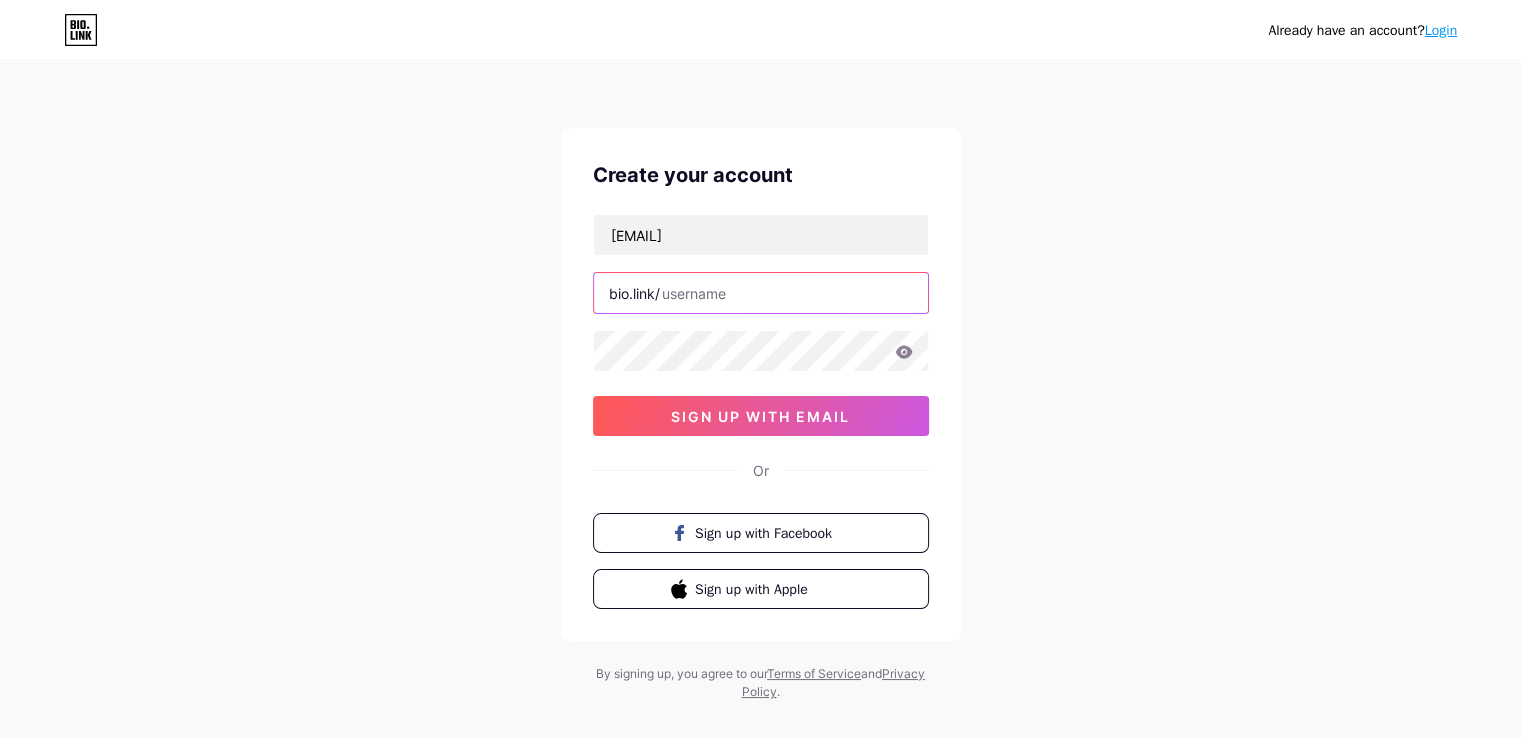 click at bounding box center (761, 293) 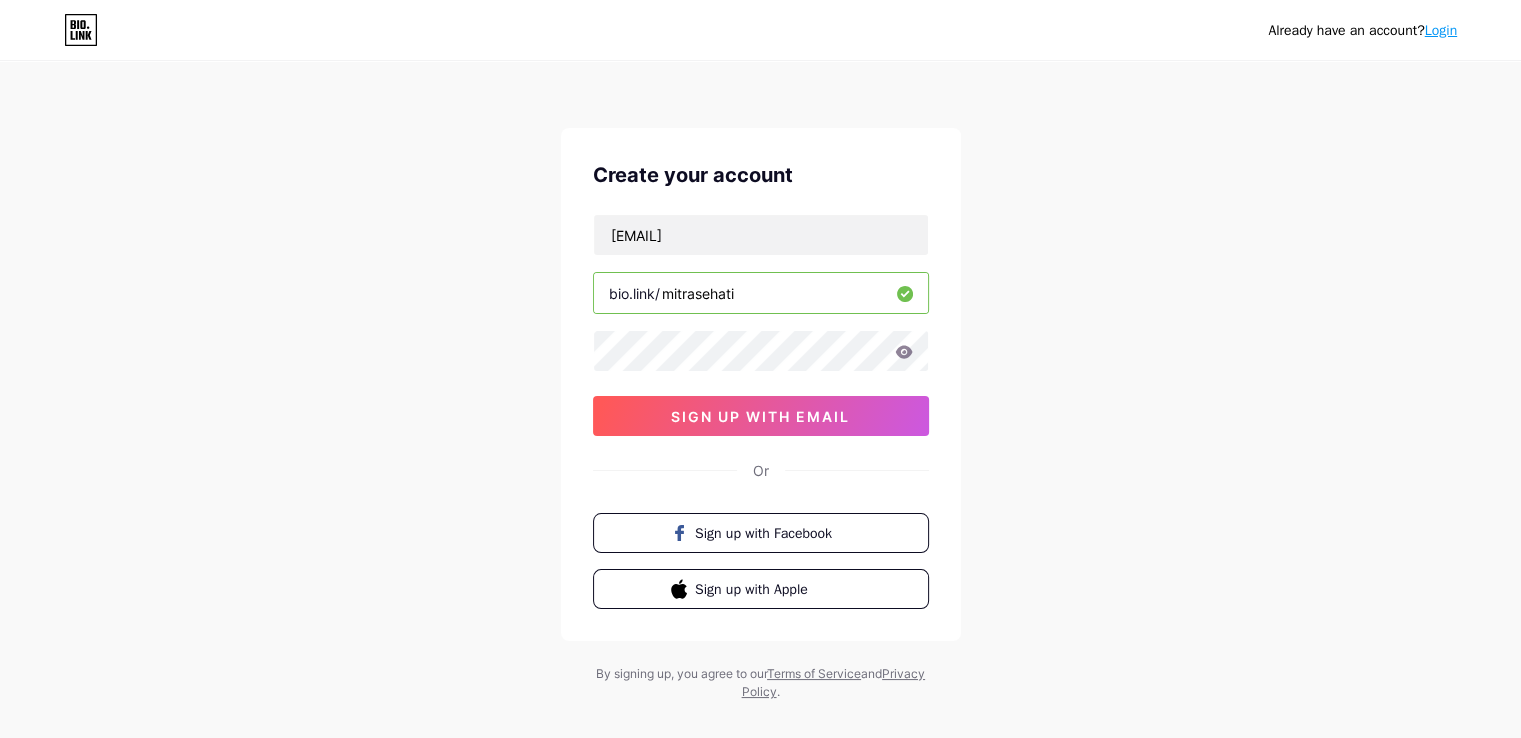 type on "mitrasehati" 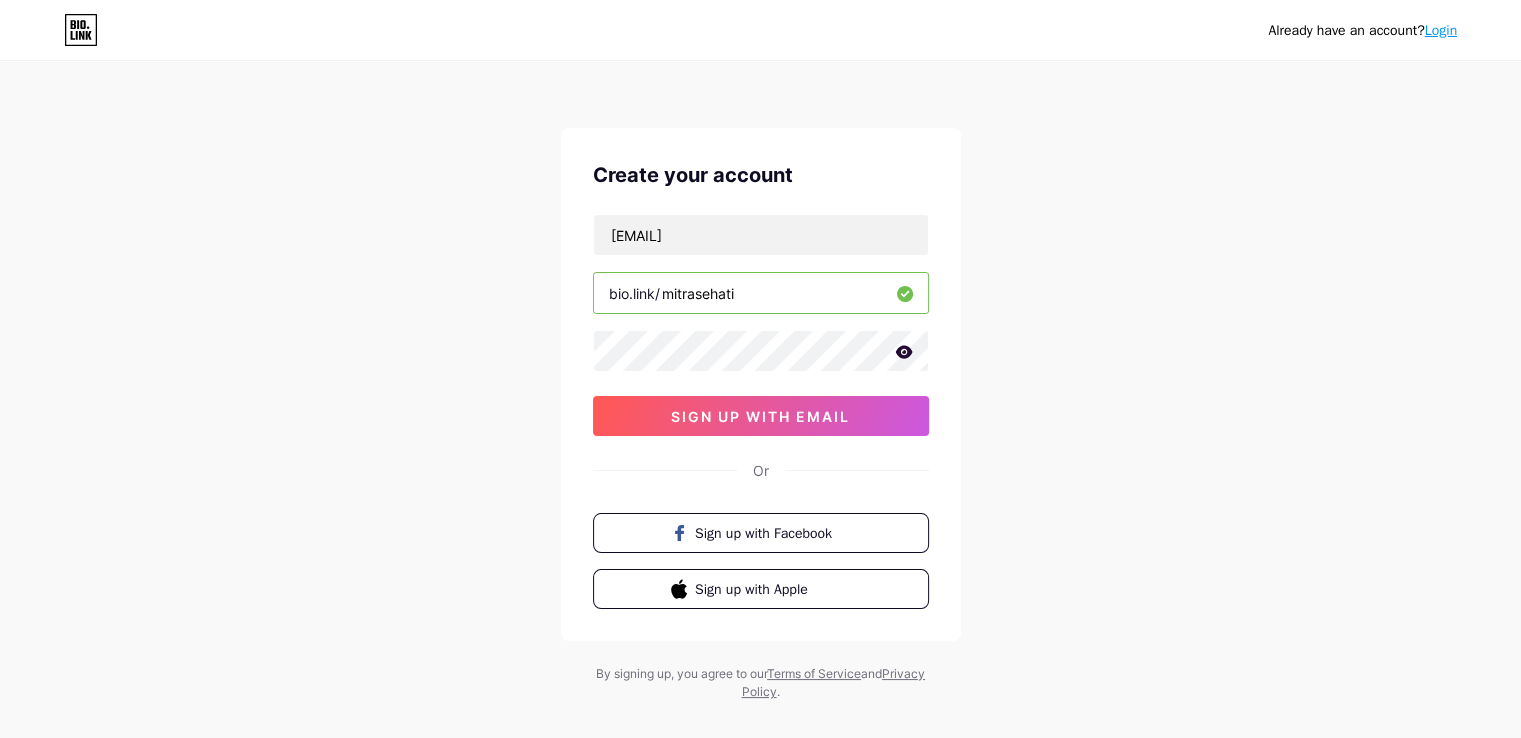 click 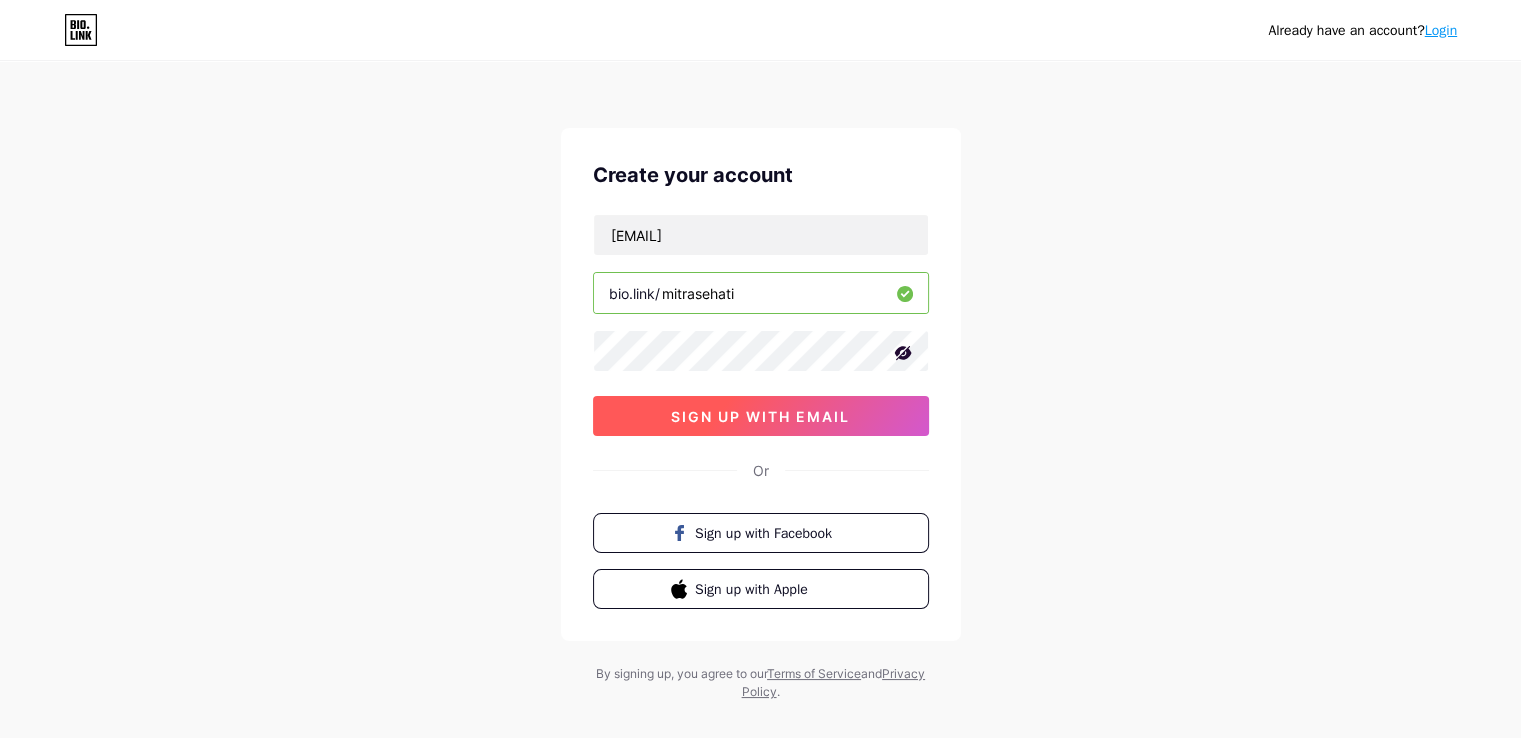 click on "sign up with email" at bounding box center [760, 416] 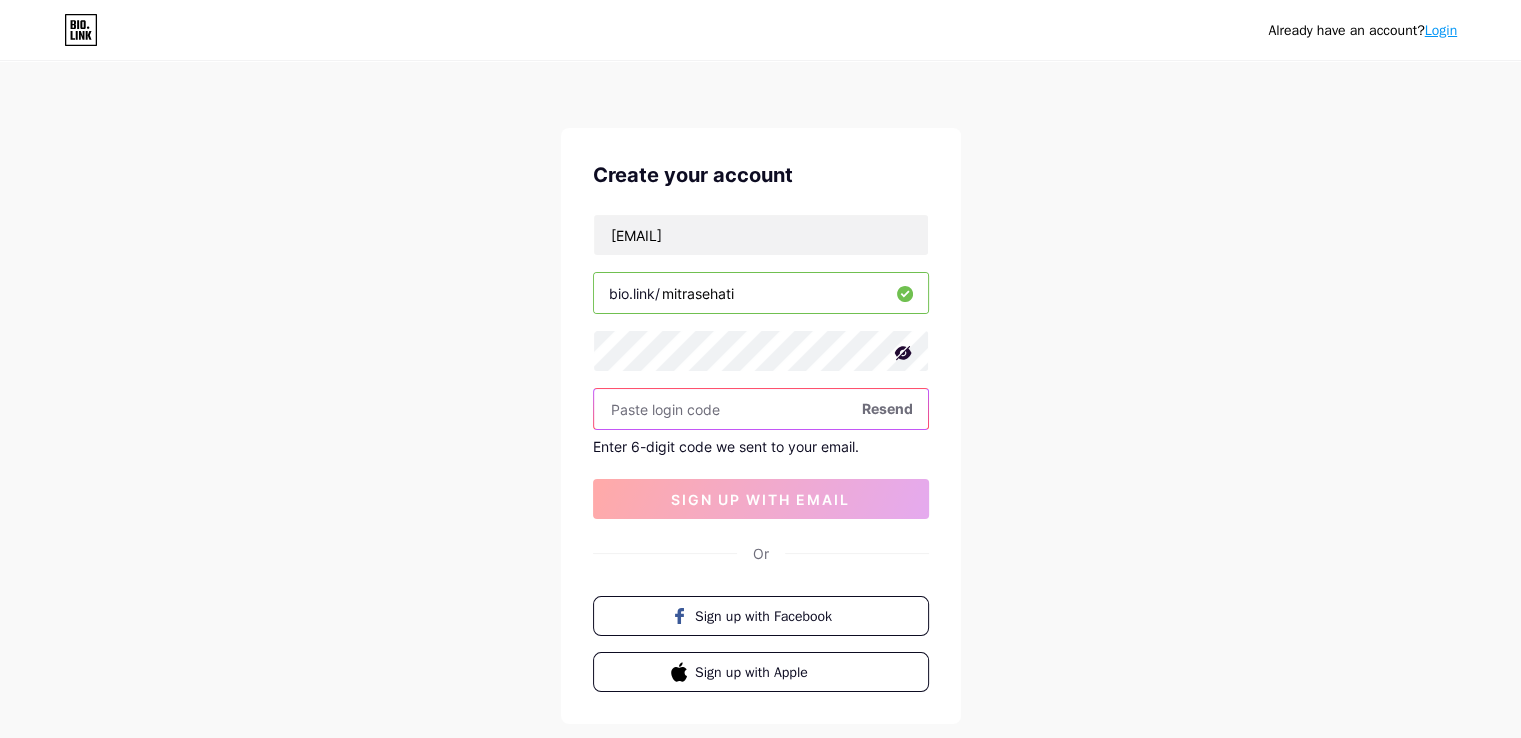 click at bounding box center (761, 409) 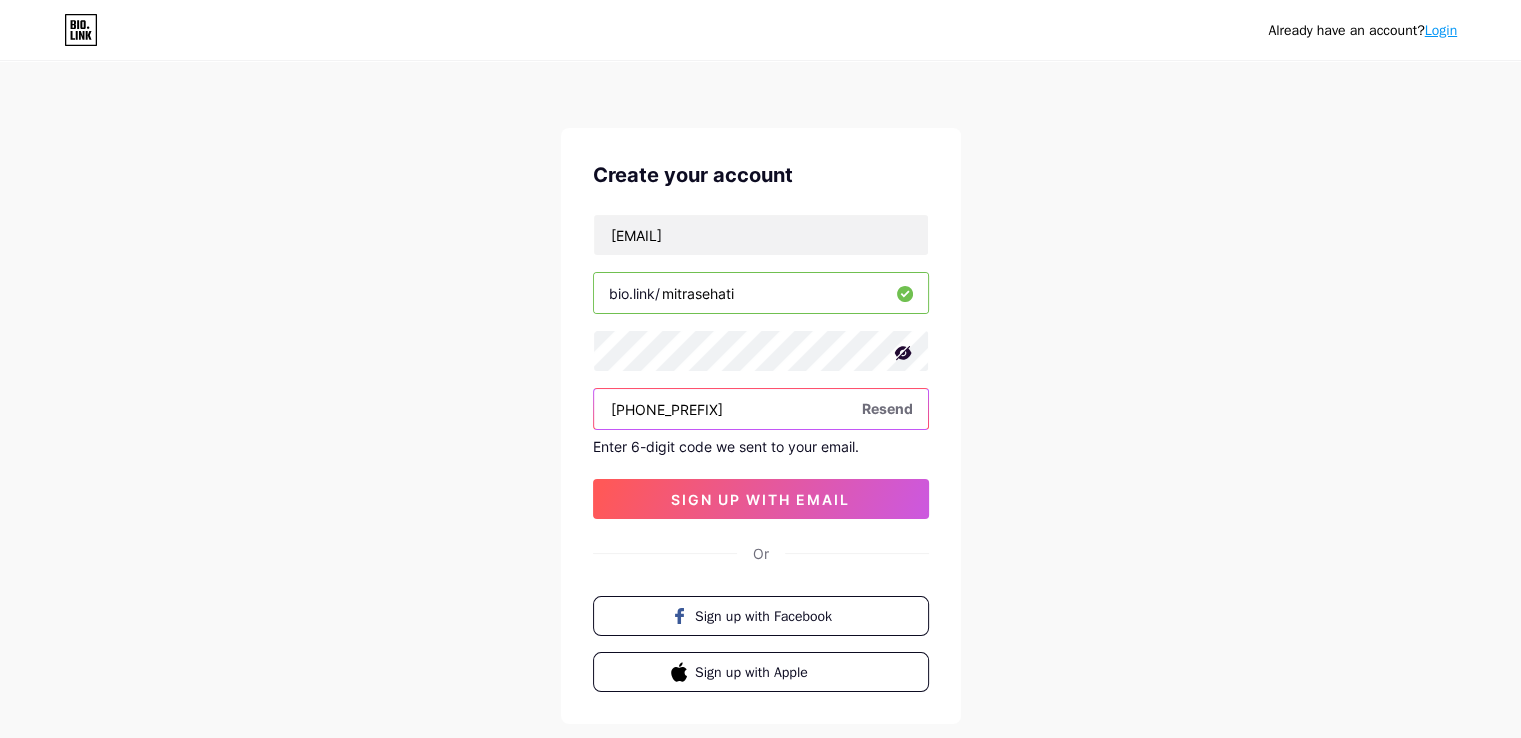 type on "[PHONE_PREFIX]" 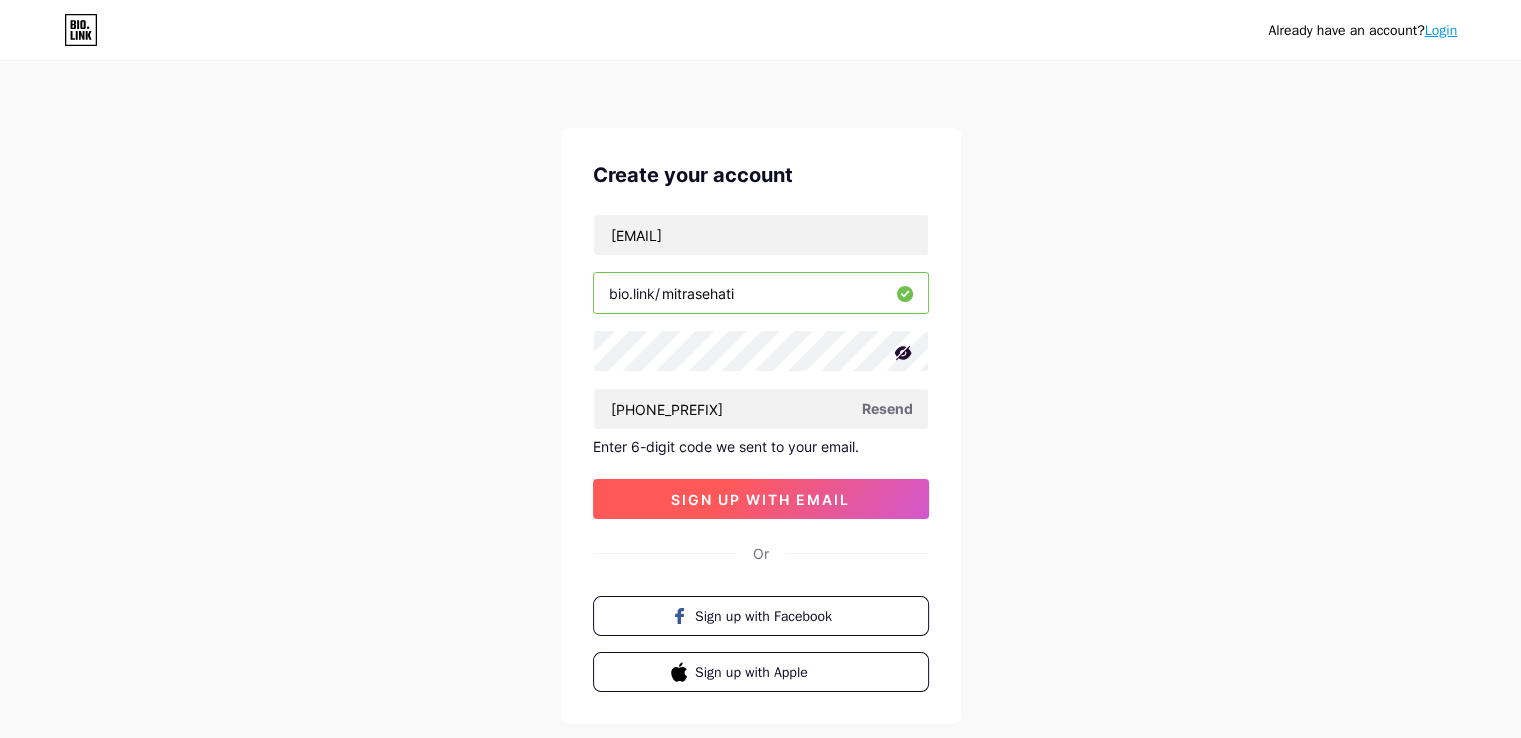 click on "sign up with email" at bounding box center [760, 499] 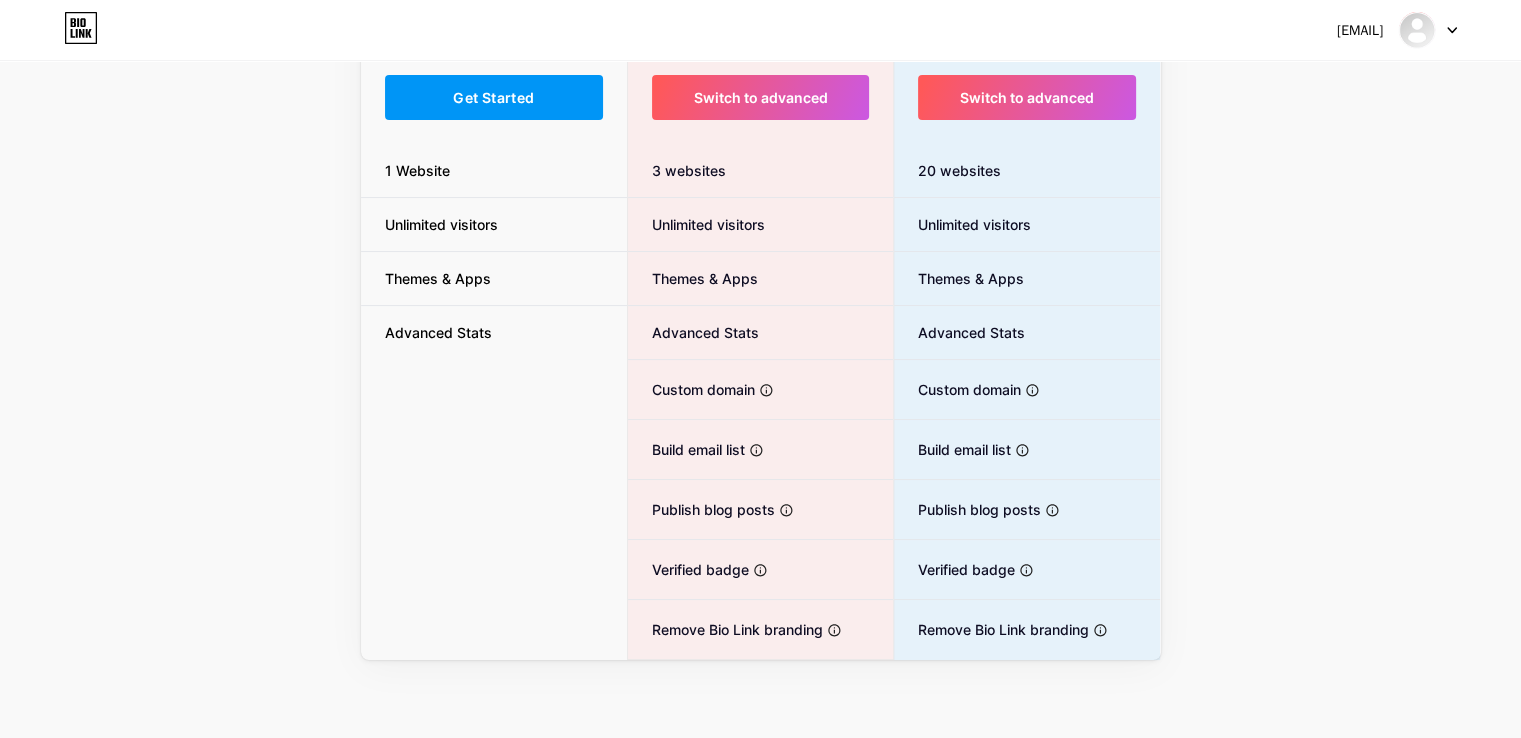 scroll, scrollTop: 0, scrollLeft: 0, axis: both 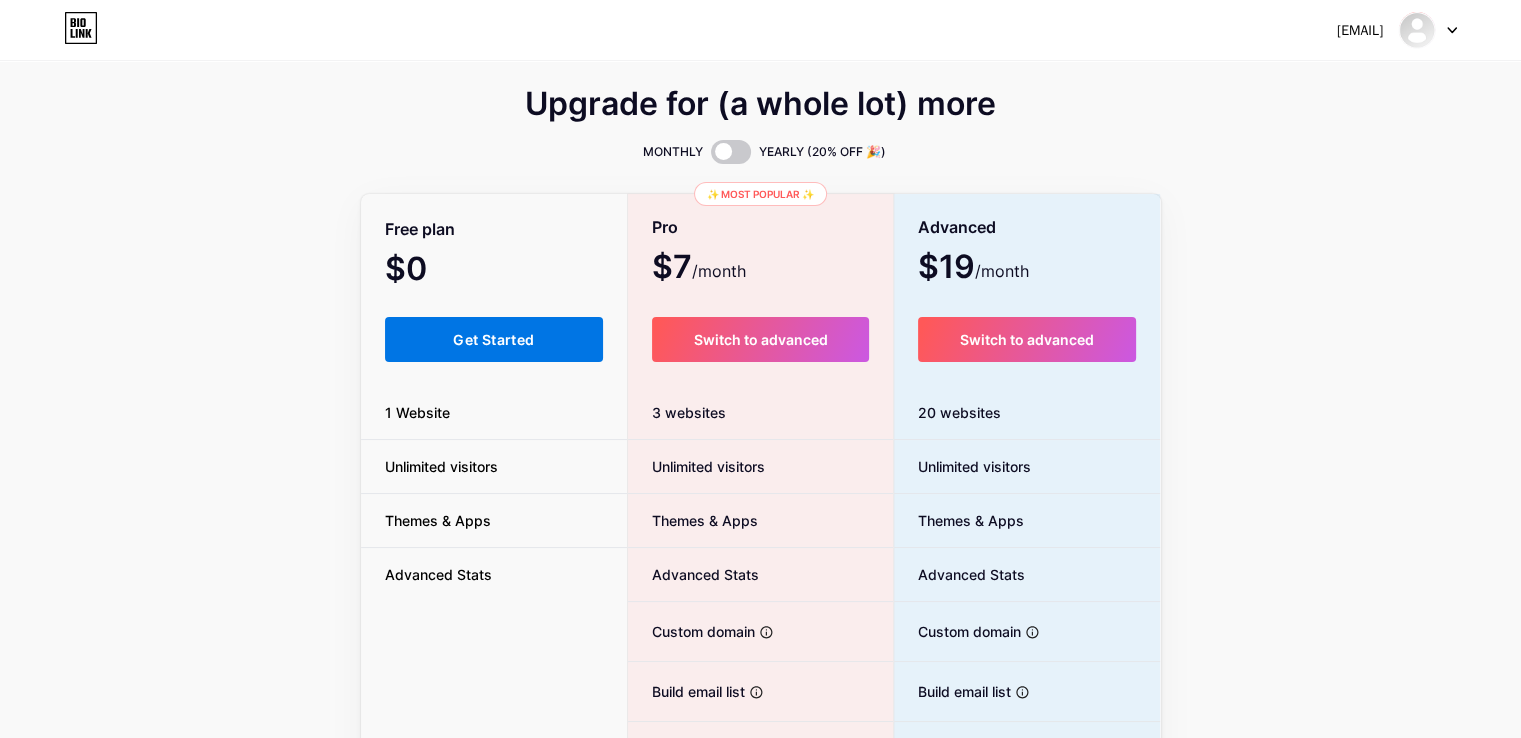 click on "Get Started" at bounding box center (494, 339) 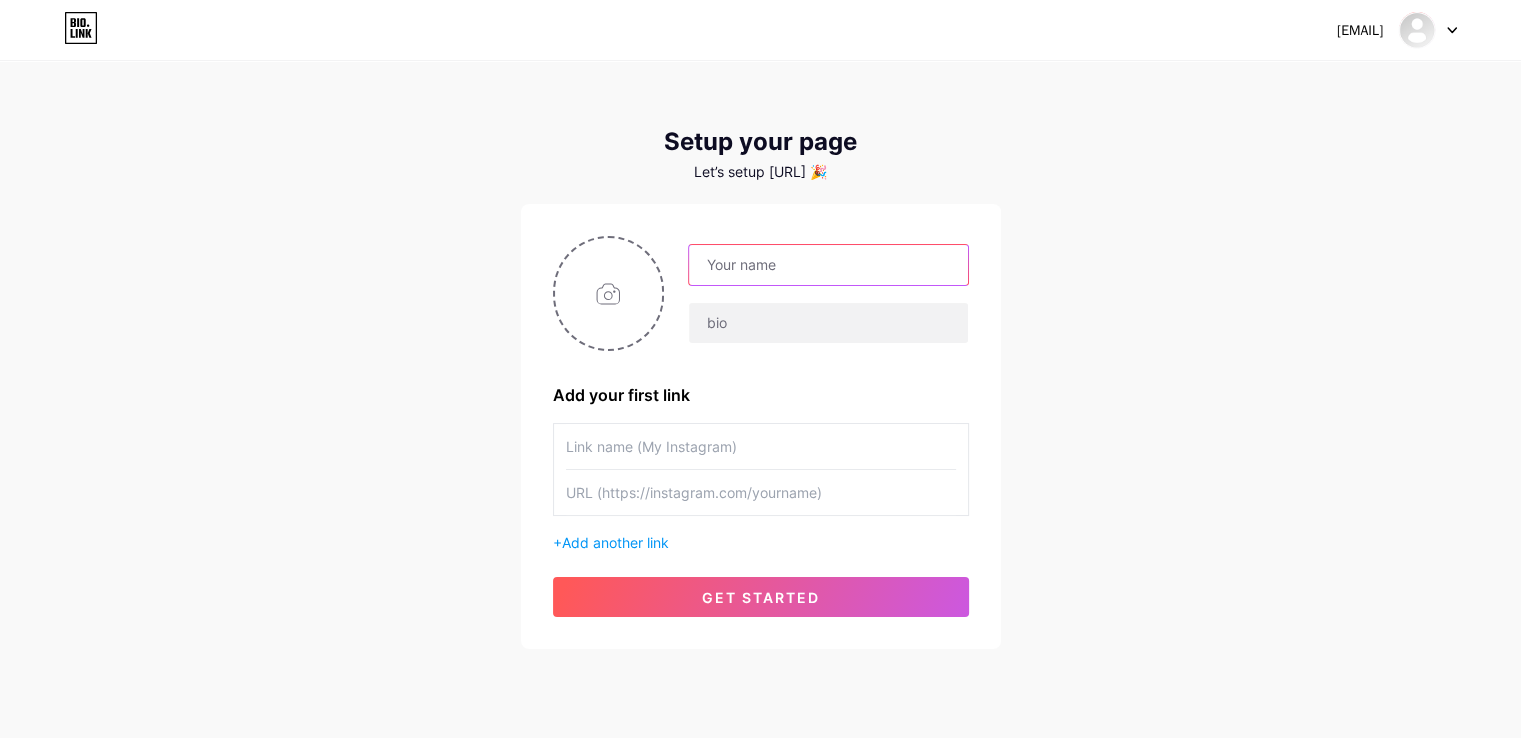 click at bounding box center [828, 265] 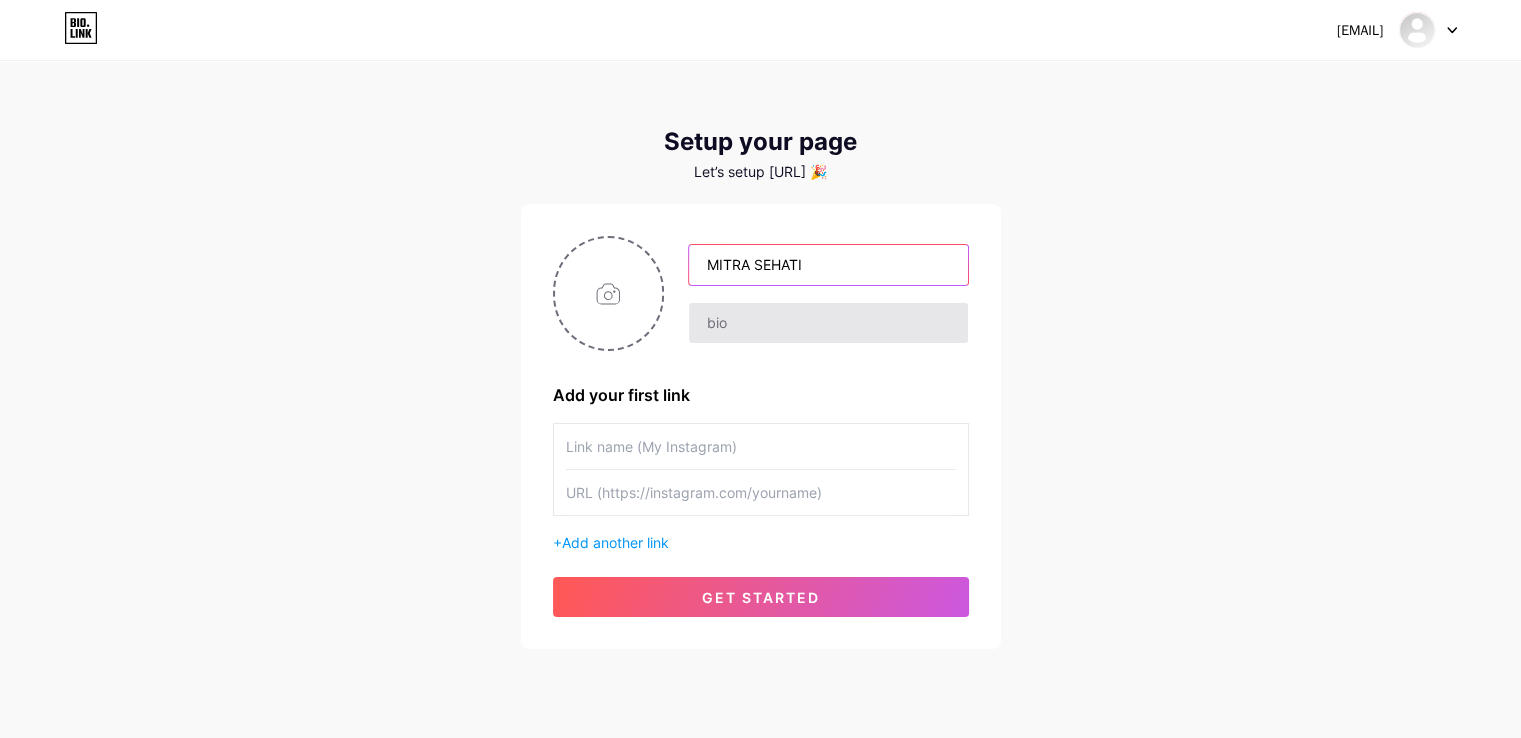 type on "MITRA SEHATI" 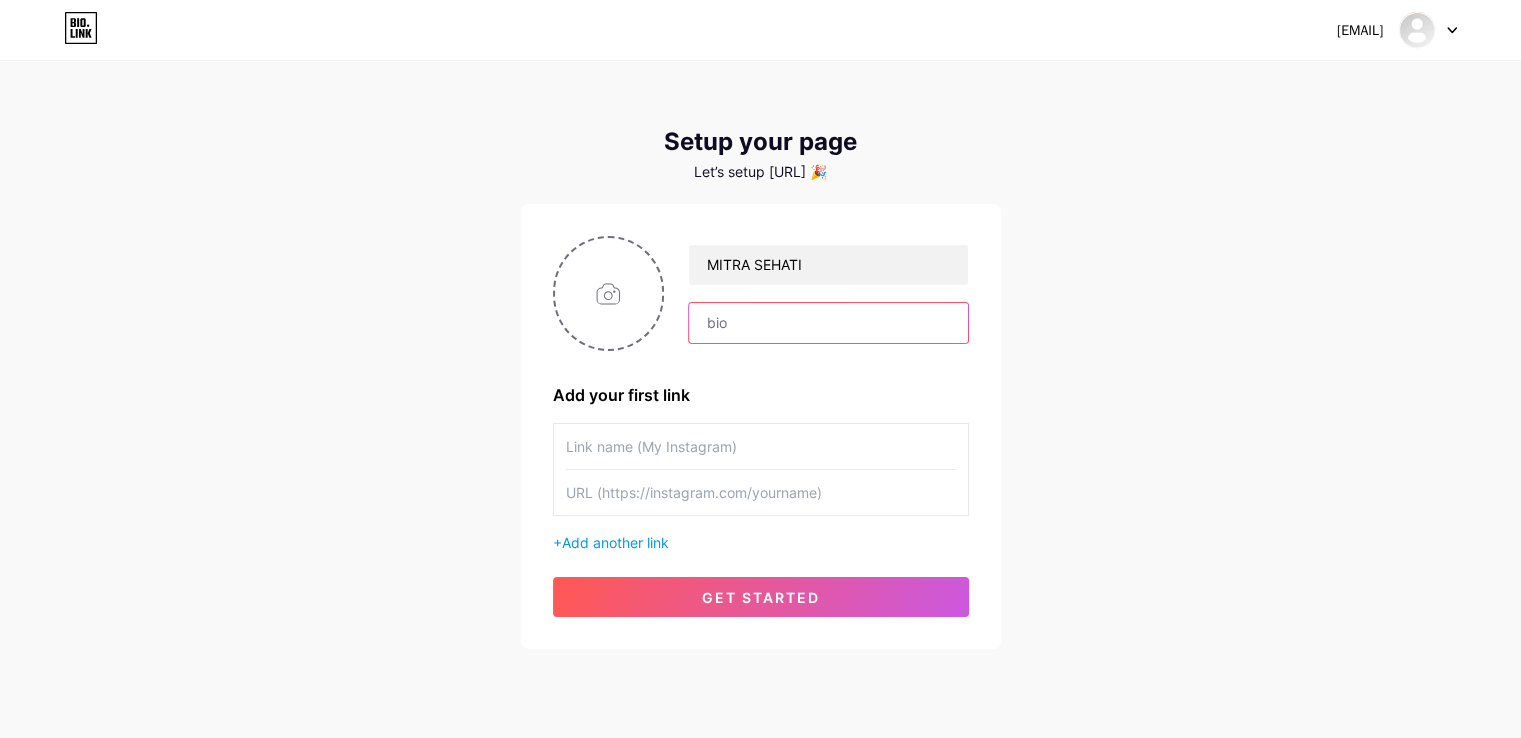 click at bounding box center (828, 323) 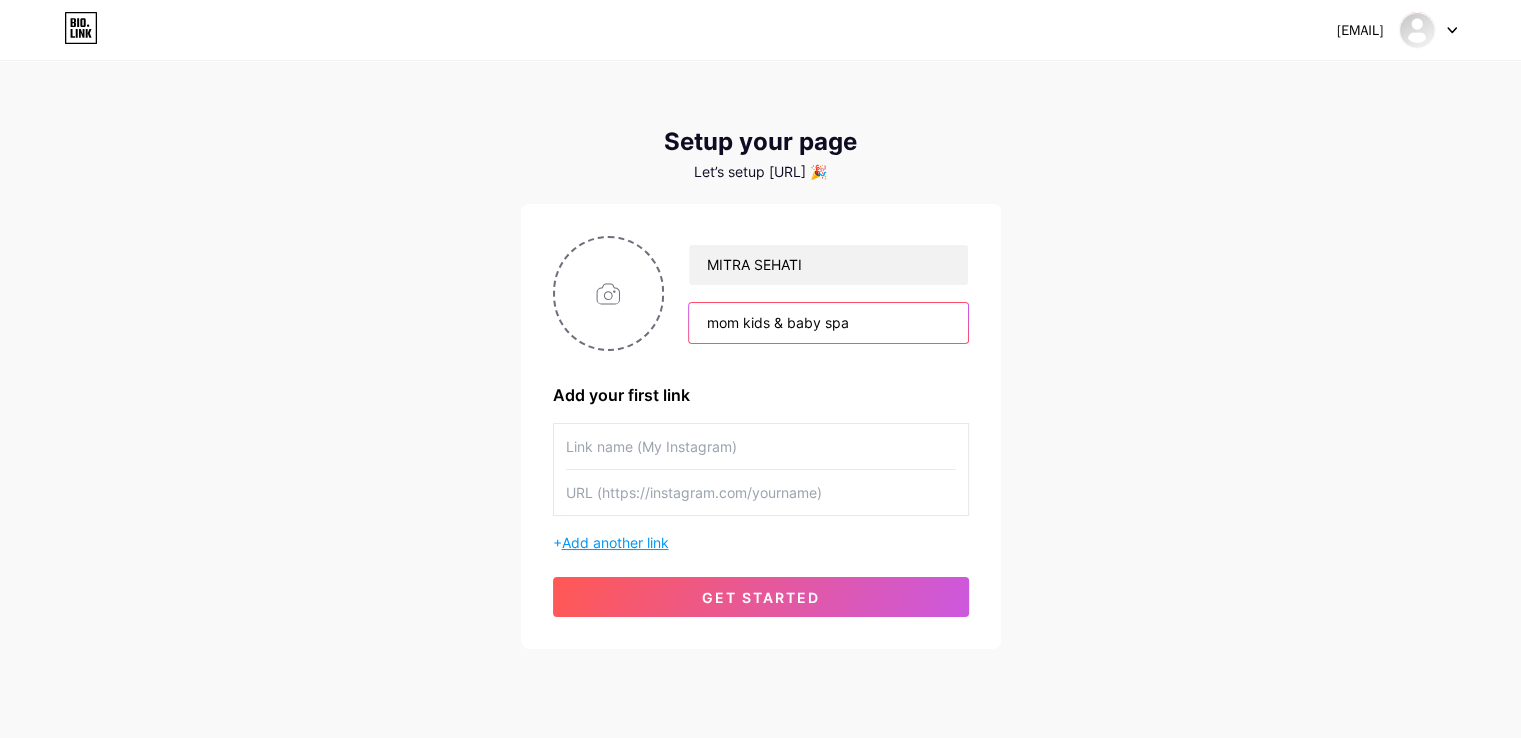 type on "mom kids & baby spa" 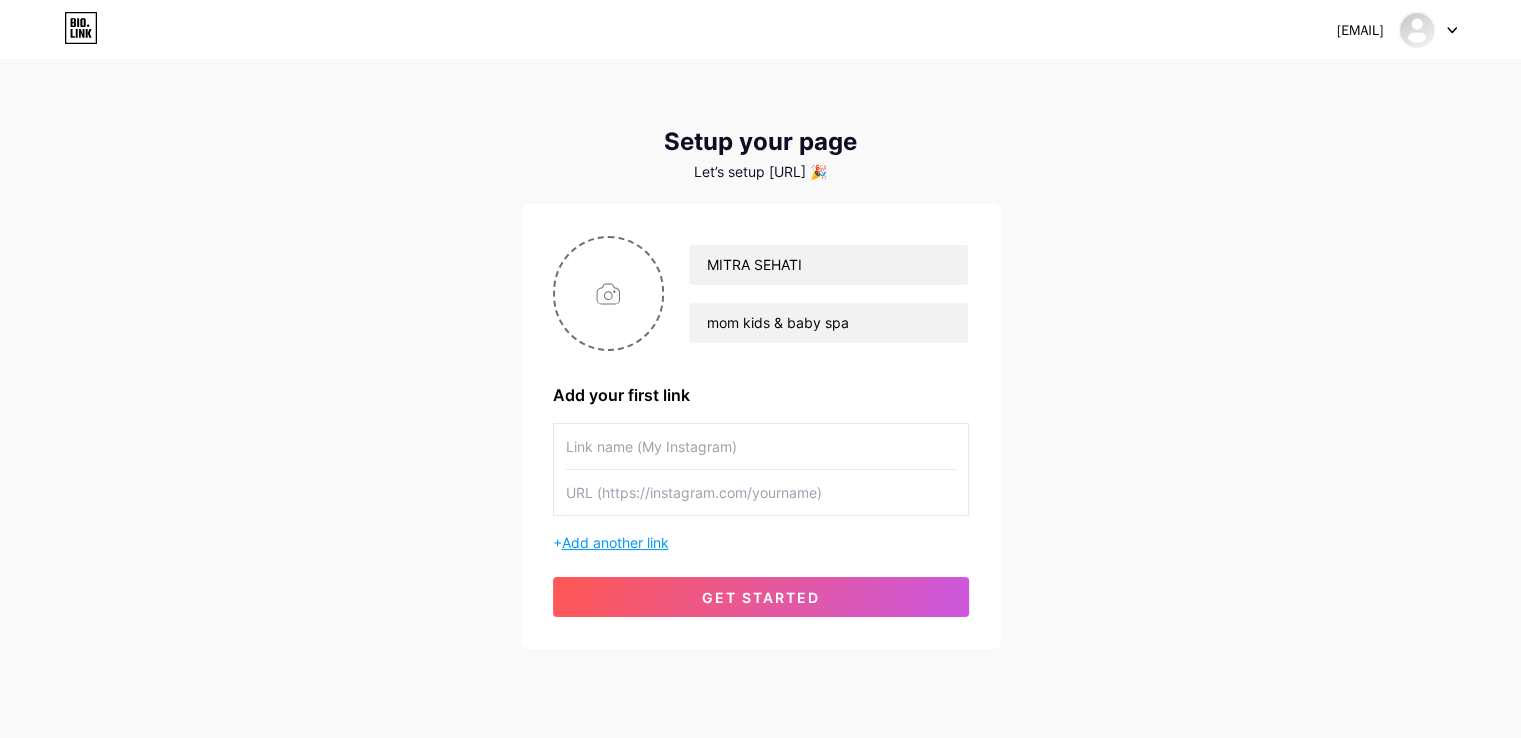 click on "Add another link" at bounding box center [615, 542] 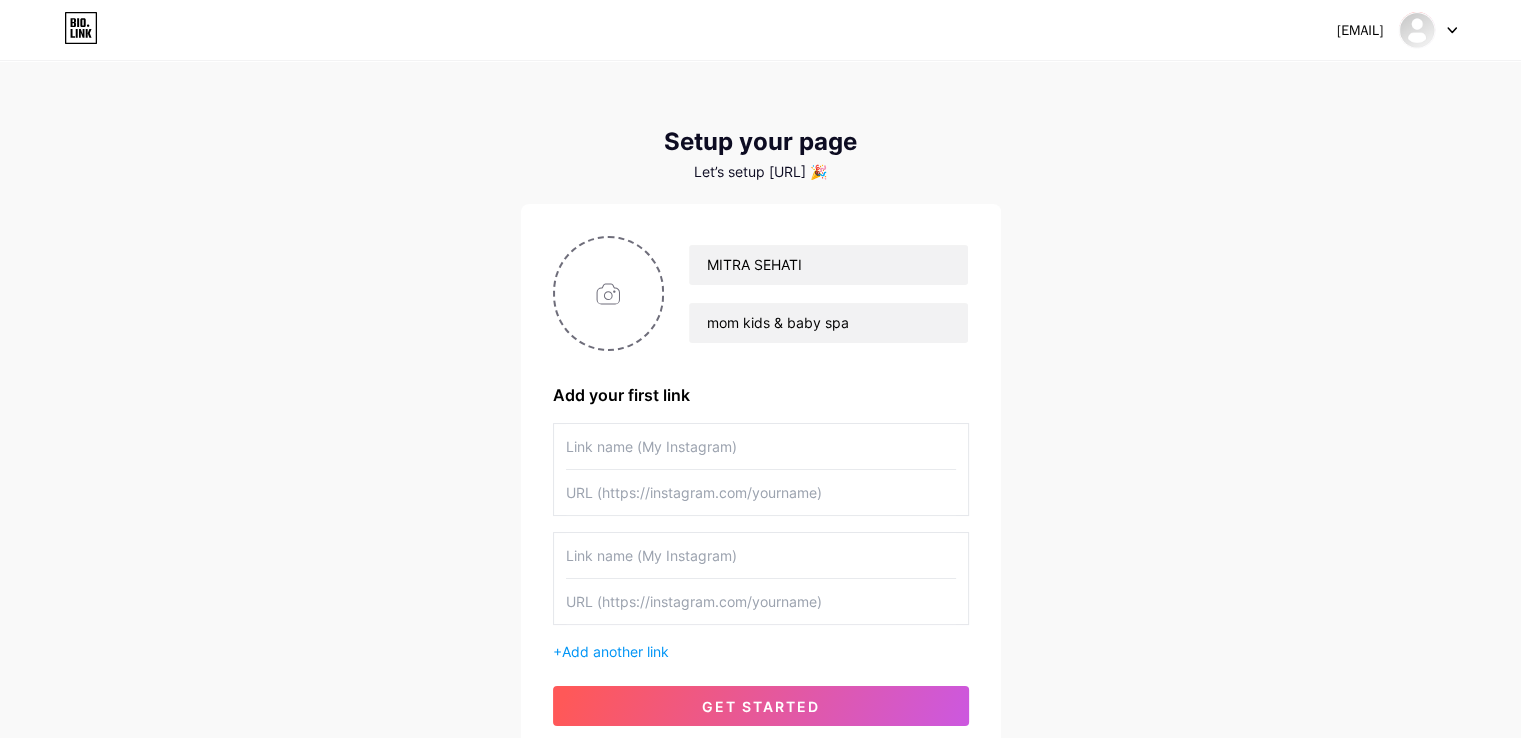 click at bounding box center [761, 555] 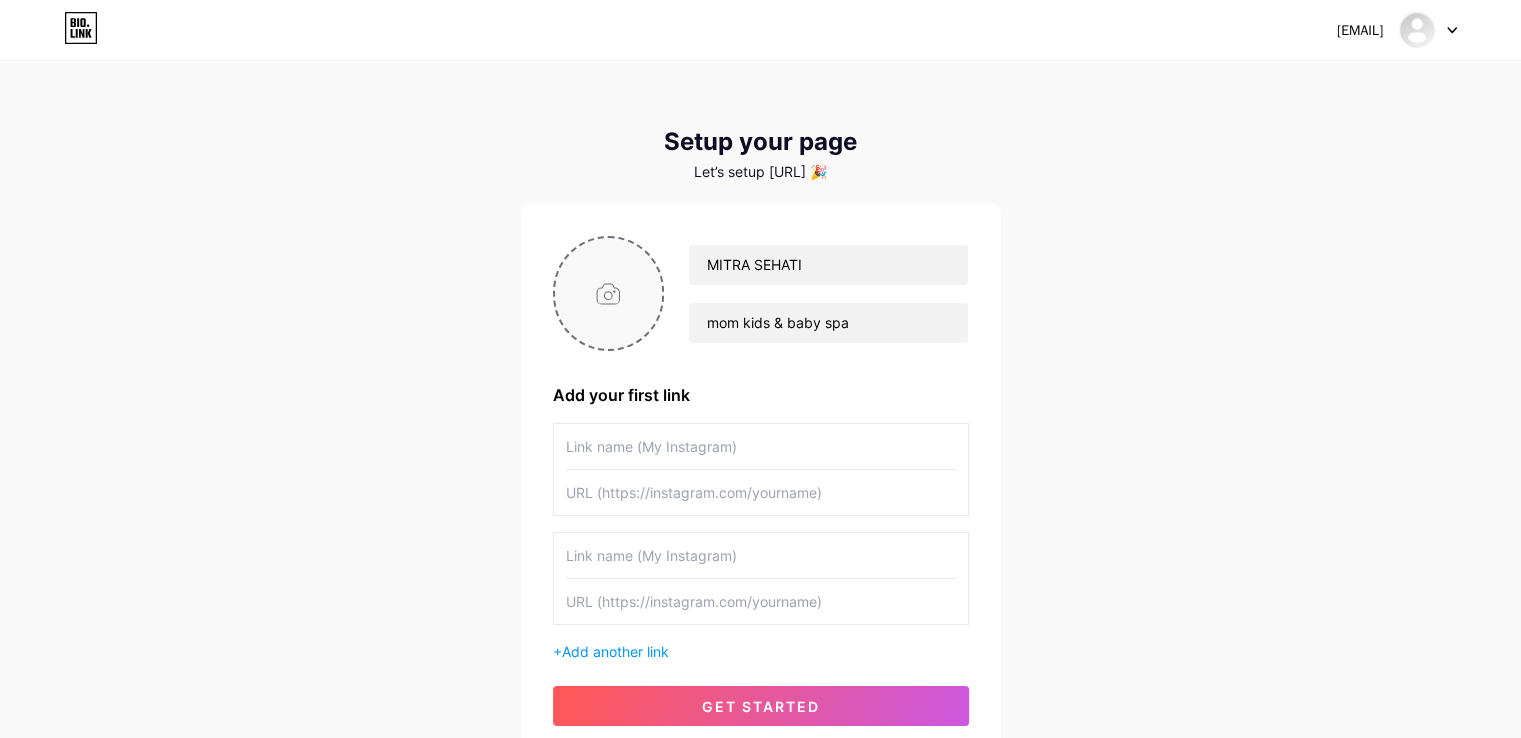 click at bounding box center (609, 293) 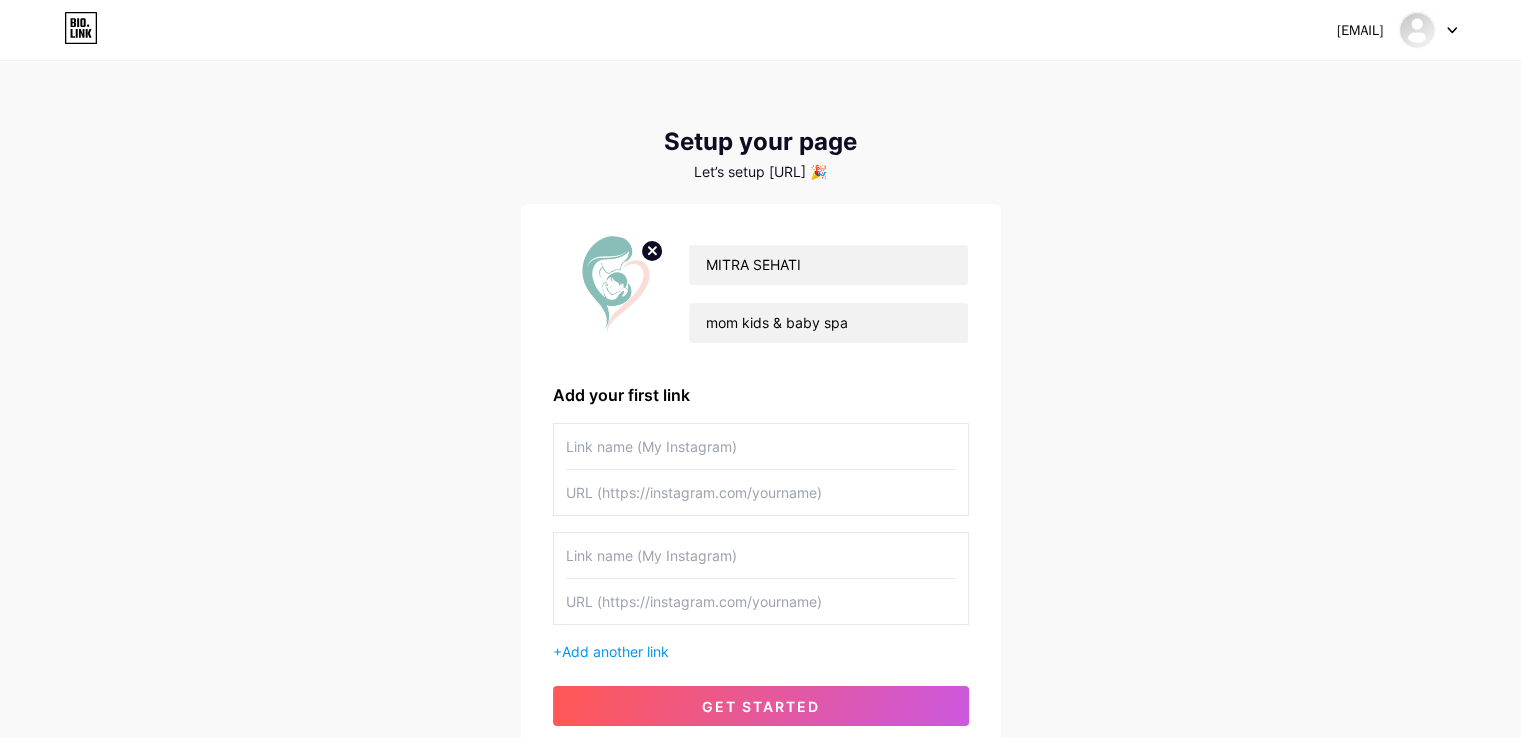 click 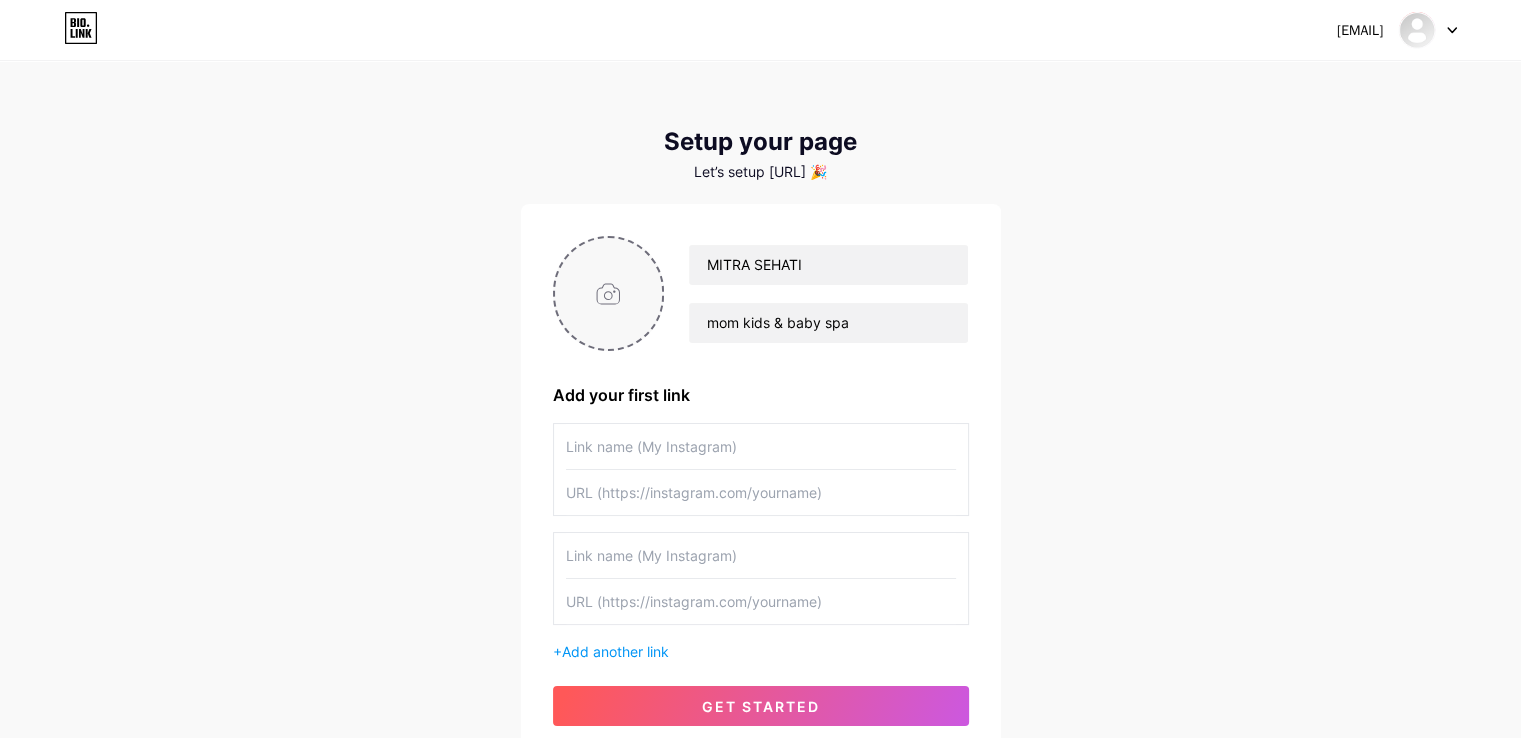 click at bounding box center (609, 293) 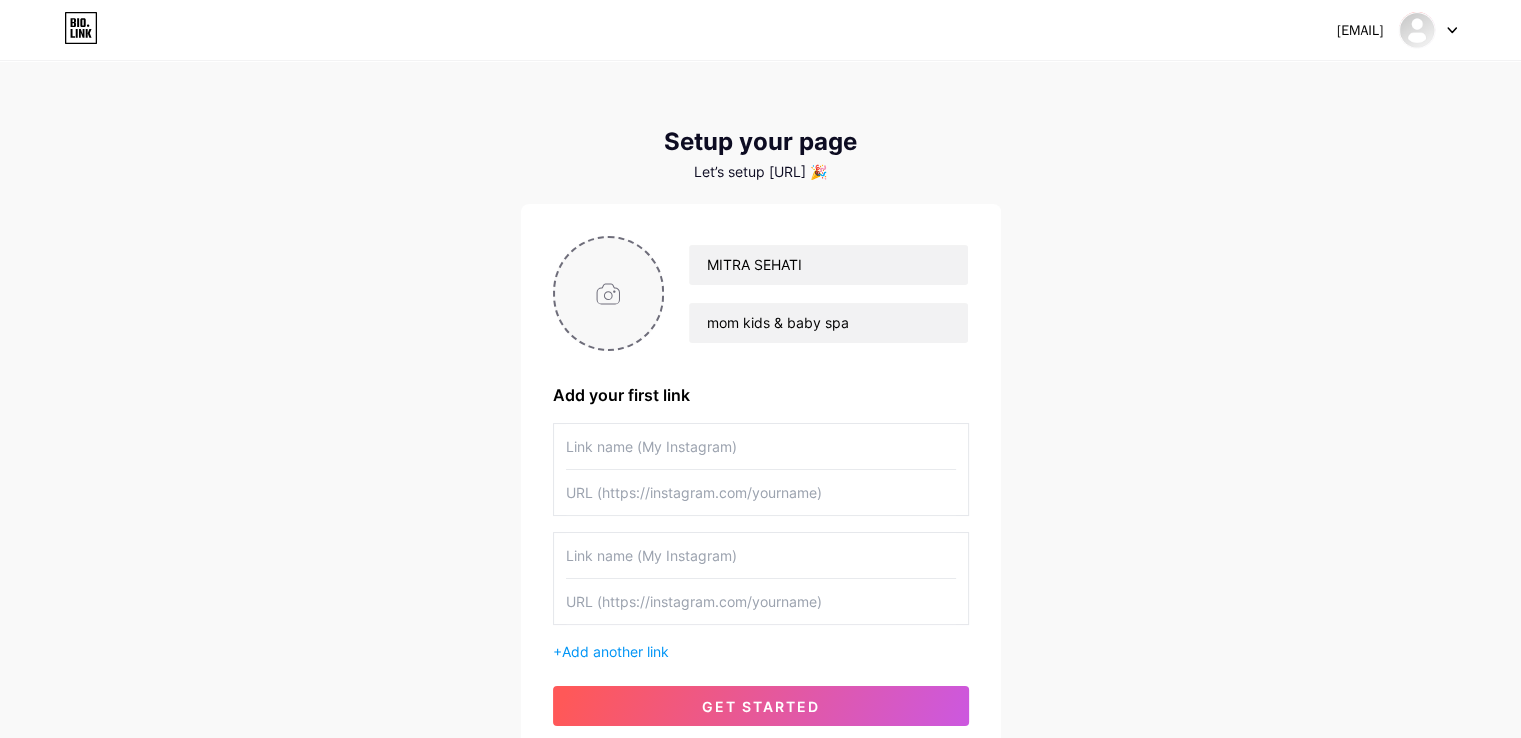 type on "C:\fakepath\[FILENAME]" 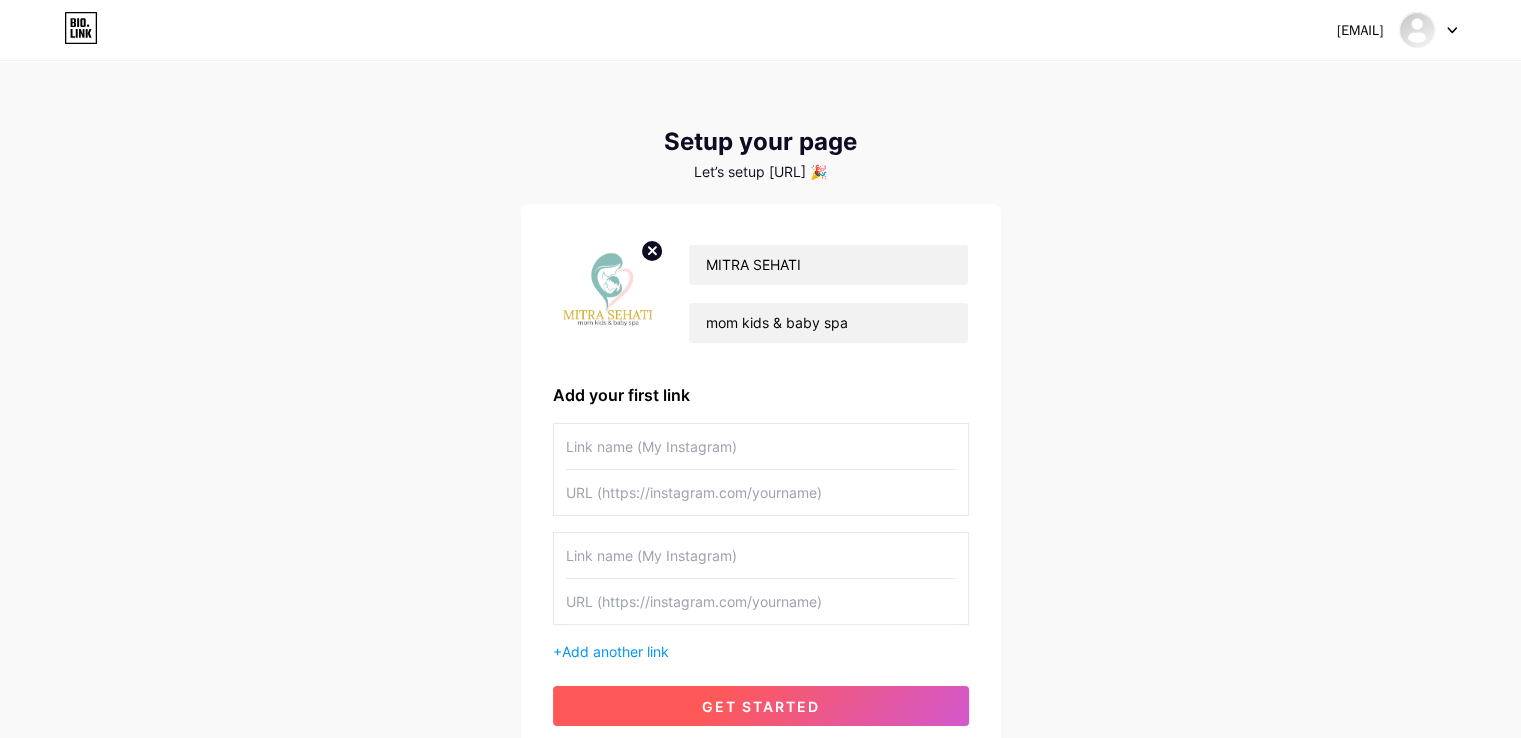 click on "get started" at bounding box center (761, 706) 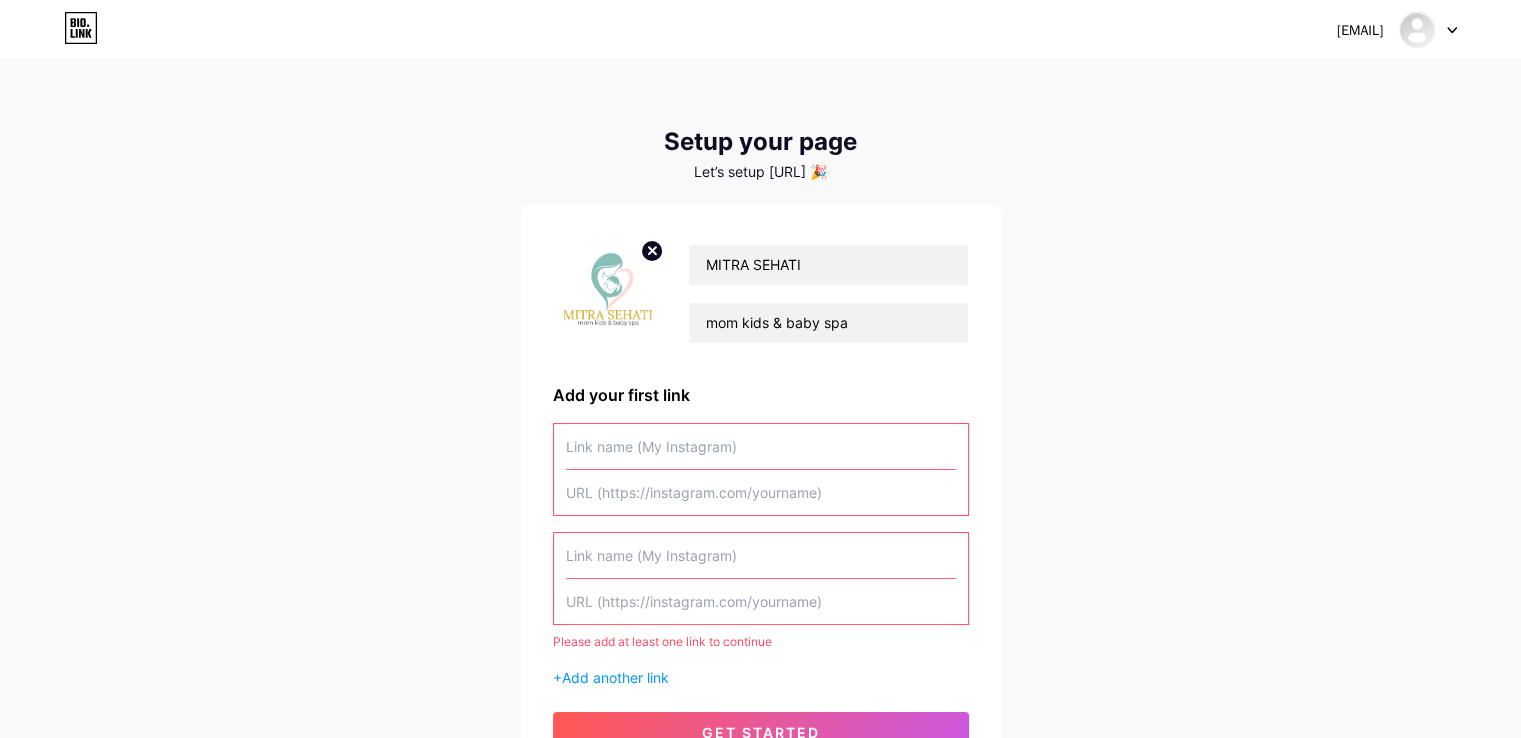 click at bounding box center [761, 446] 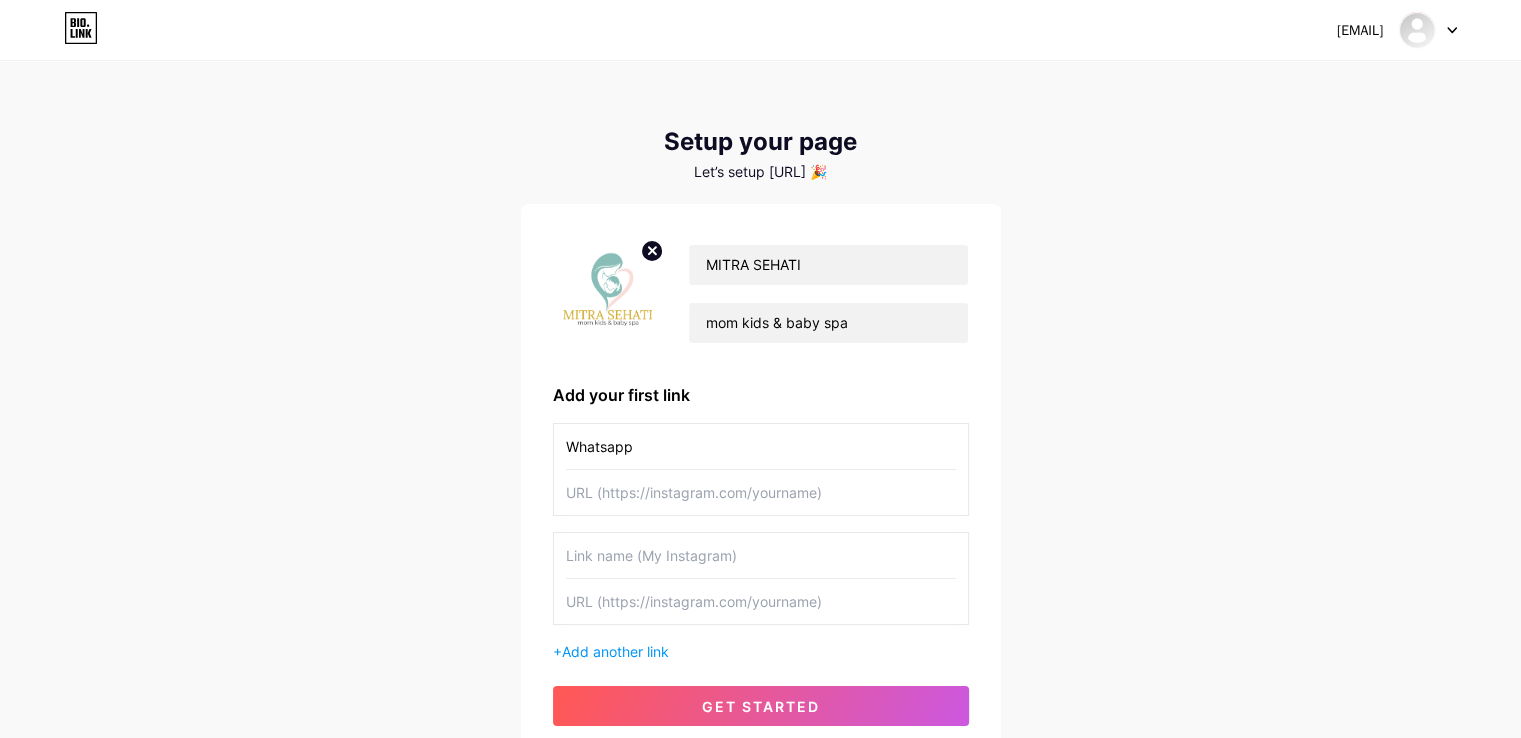 type on "Whatsapp" 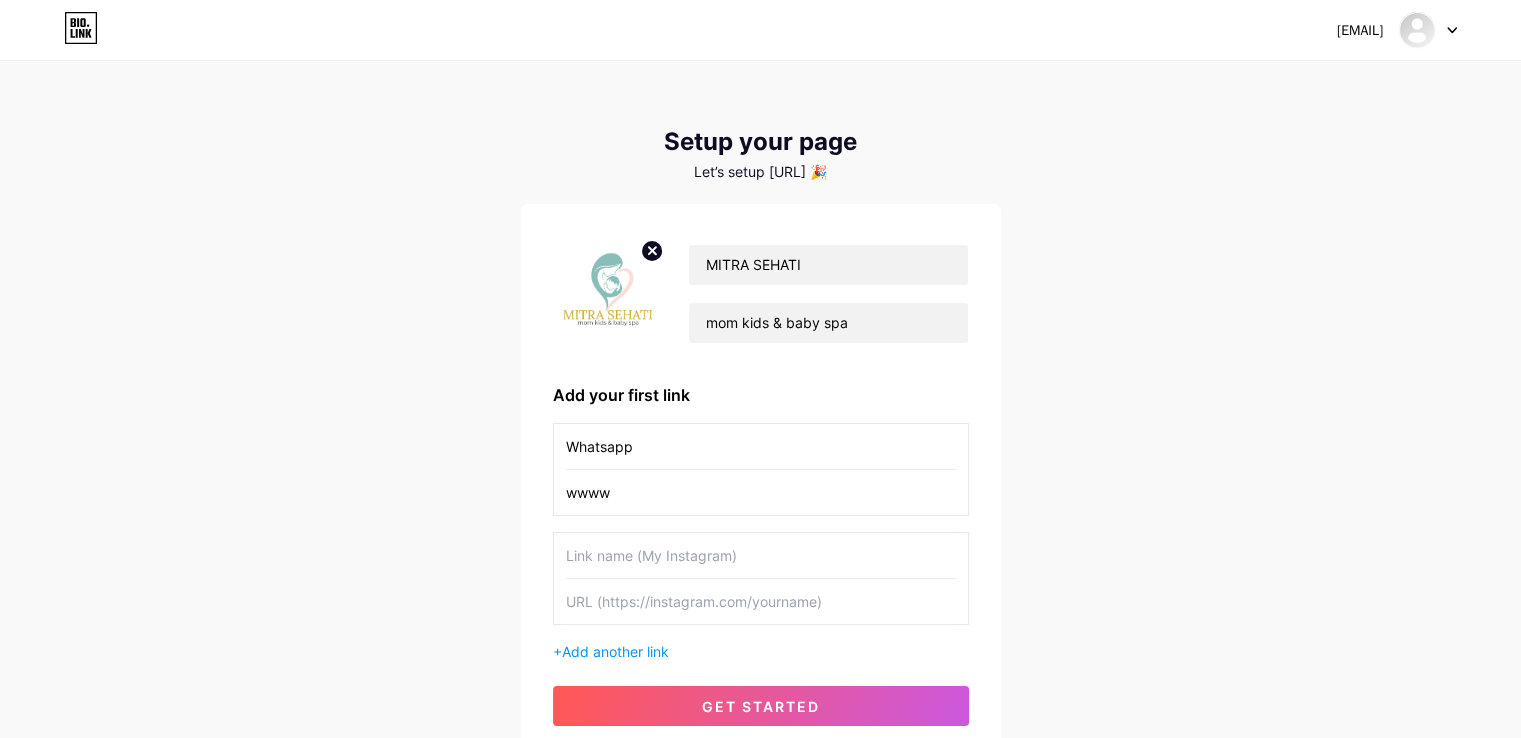 type on "wwww" 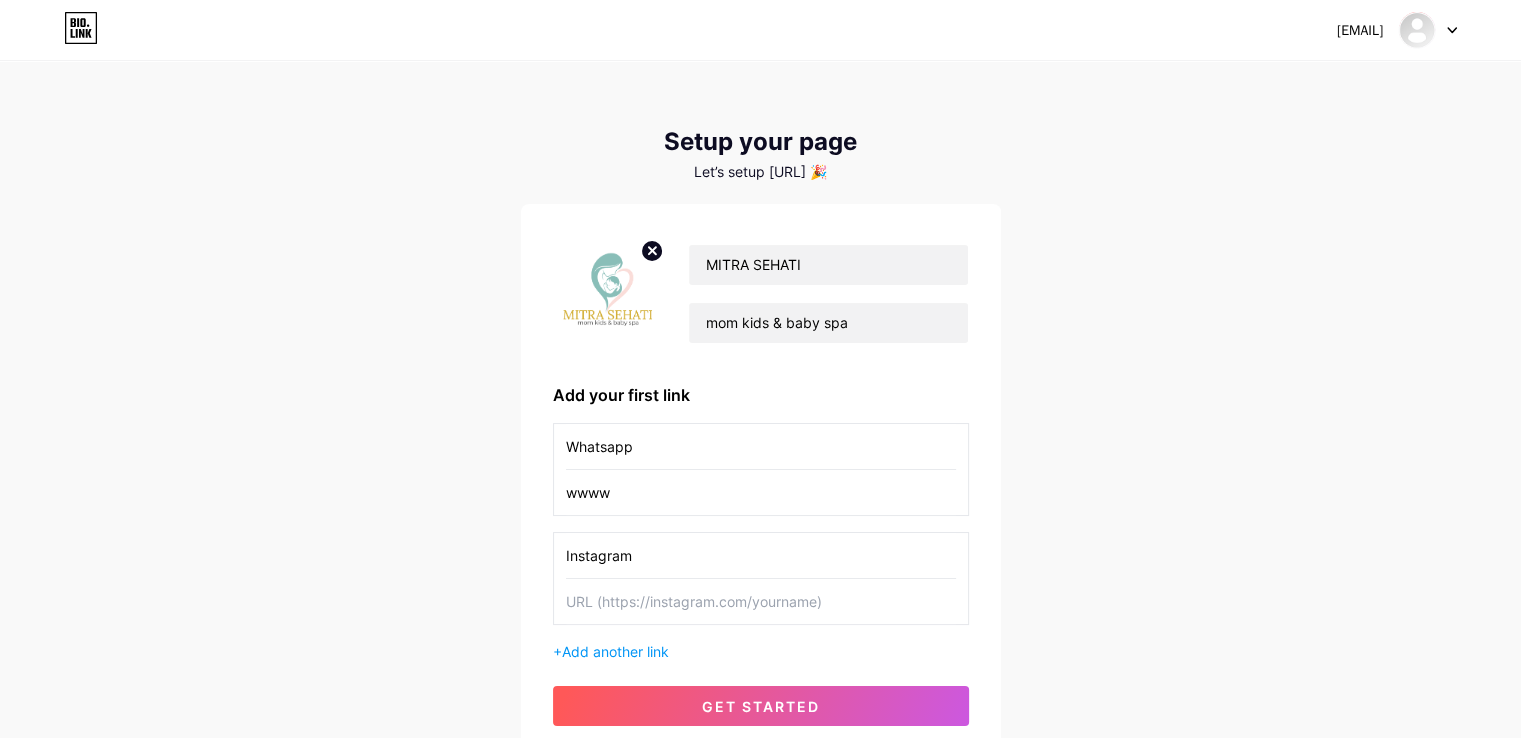 type on "Instagram" 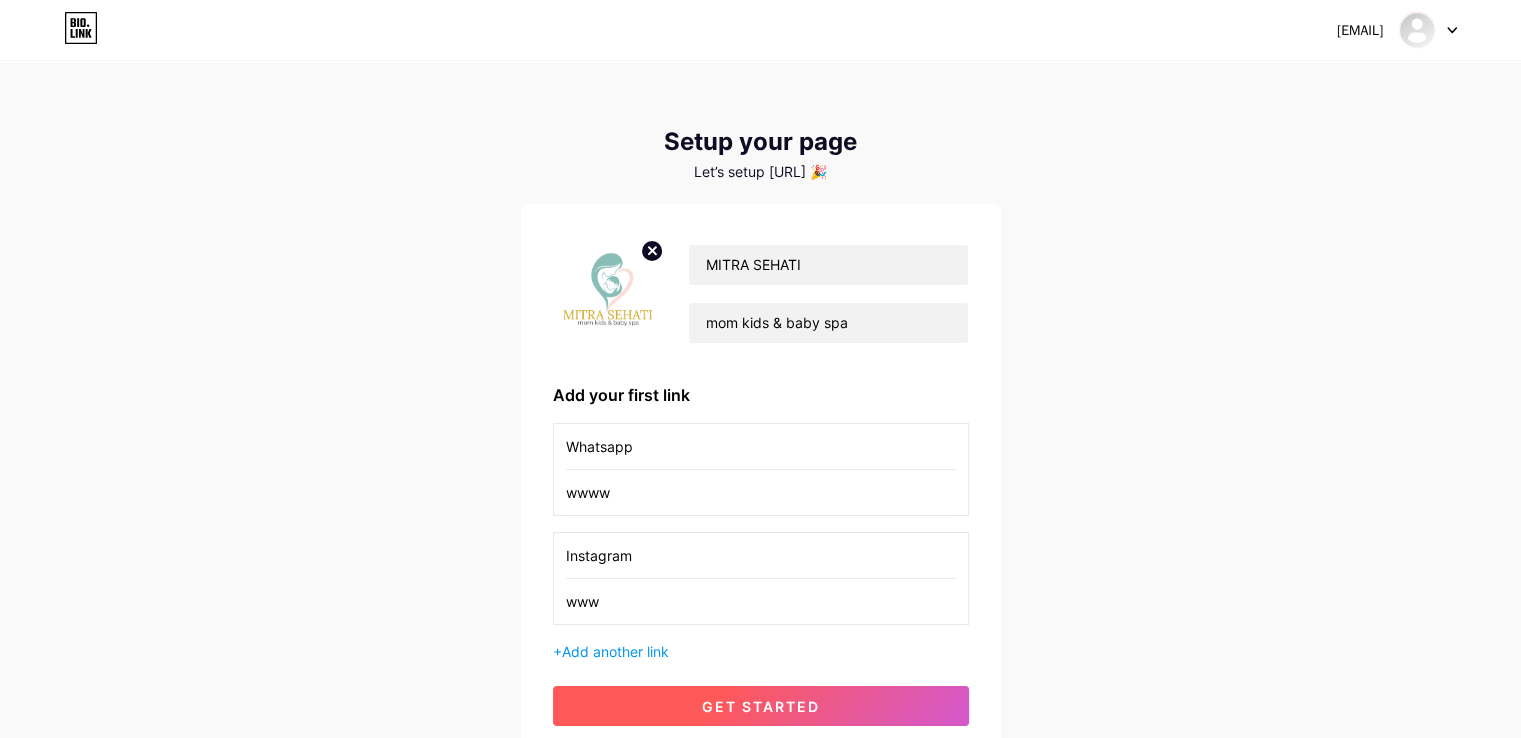 type on "www" 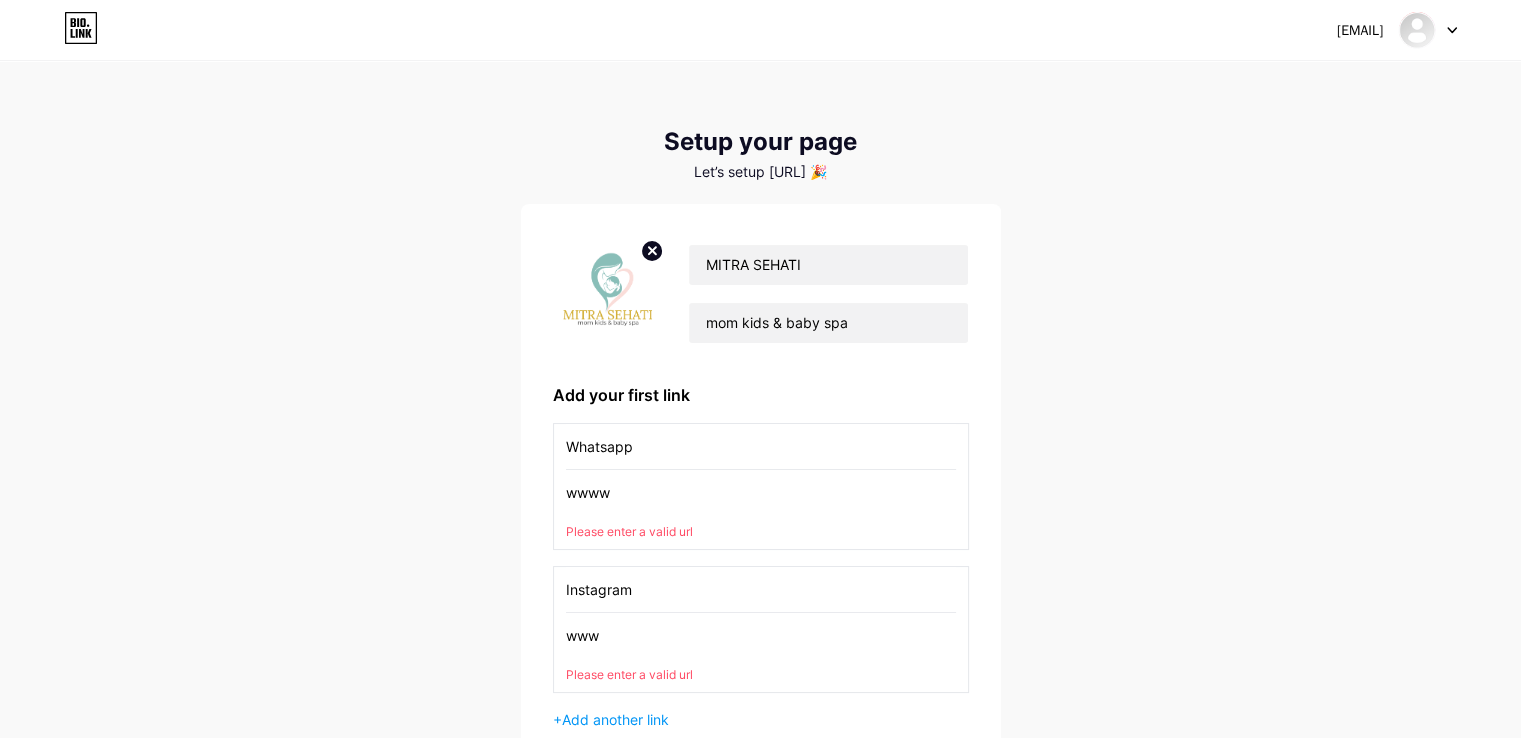 click on "wwww" at bounding box center [761, 492] 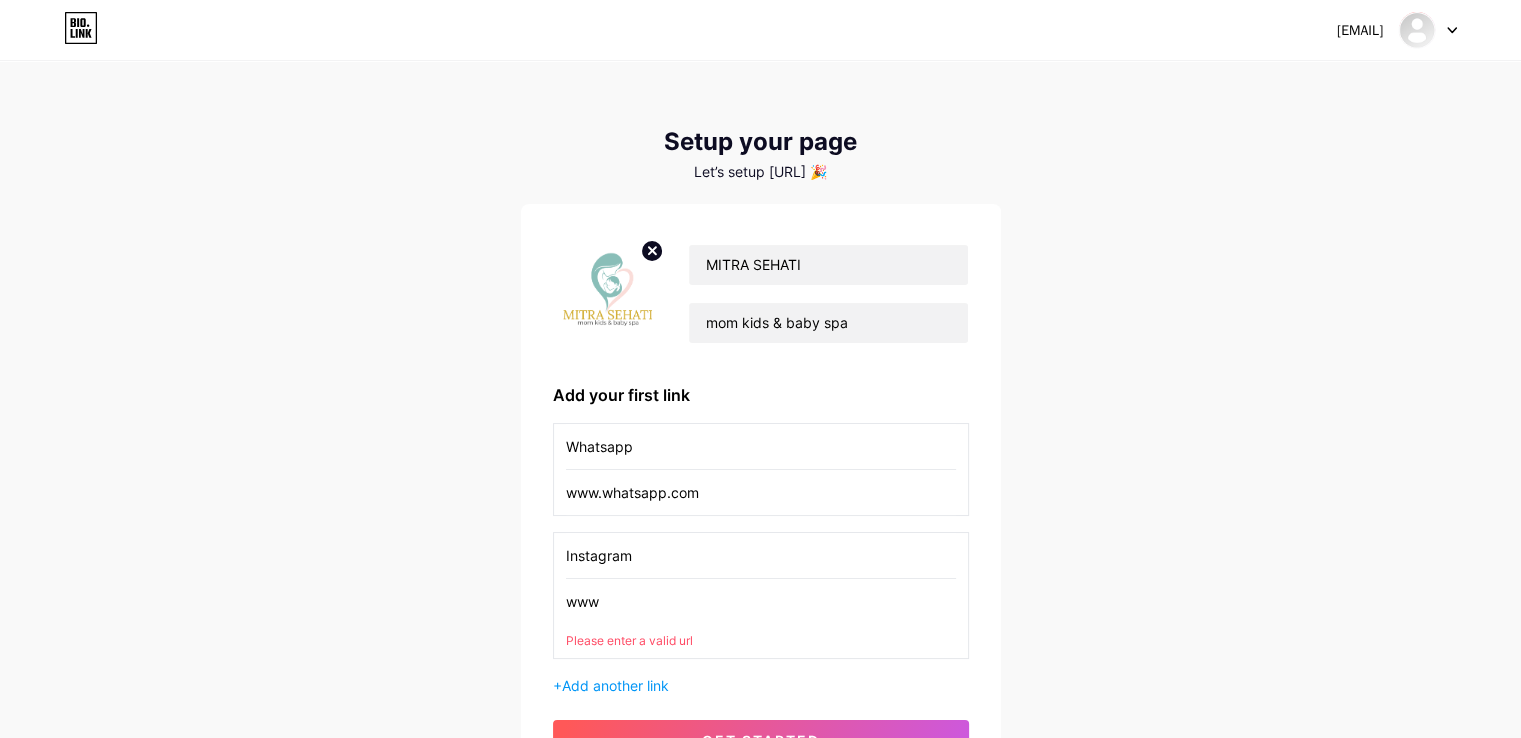type on "www.whatsapp.com" 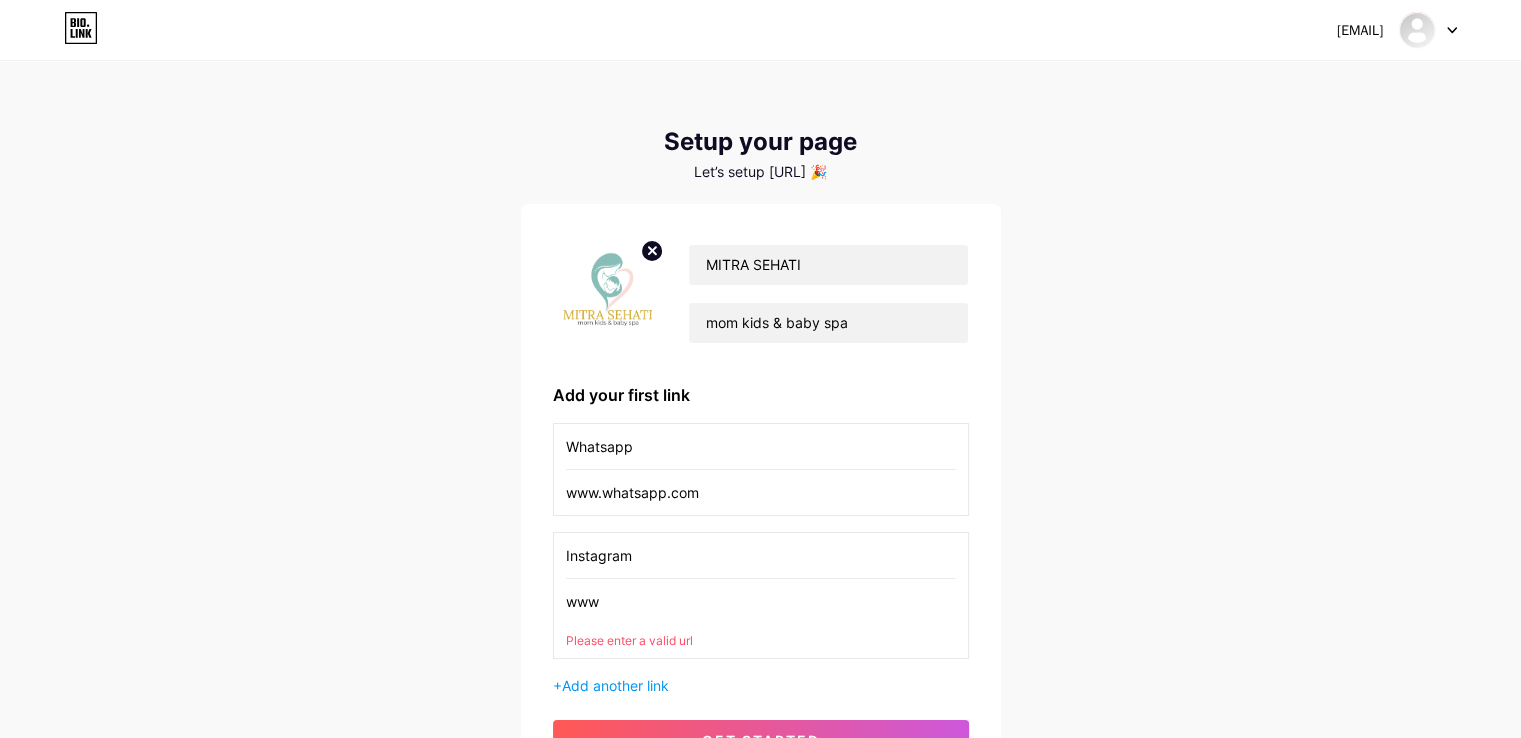 click on "www" at bounding box center (761, 601) 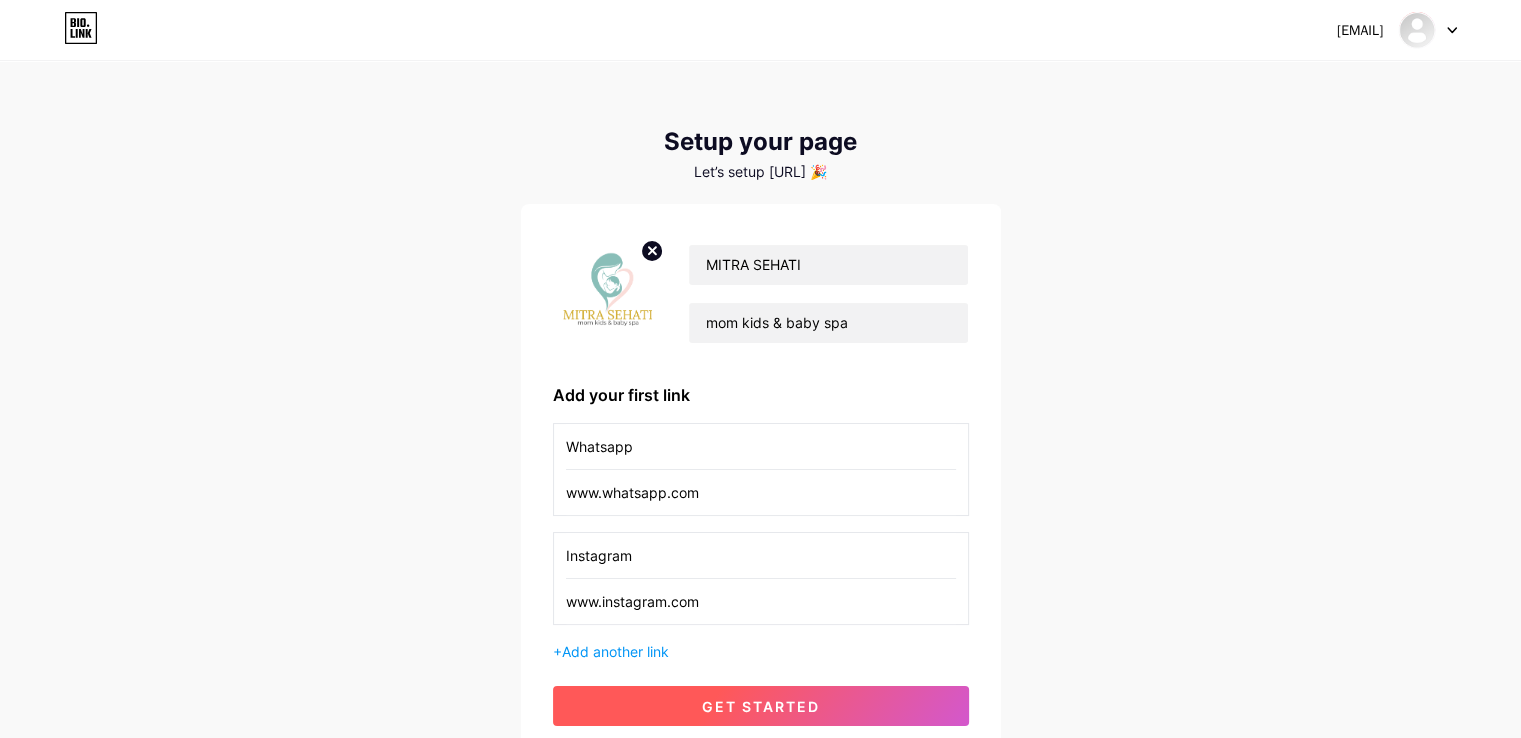 type on "www.instagram.com" 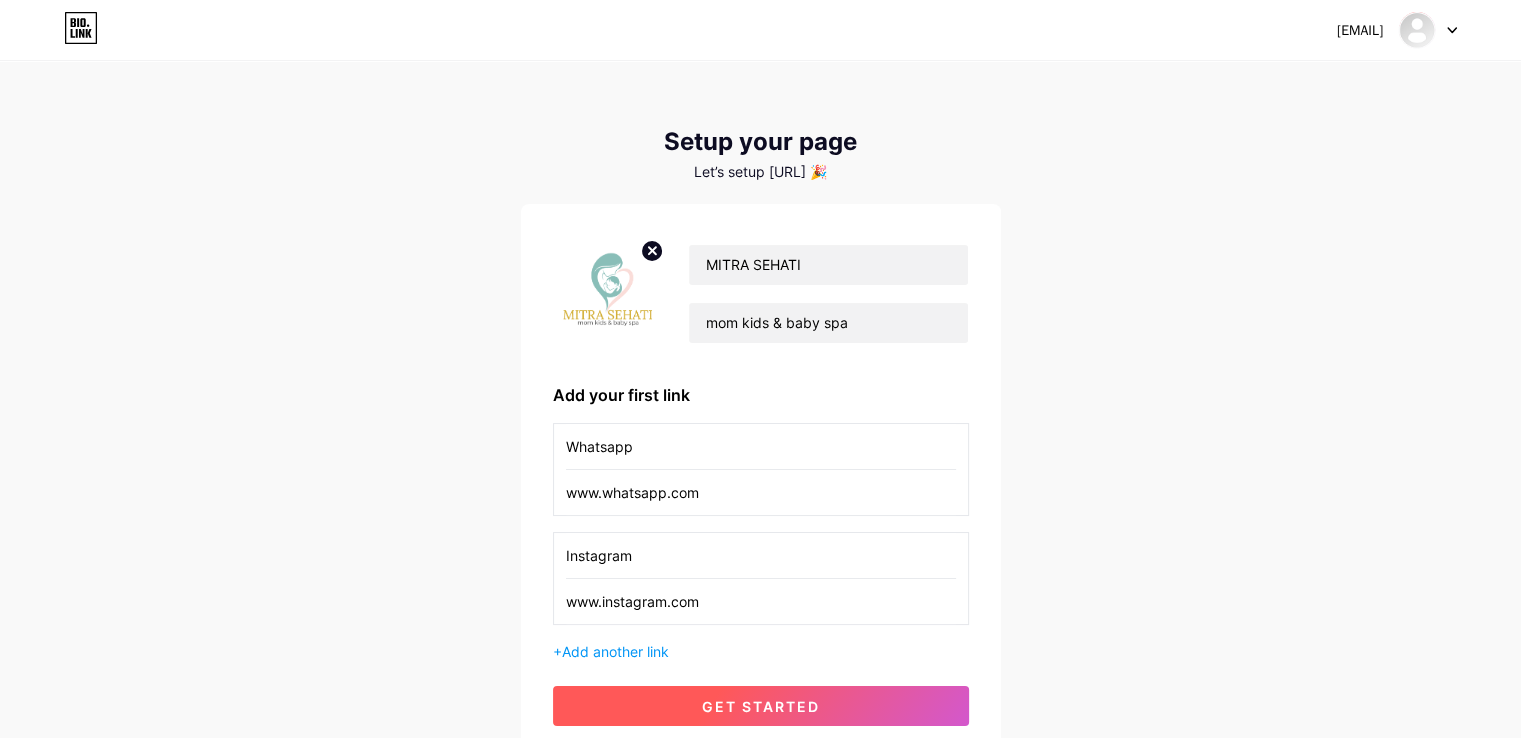 click on "get started" at bounding box center (761, 706) 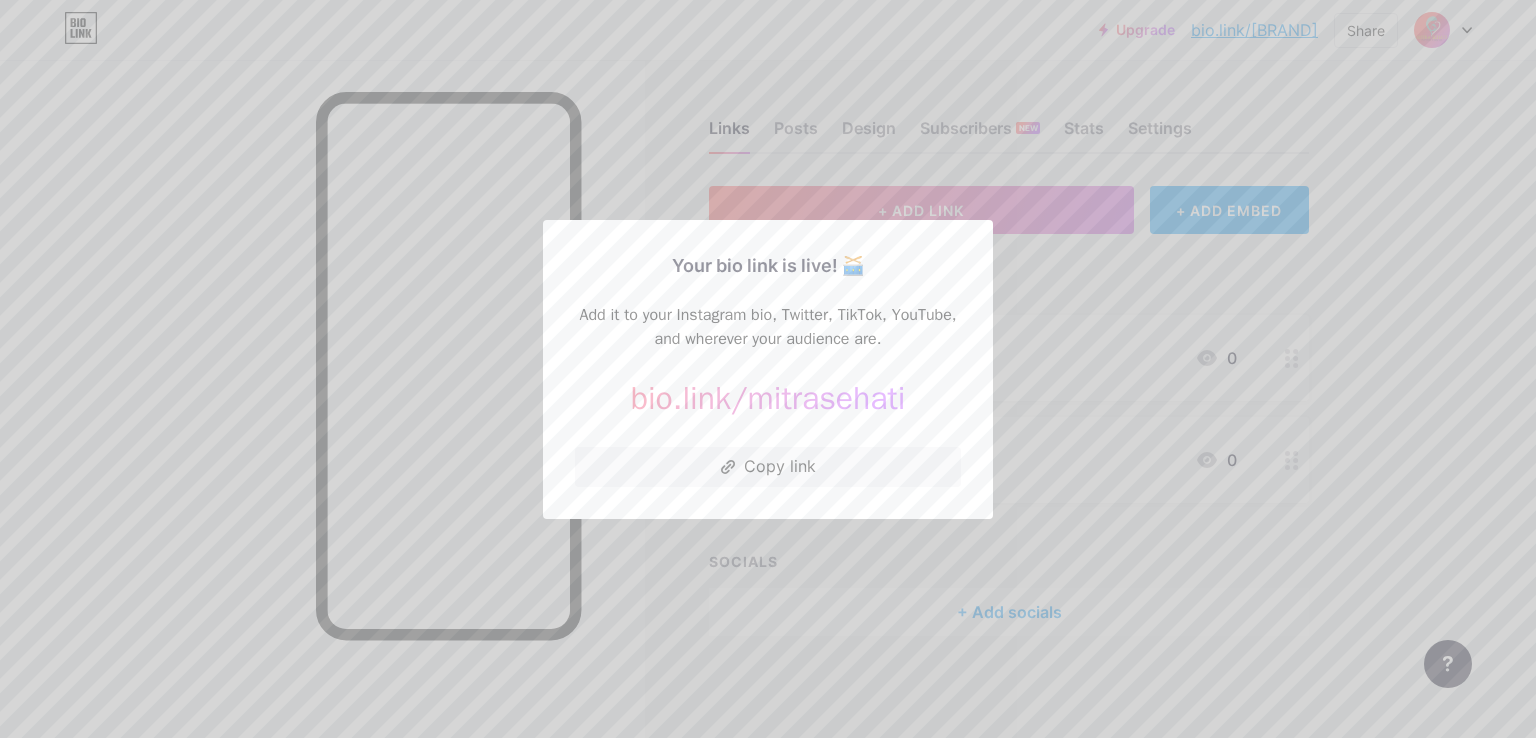 click at bounding box center (768, 369) 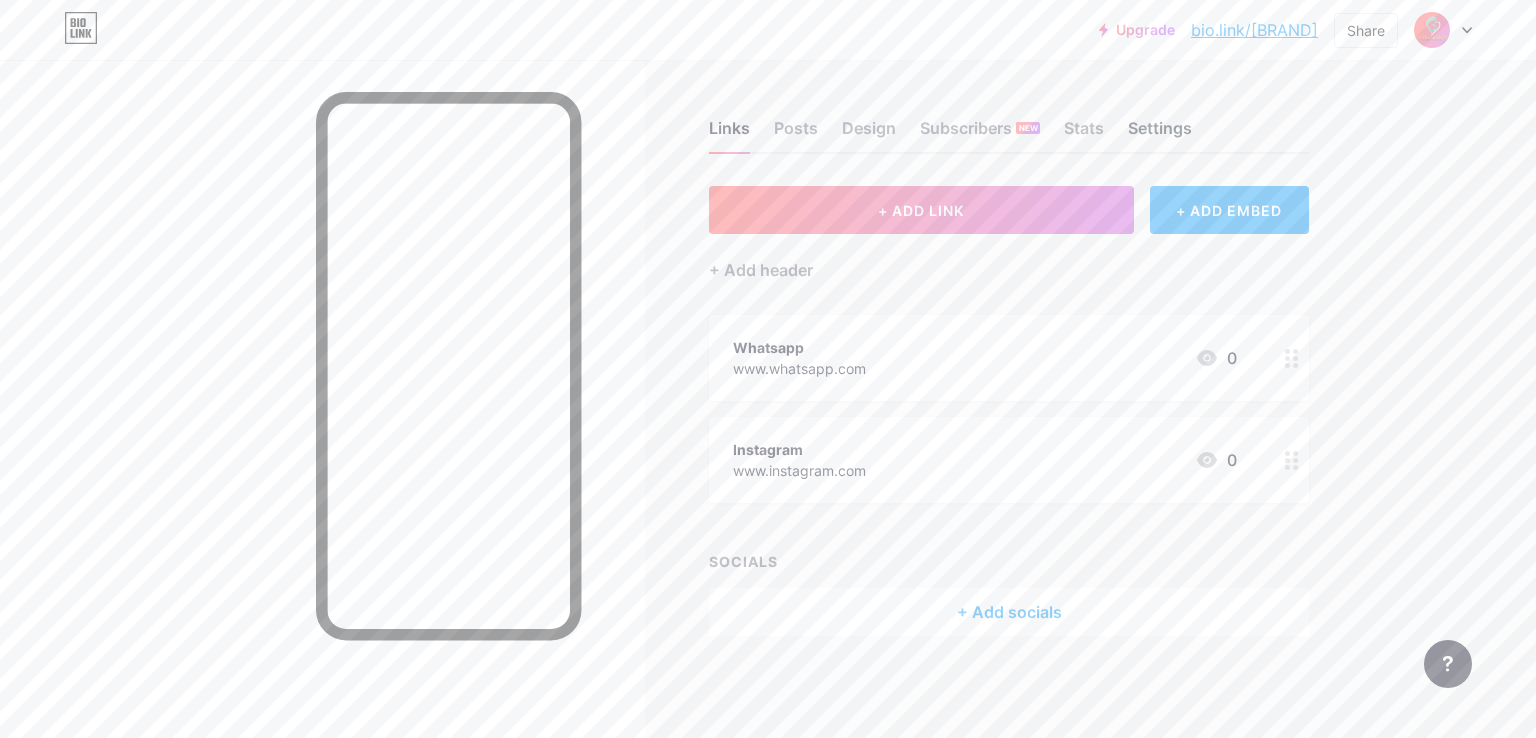 click on "Settings" at bounding box center (1160, 134) 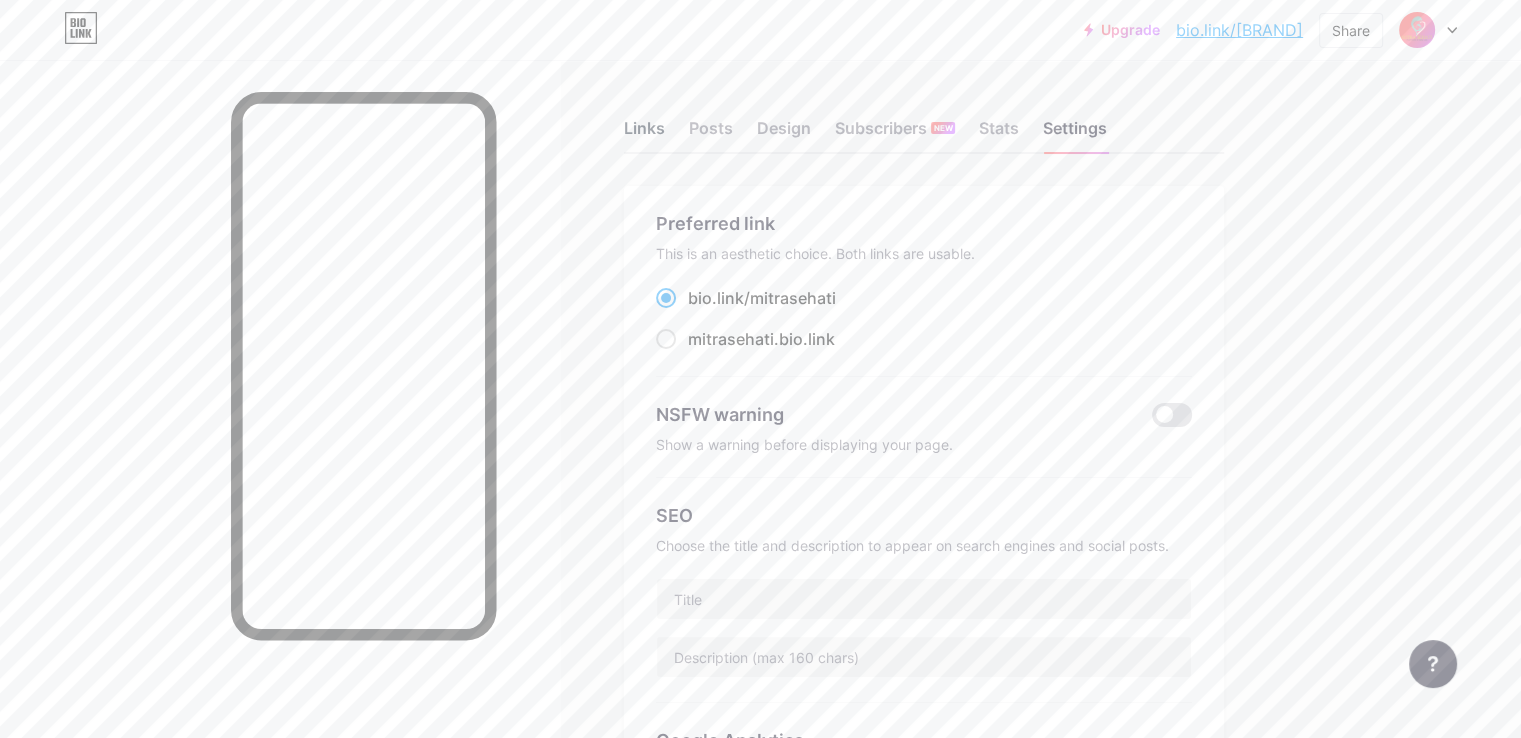 click on "Links" at bounding box center [644, 134] 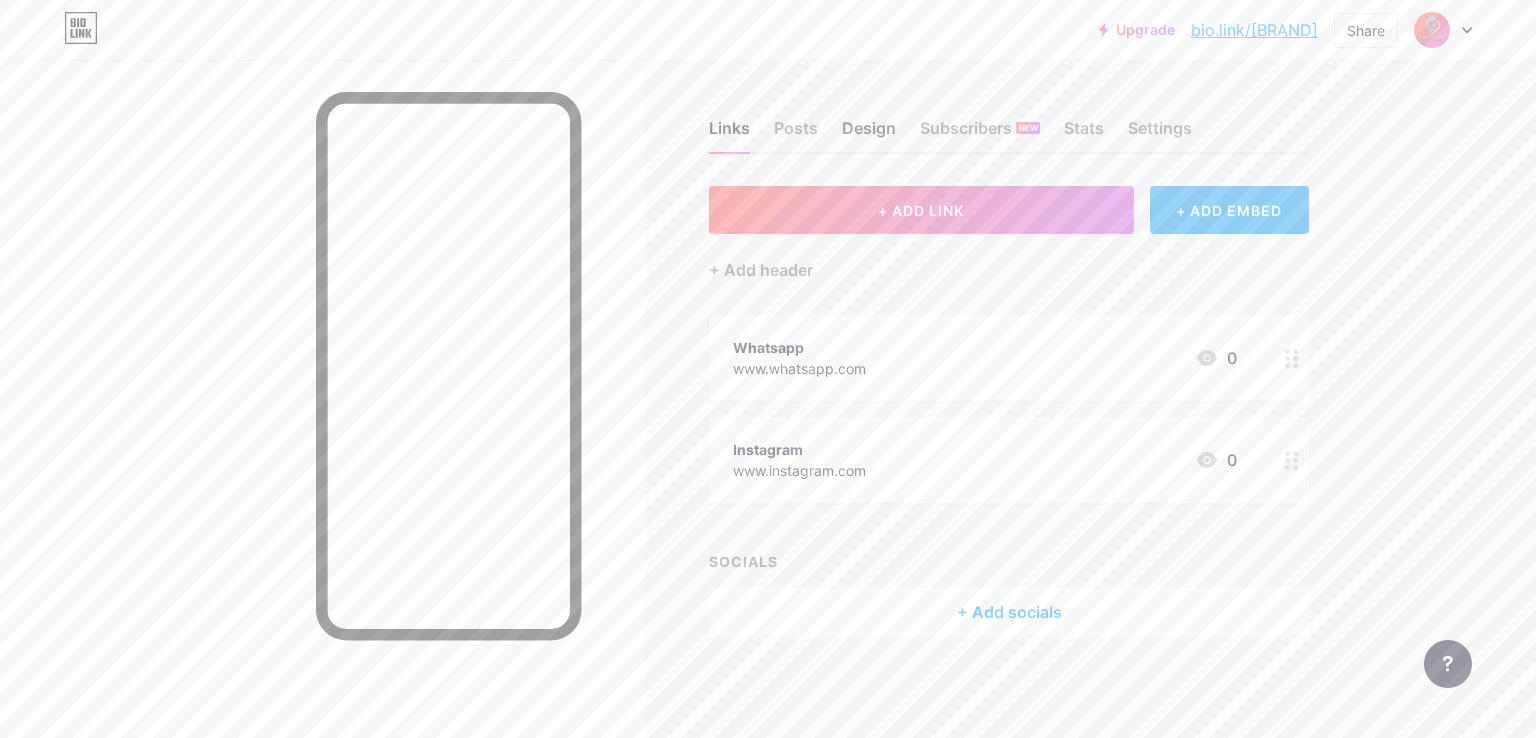 click on "Design" at bounding box center [869, 134] 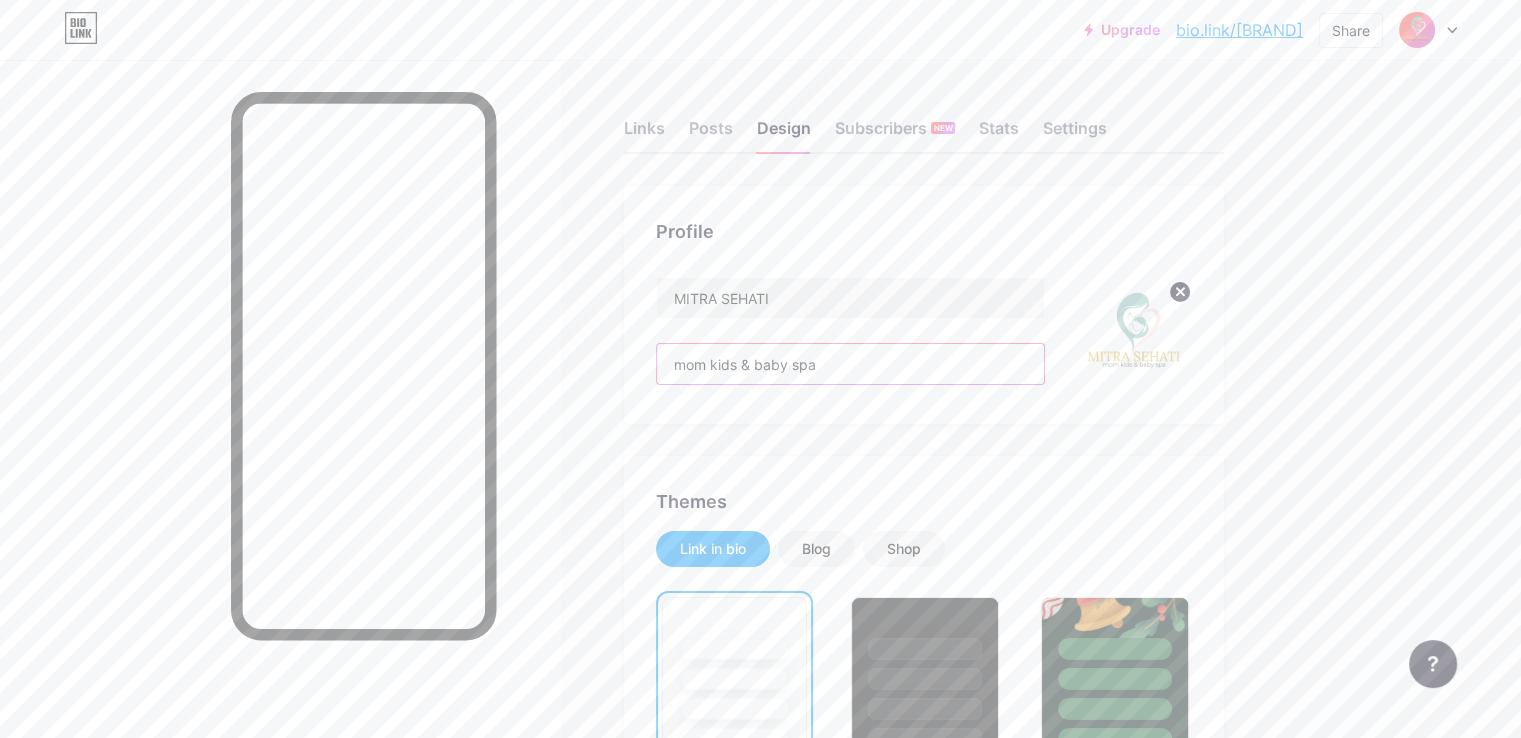 drag, startPoint x: 935, startPoint y: 364, endPoint x: 648, endPoint y: 368, distance: 287.02786 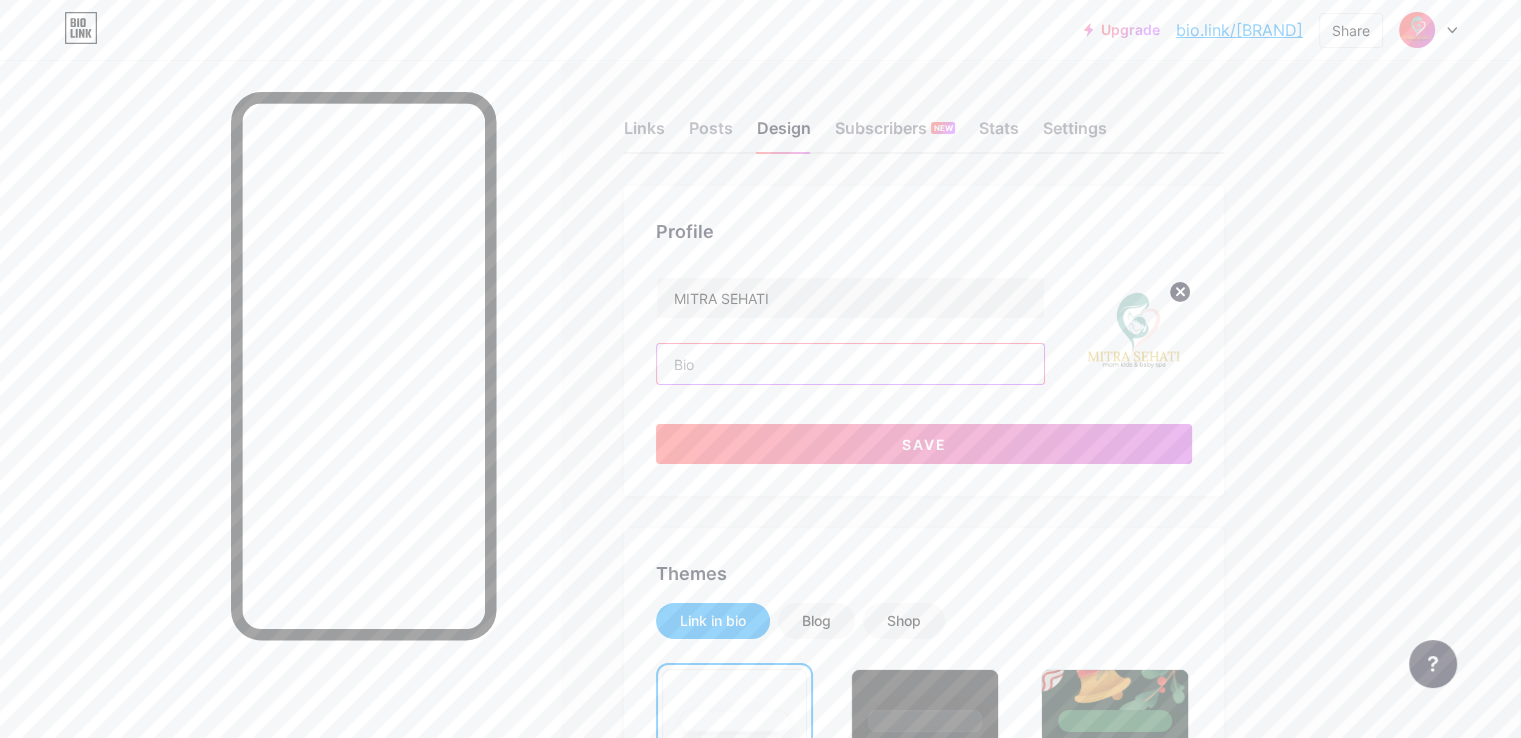 paste on "Sentuhan Sehat Penuh Cinta untuk Bunda dan Buah Hati" 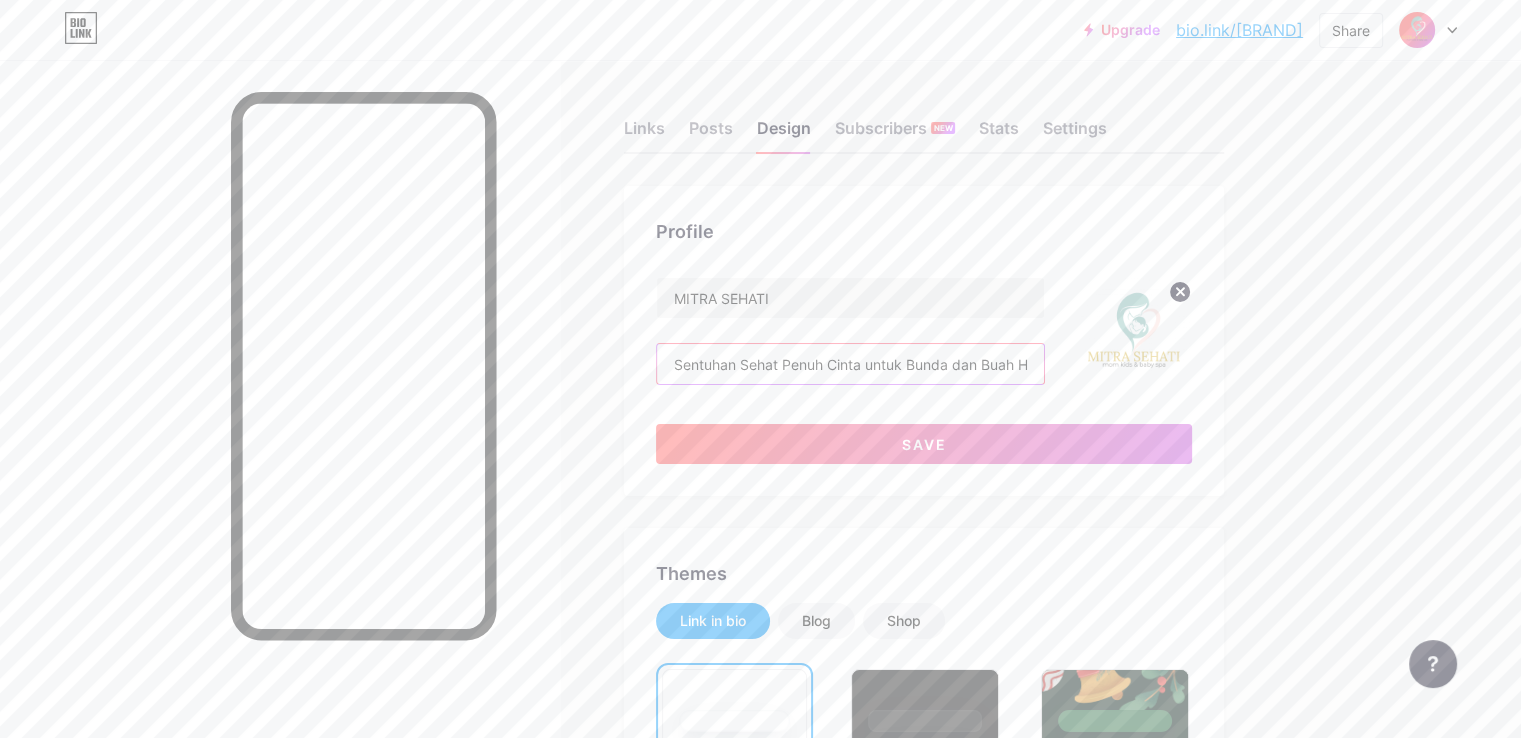 scroll, scrollTop: 0, scrollLeft: 19, axis: horizontal 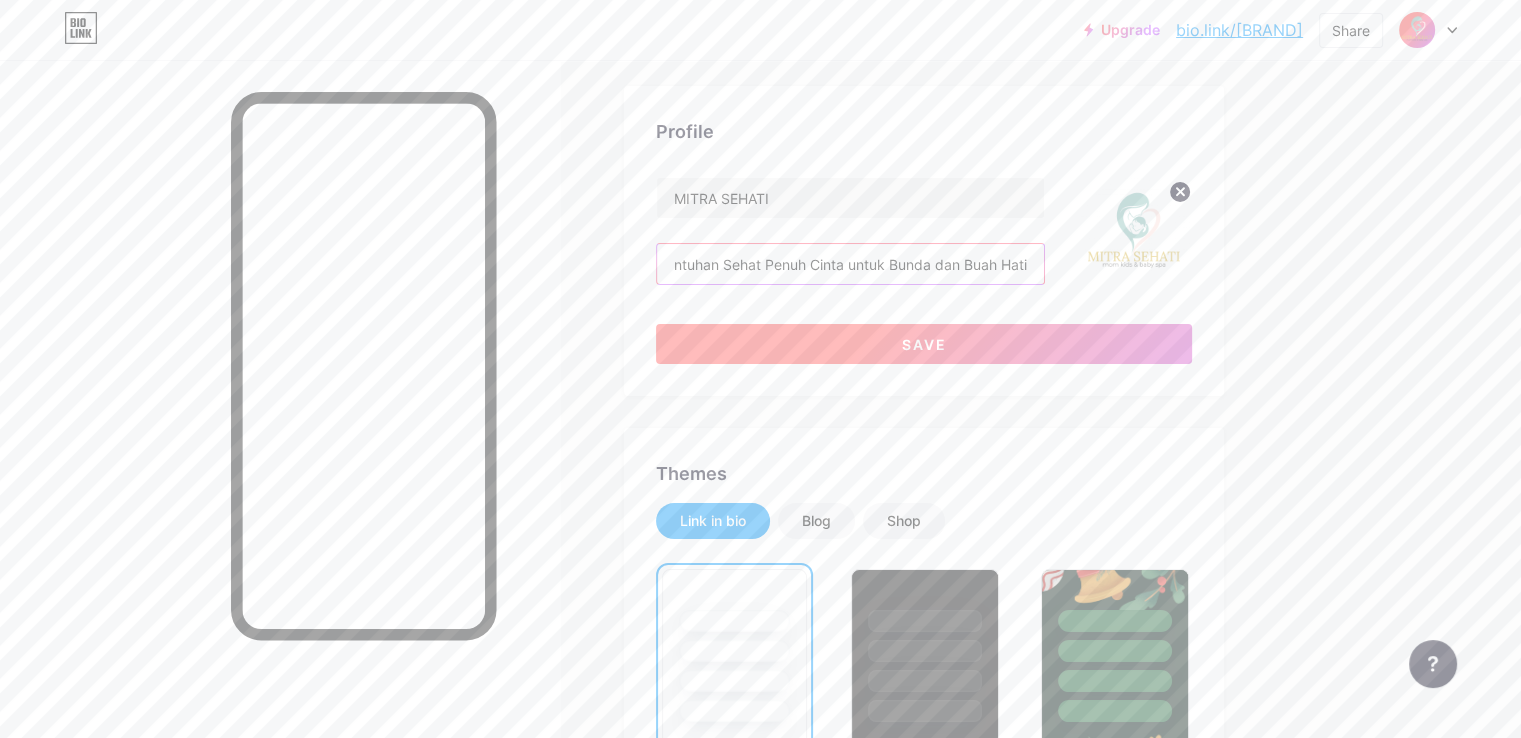 type on "Sentuhan Sehat Penuh Cinta untuk Bunda dan Buah Hati" 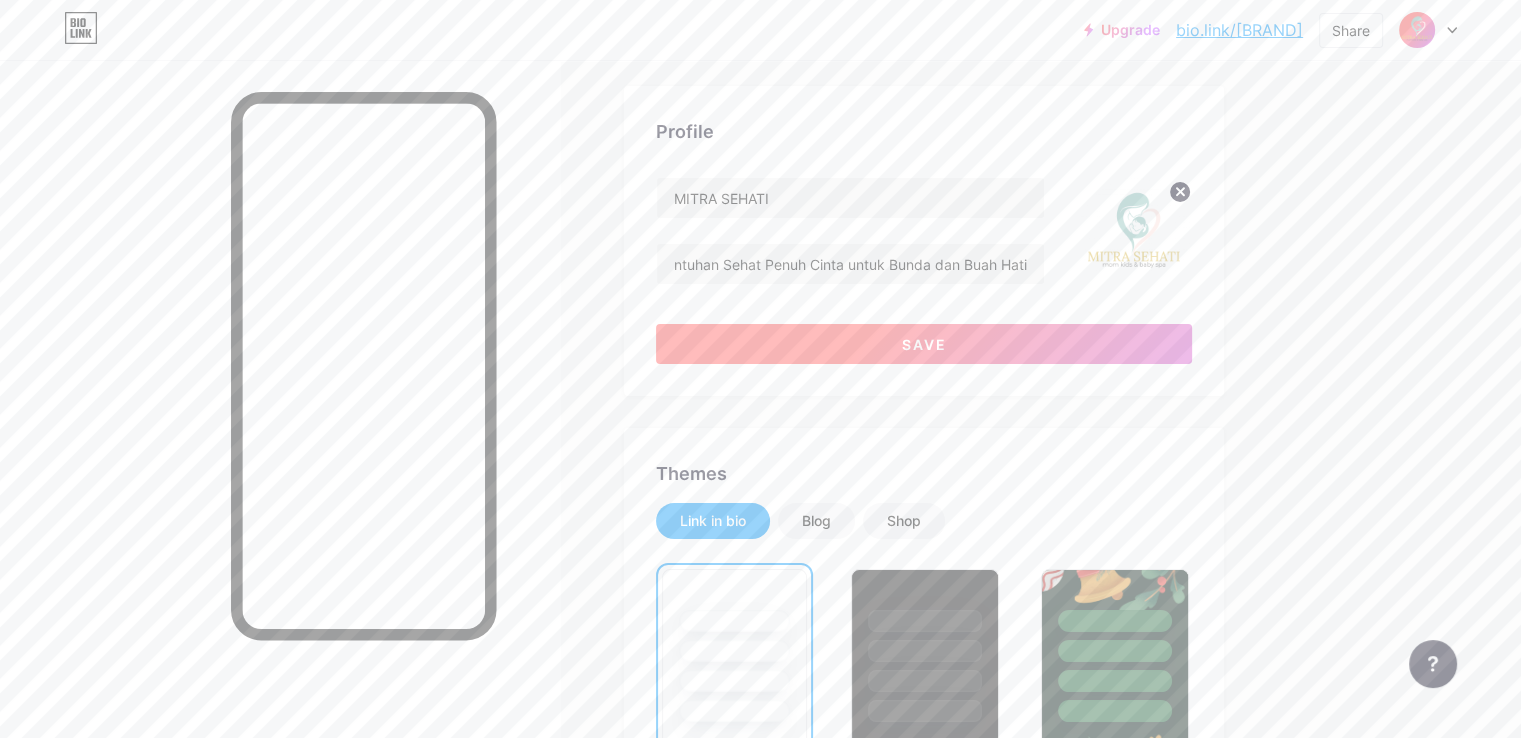 scroll, scrollTop: 0, scrollLeft: 0, axis: both 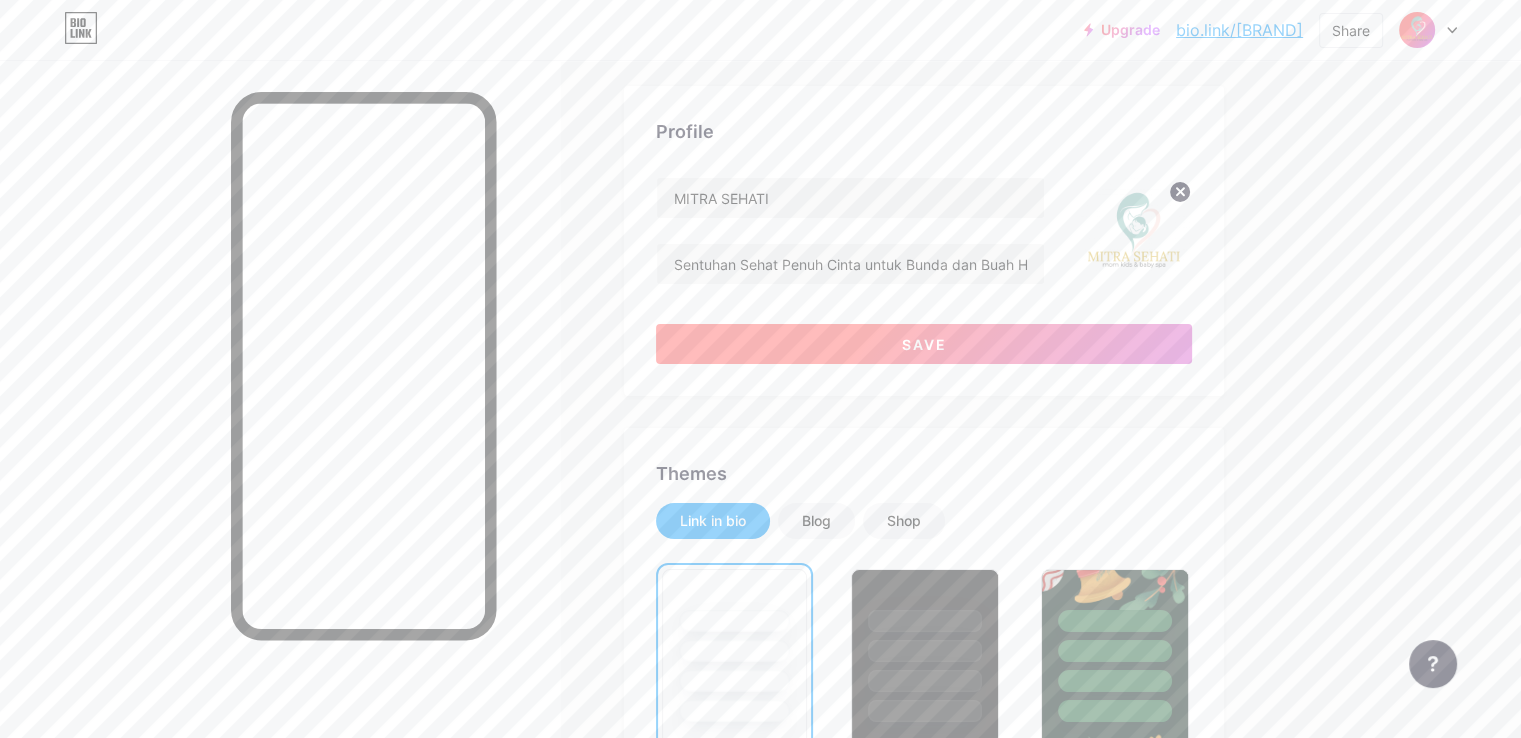 click on "Save" at bounding box center (924, 344) 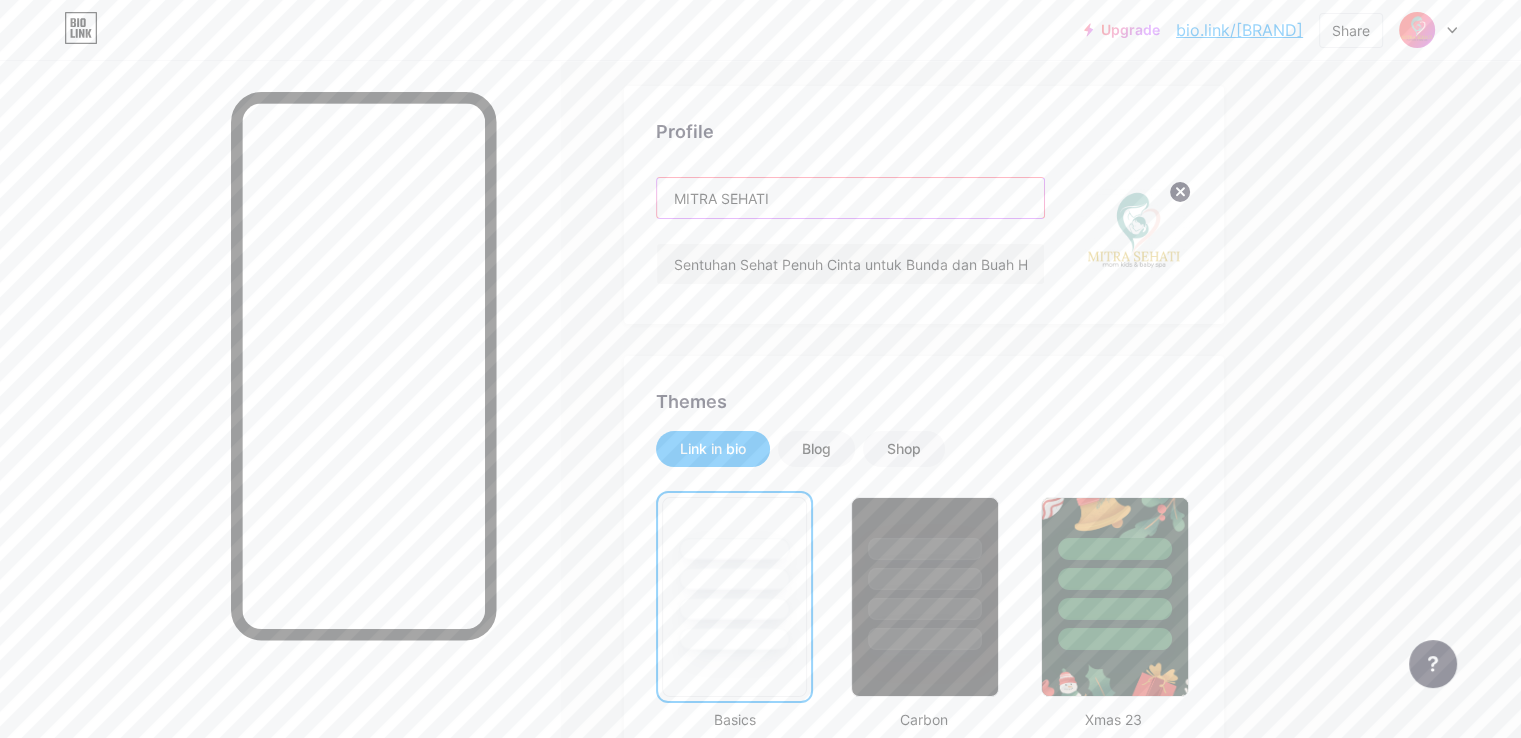 drag, startPoint x: 867, startPoint y: 196, endPoint x: 683, endPoint y: 196, distance: 184 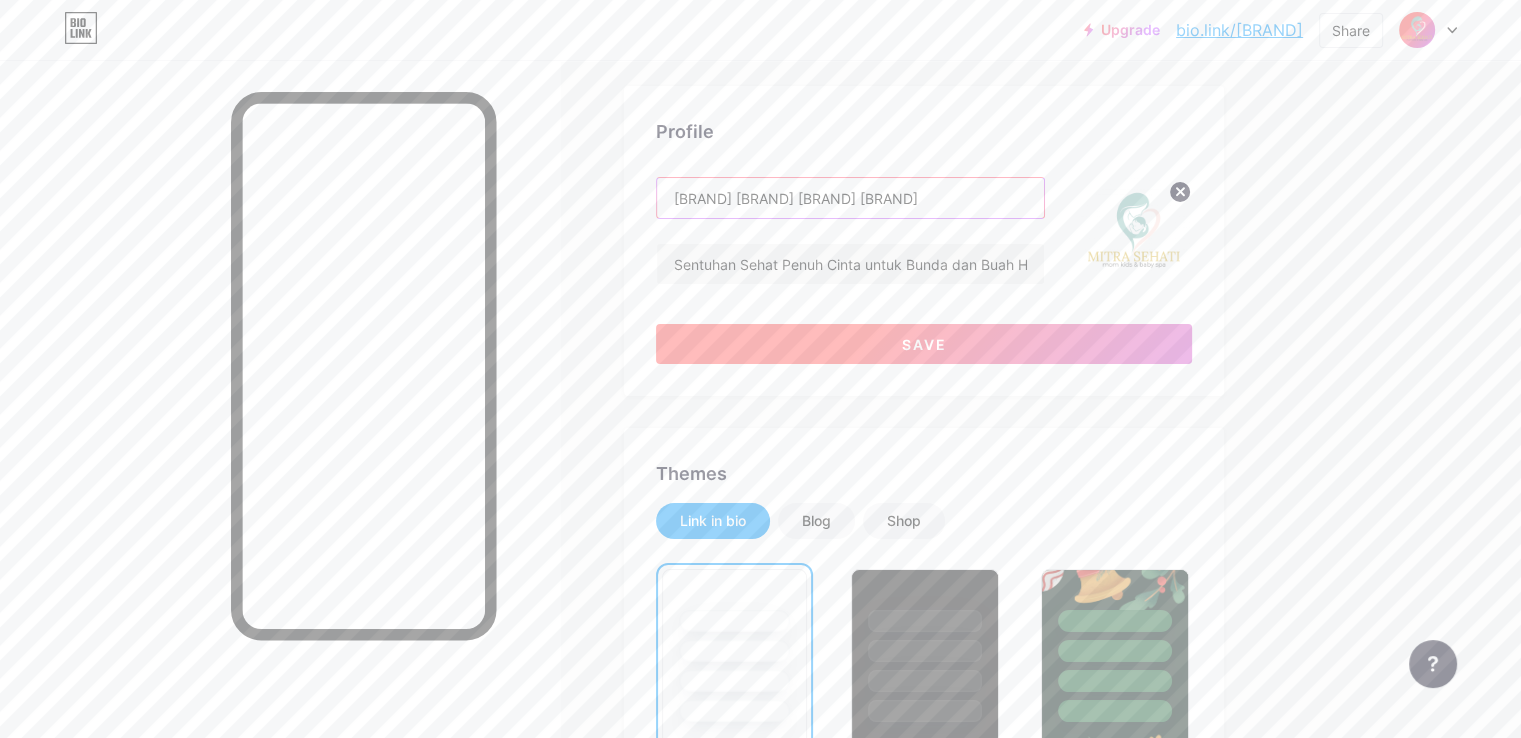 type on "[BRAND] [BRAND] [BRAND] [BRAND]" 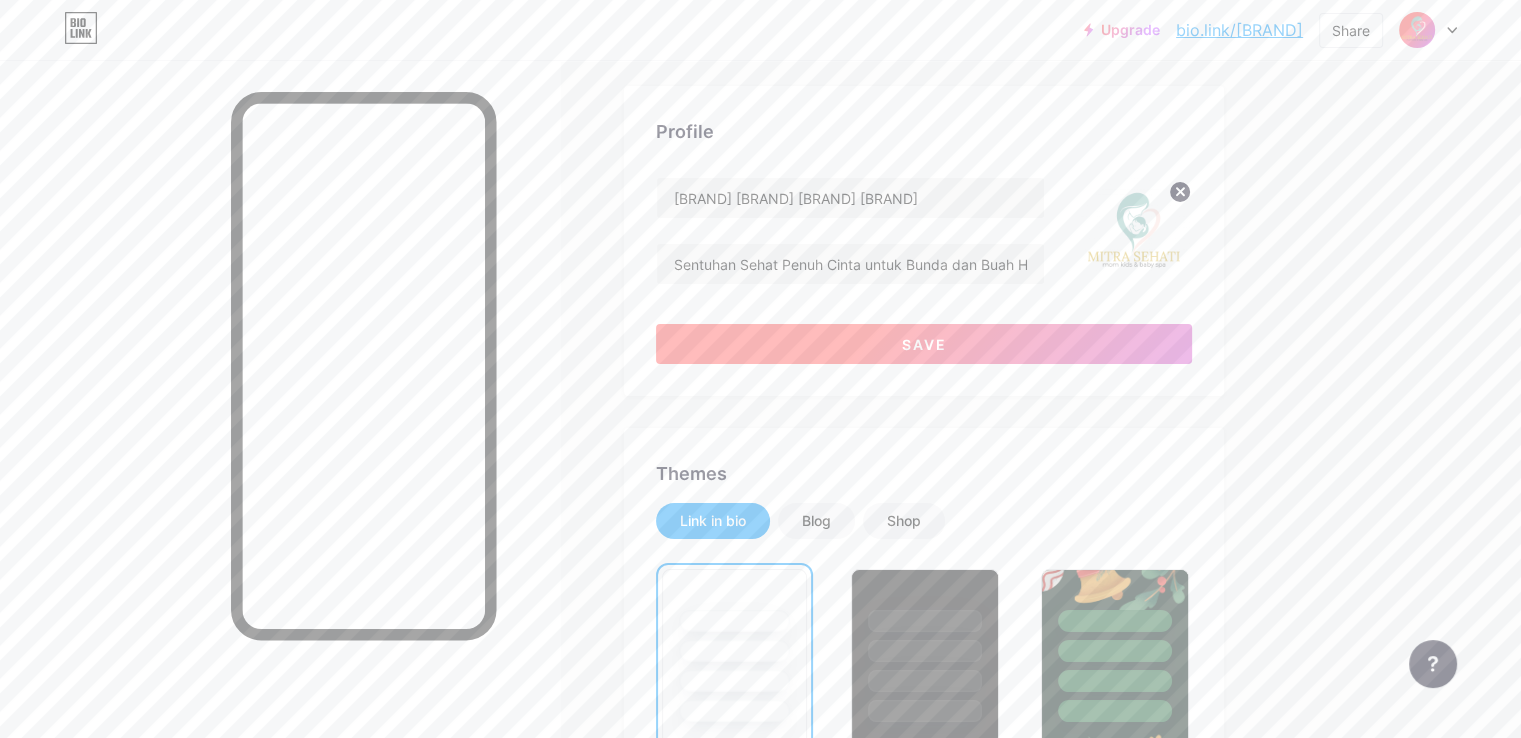click on "Save" at bounding box center (924, 344) 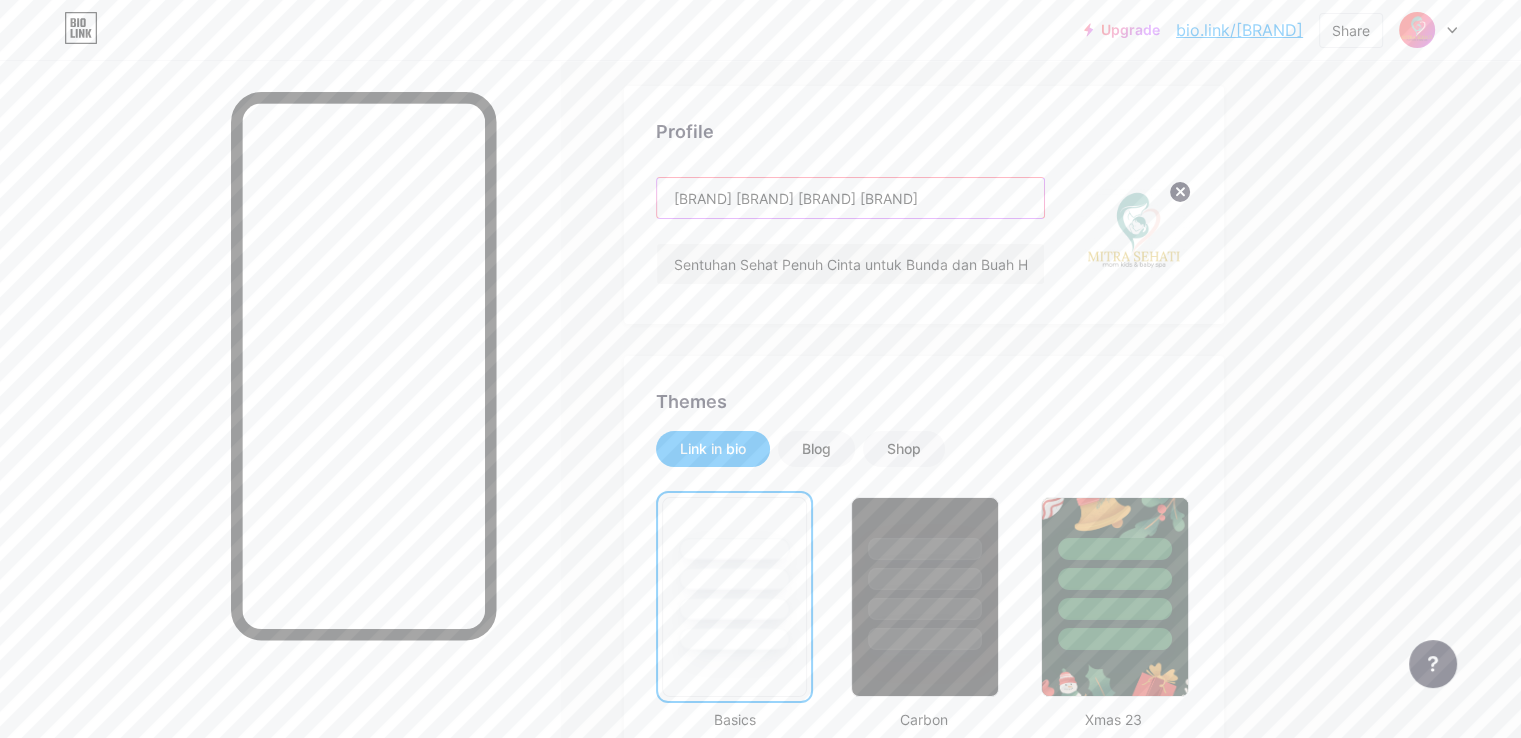 drag, startPoint x: 1014, startPoint y: 200, endPoint x: 732, endPoint y: 215, distance: 282.39865 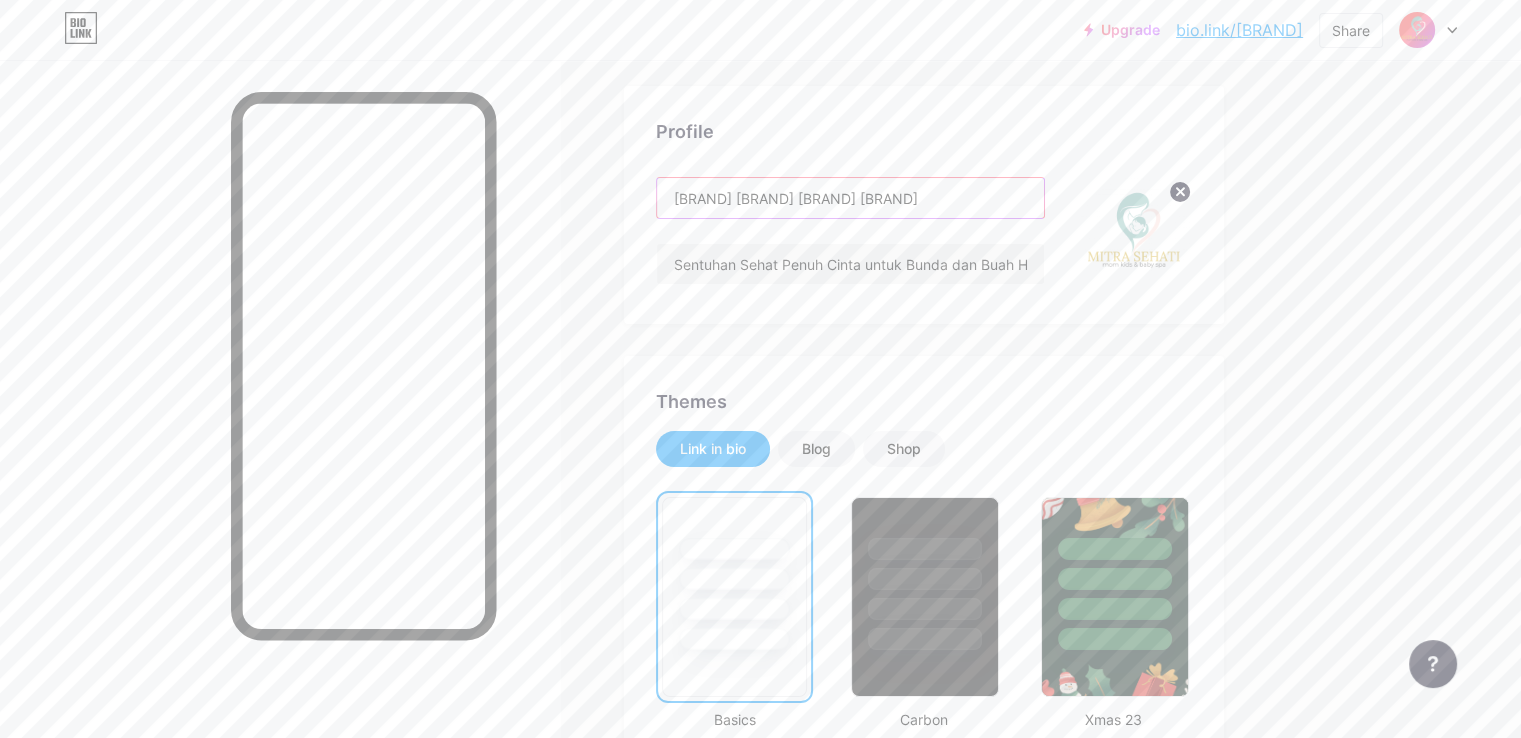 click on "Profile   [BRAND] [BRAND]     Sentuhan Sehat Penuh Cinta untuk Bunda dan Buah Hati" at bounding box center (924, 205) 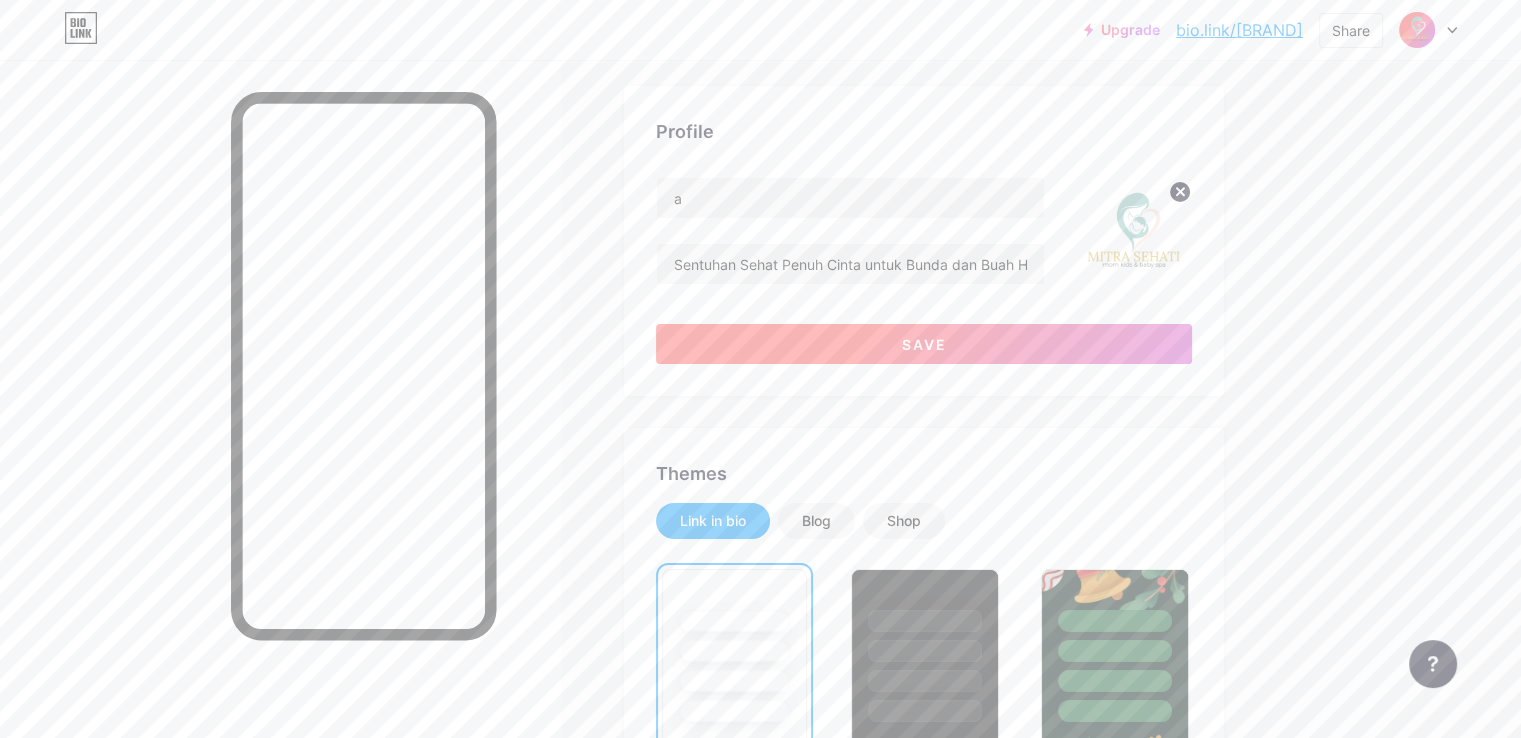 click on "Save" at bounding box center [924, 344] 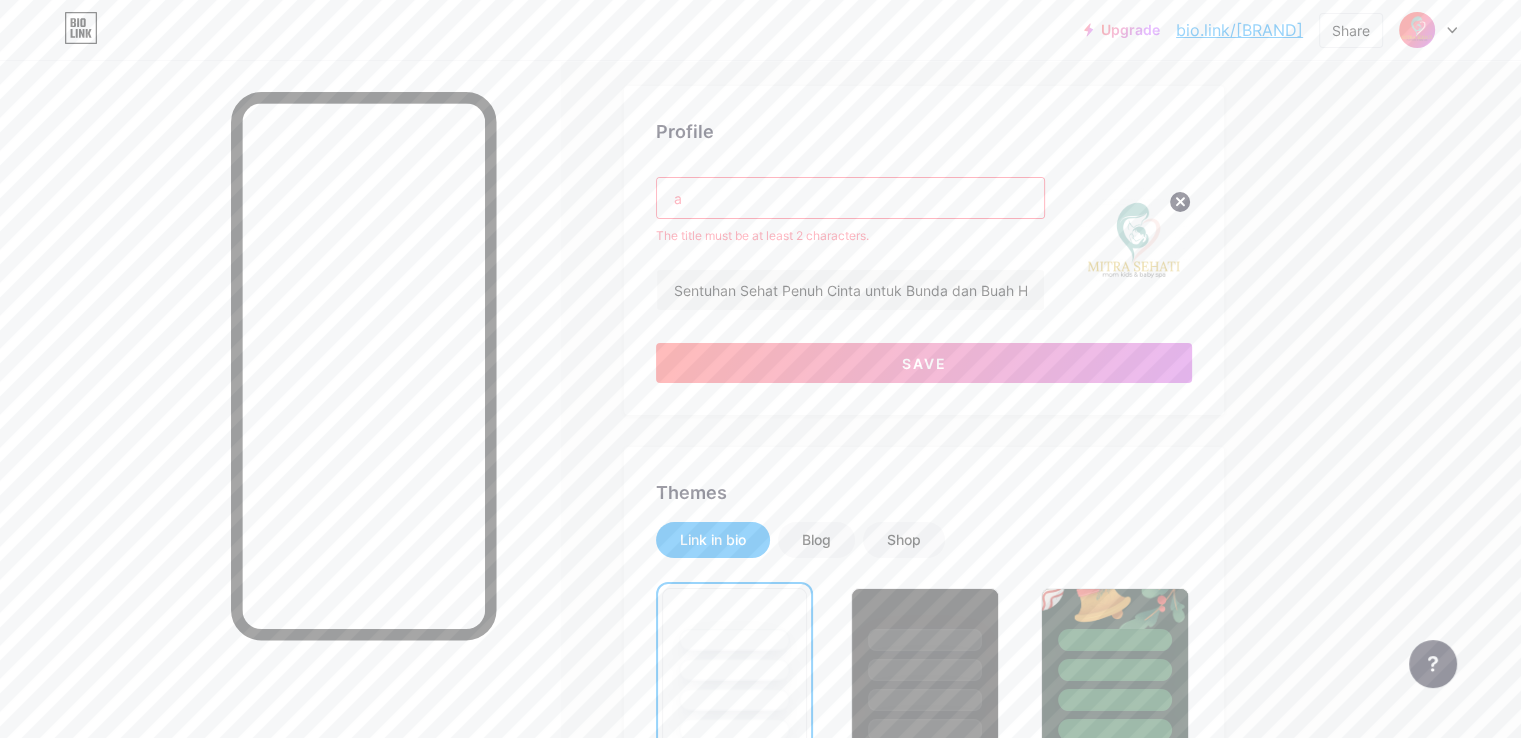 click on "a" at bounding box center (850, 198) 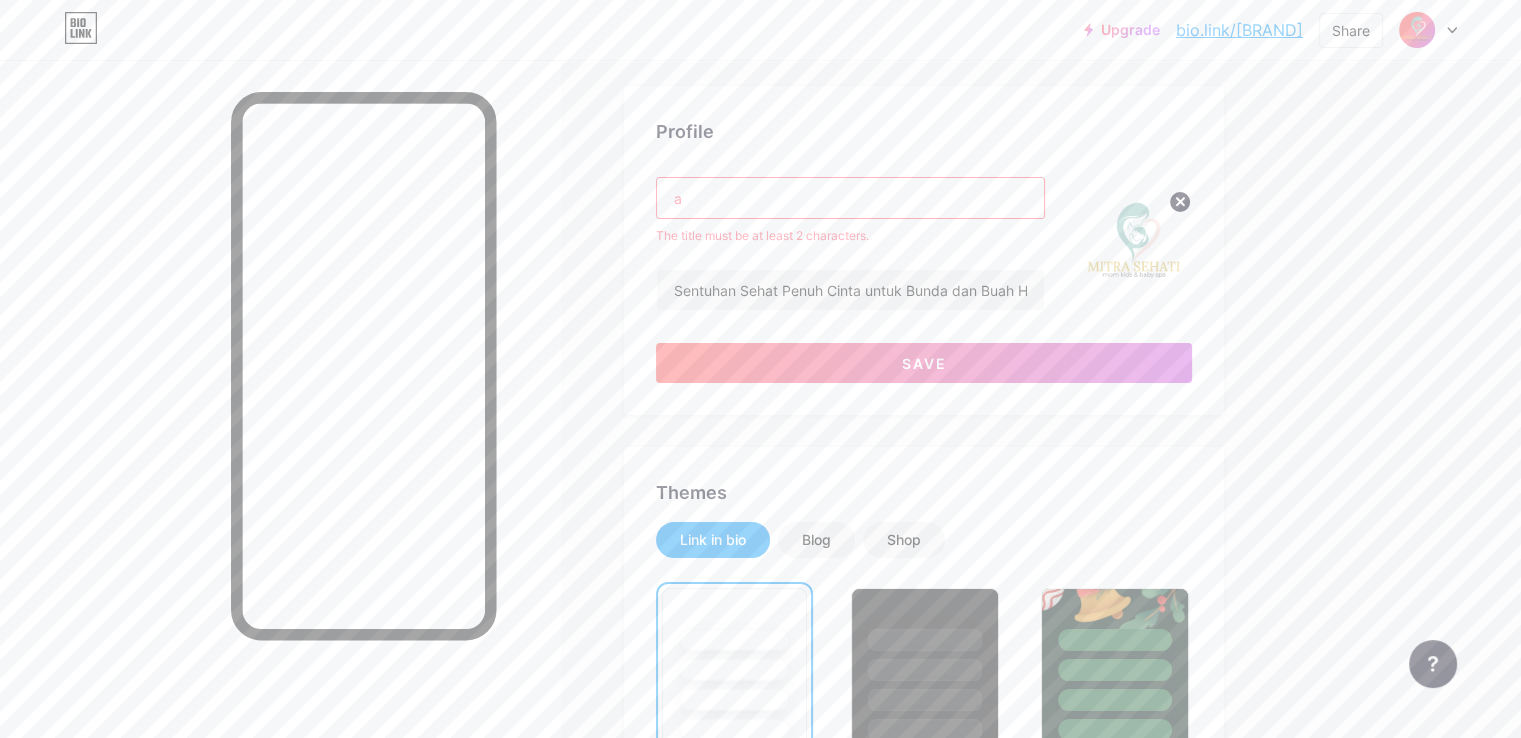 drag, startPoint x: 791, startPoint y: 200, endPoint x: 740, endPoint y: 202, distance: 51.0392 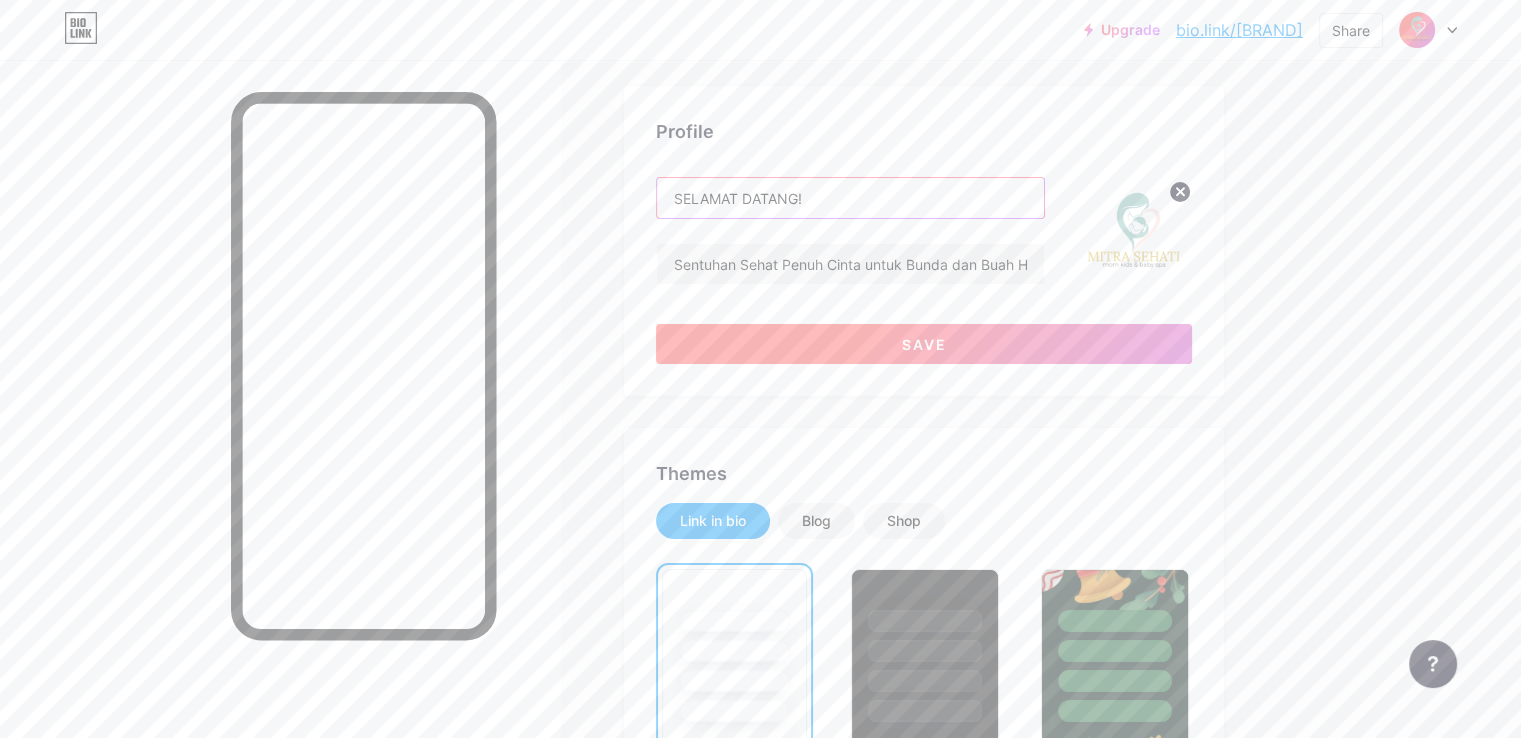 type on "SELAMAT DATANG!" 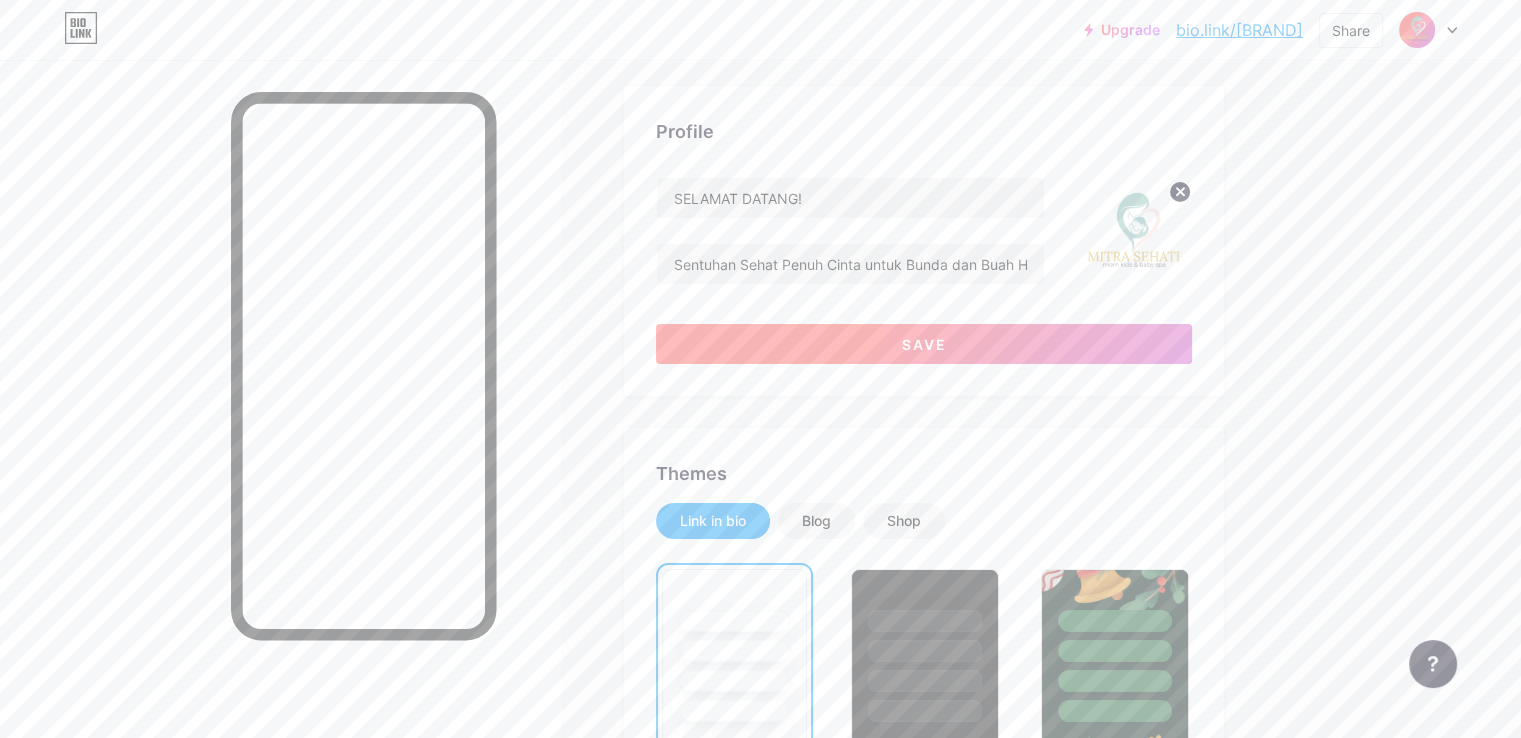 click on "Save" at bounding box center [924, 344] 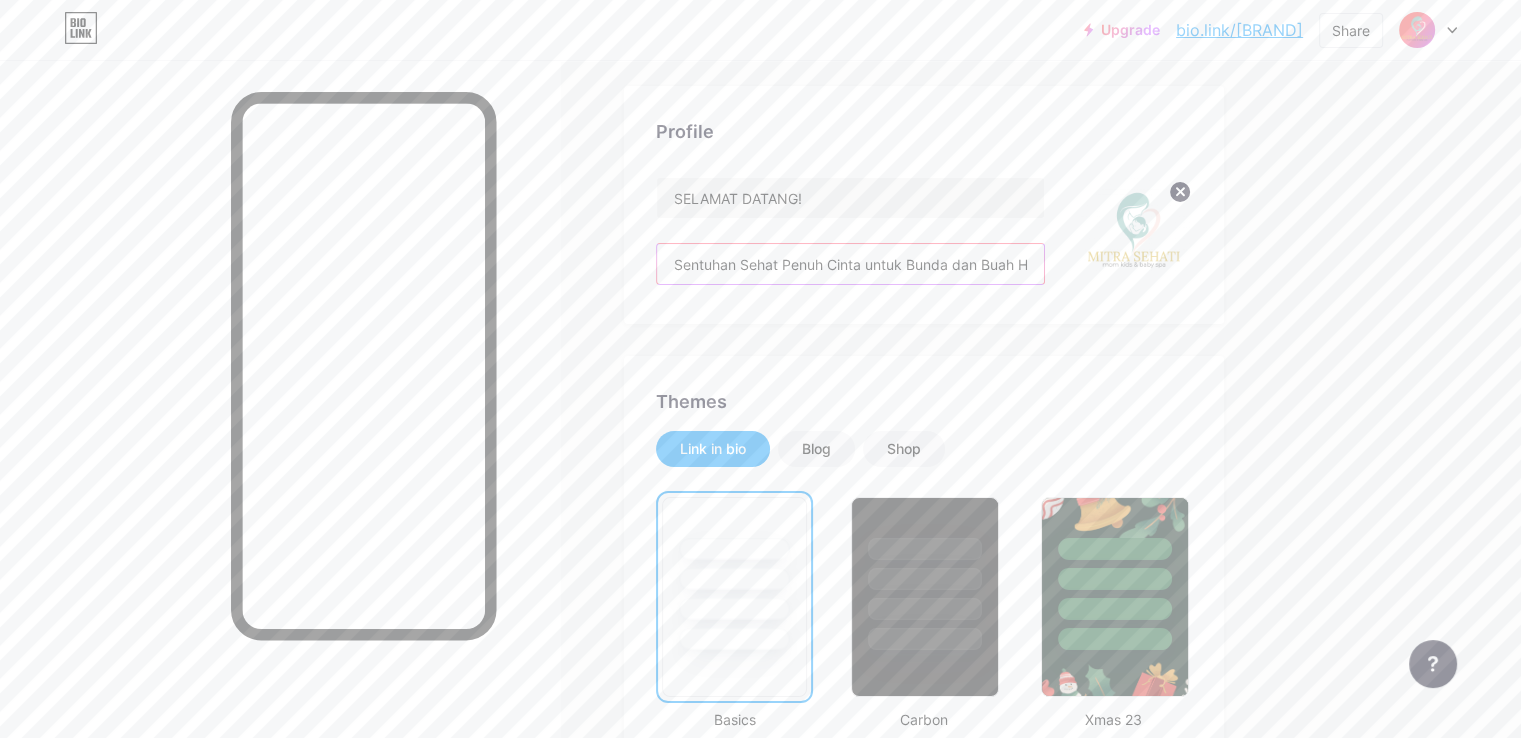 click on "Sentuhan Sehat Penuh Cinta untuk Bunda dan Buah Hati" at bounding box center (850, 264) 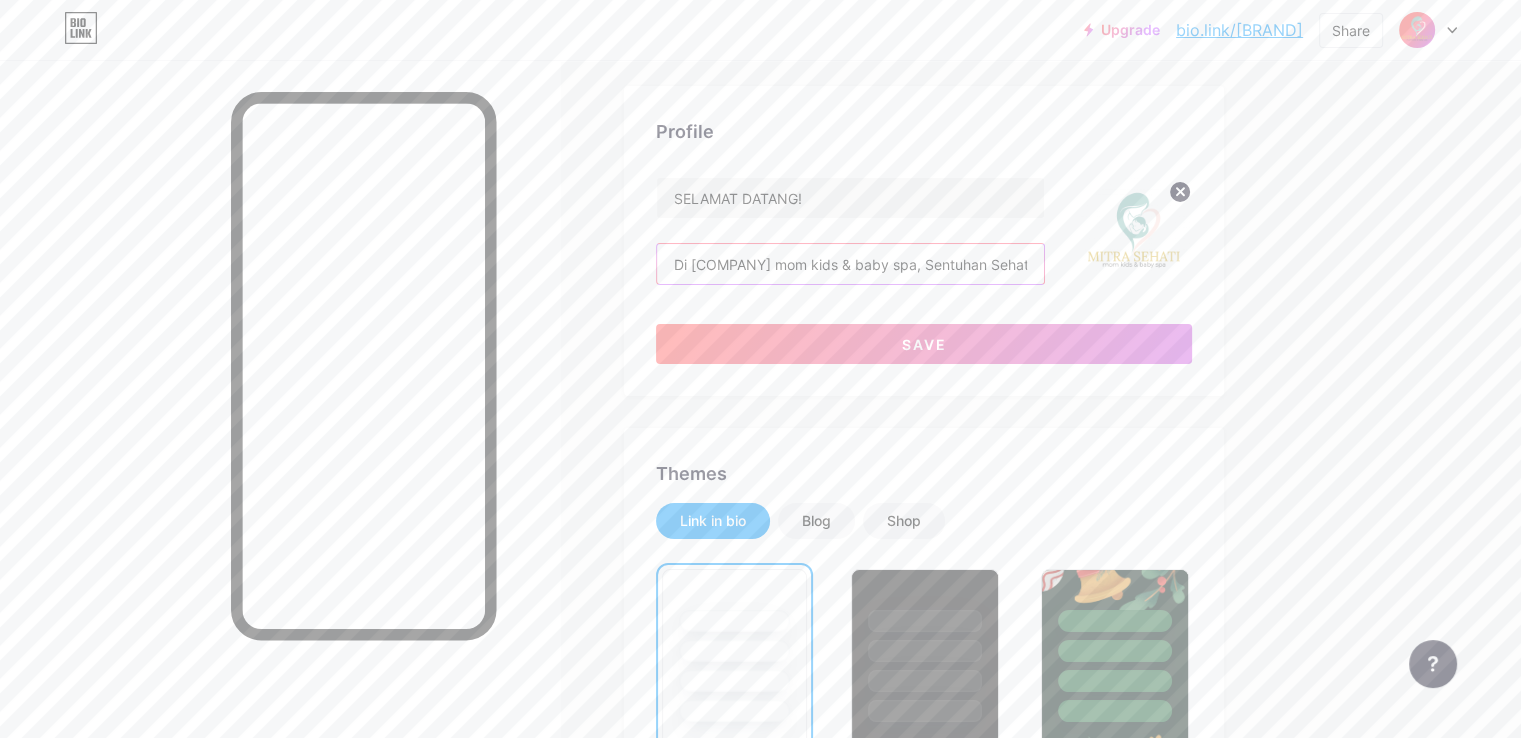 type on "Di [COMPANY] mom kids & baby spa, Sentuhan Sehat Penuh Cinta untuk Bunda dan Buah Hati" 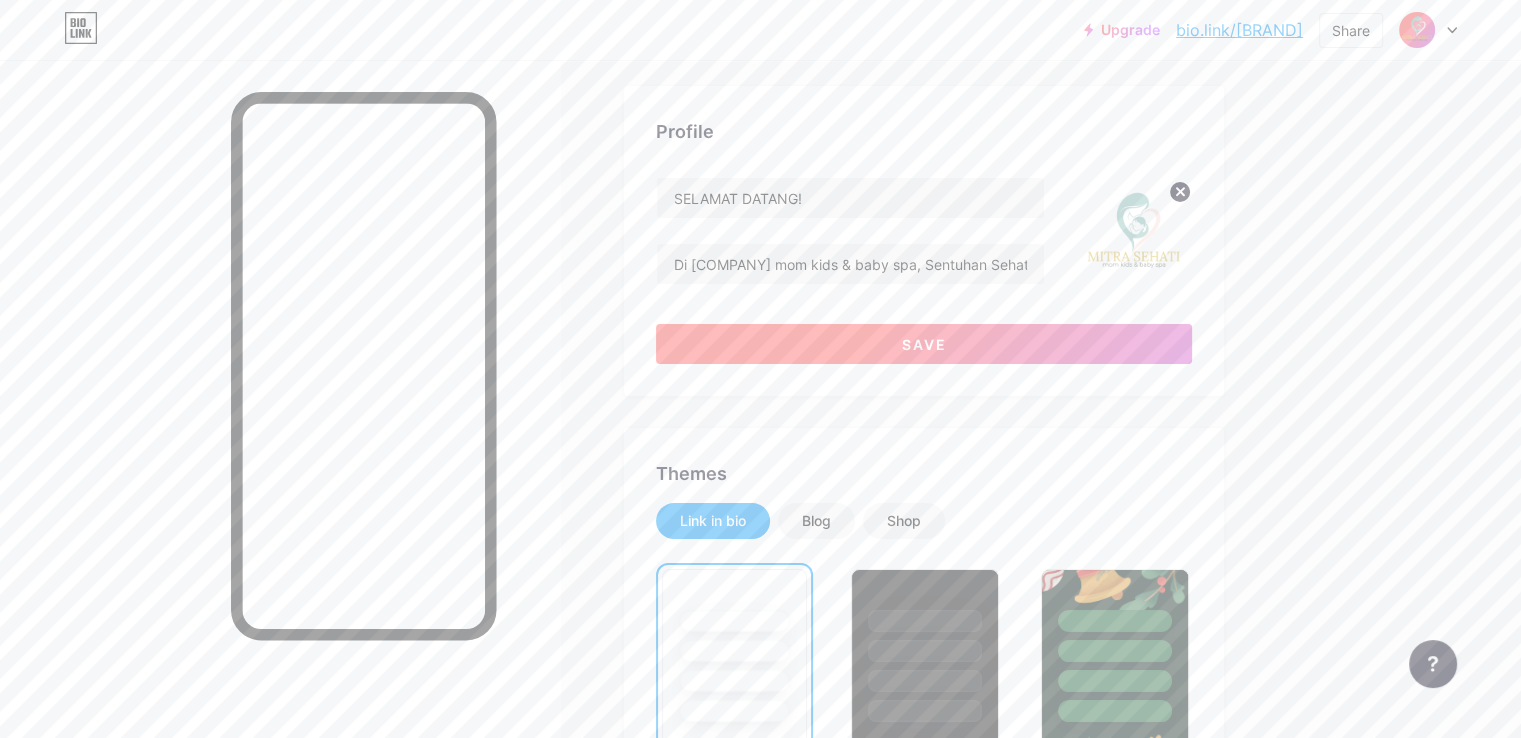 click on "Save" at bounding box center (924, 344) 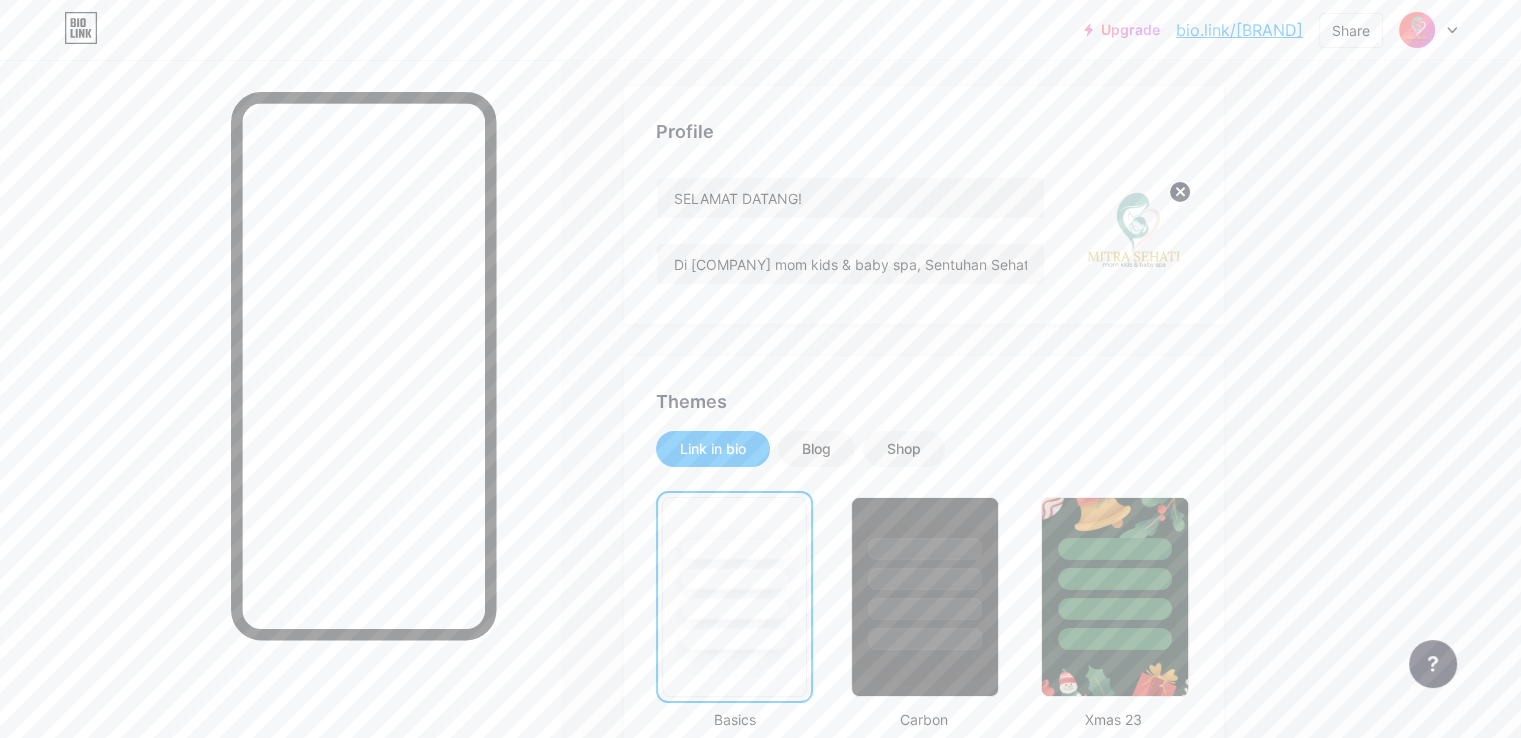 click on "Links
Posts
Design
Subscribers
NEW
Stats
Settings     Profile   SELAMAT DATANG!     Di [COMPANY] mom kids & baby spa, Sentuhan Sehat Penuh Cinta untuk Bunda dan Buah Hati                   Themes   Link in bio   Blog   Shop       Basics       Carbon       Xmas 23       Pride       Glitch       Winter · Live       Glassy · Live       Chameleon · Live       Rainy Night · Live       Neon · Live       Summer       Retro       Strawberry · Live       Desert       Sunny       Autumn       Leaf       Clear Sky       Blush       Unicorn       Minimal       Cloudy       Shadow     Create your own           Changes saved       Position to display socials                 Top                     Bottom
Disable Bio Link branding
Will hide the Bio Link branding from homepage     Display Share button
Enables social sharing options on your page including a QR code.   Changes saved" at bounding box center [654, 1628] 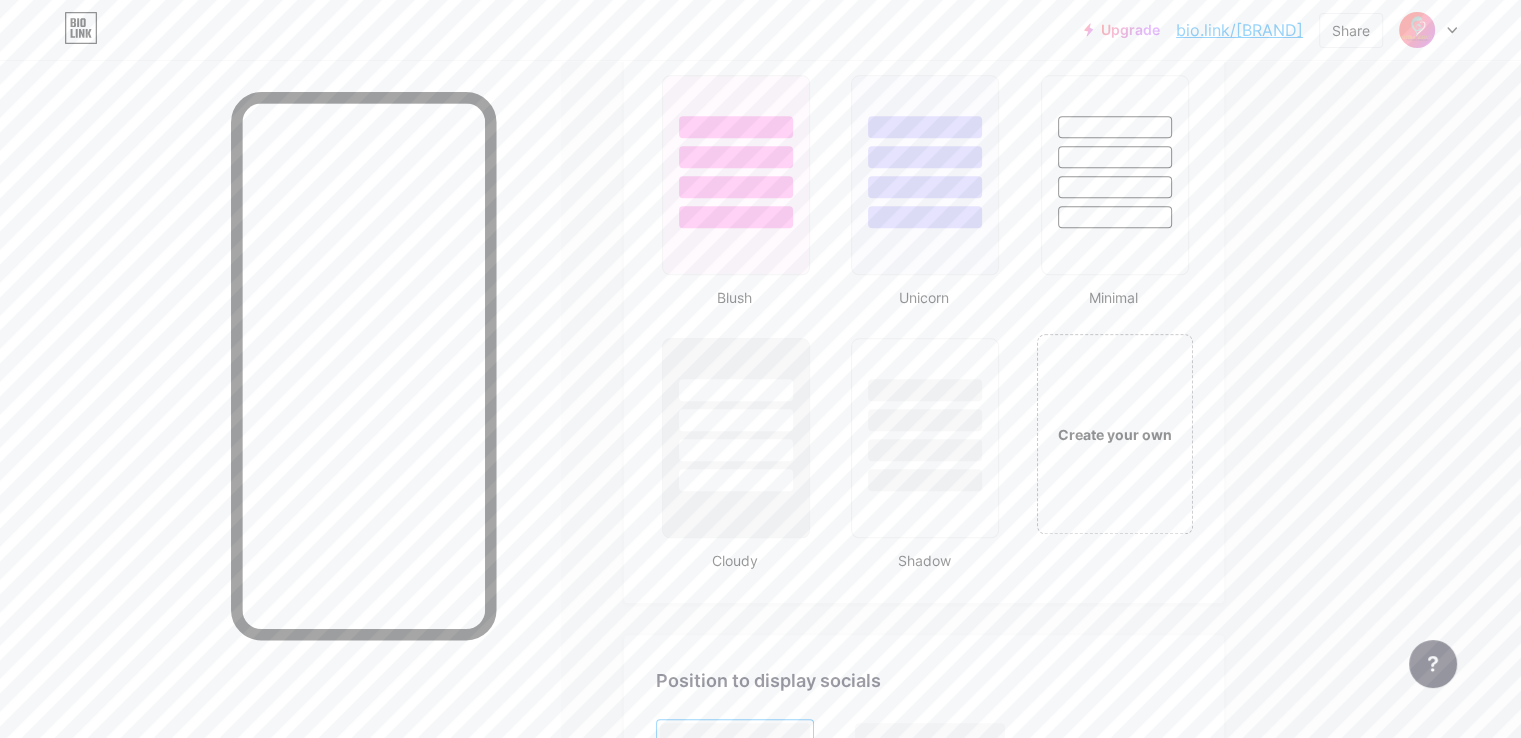 scroll, scrollTop: 1700, scrollLeft: 0, axis: vertical 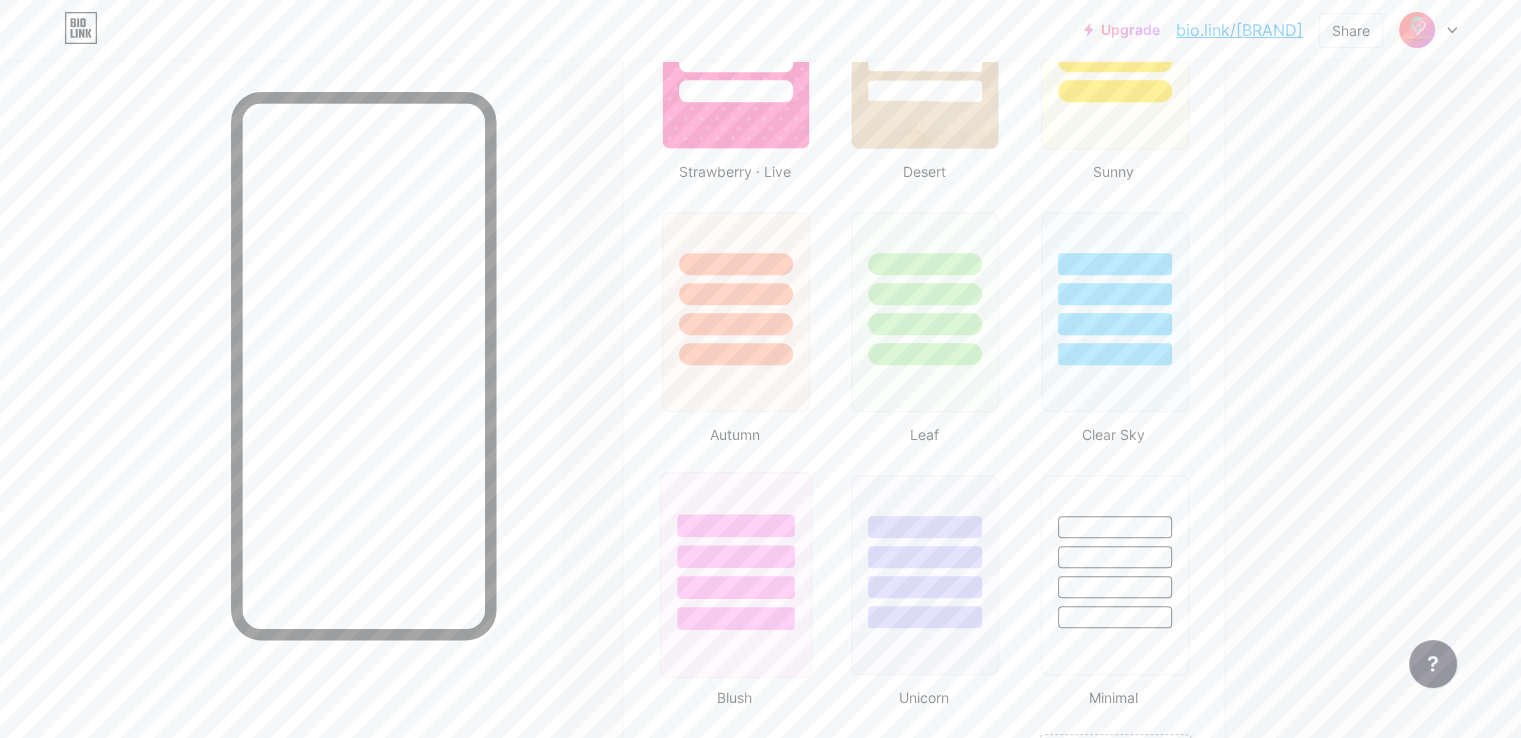 click at bounding box center (736, 551) 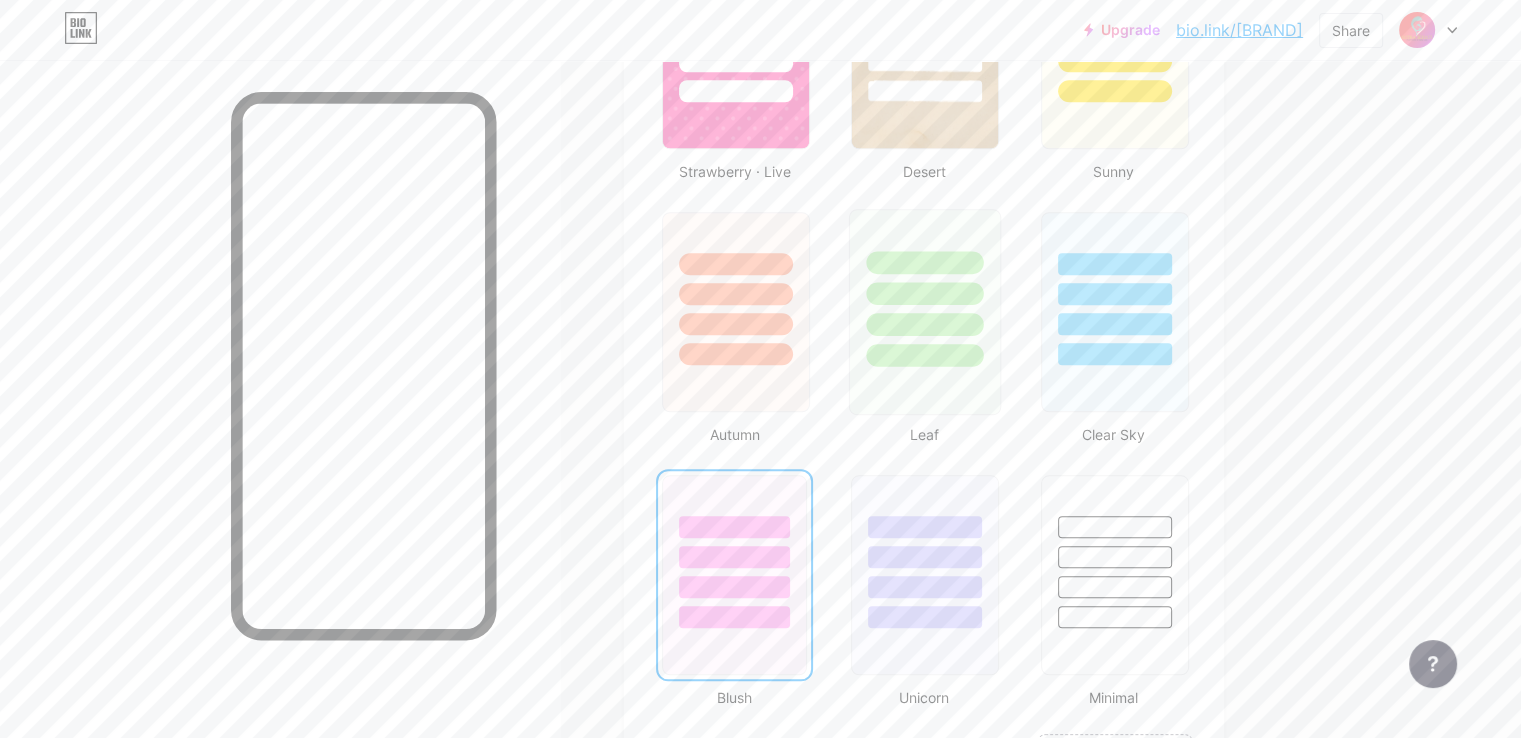 click at bounding box center [925, 288] 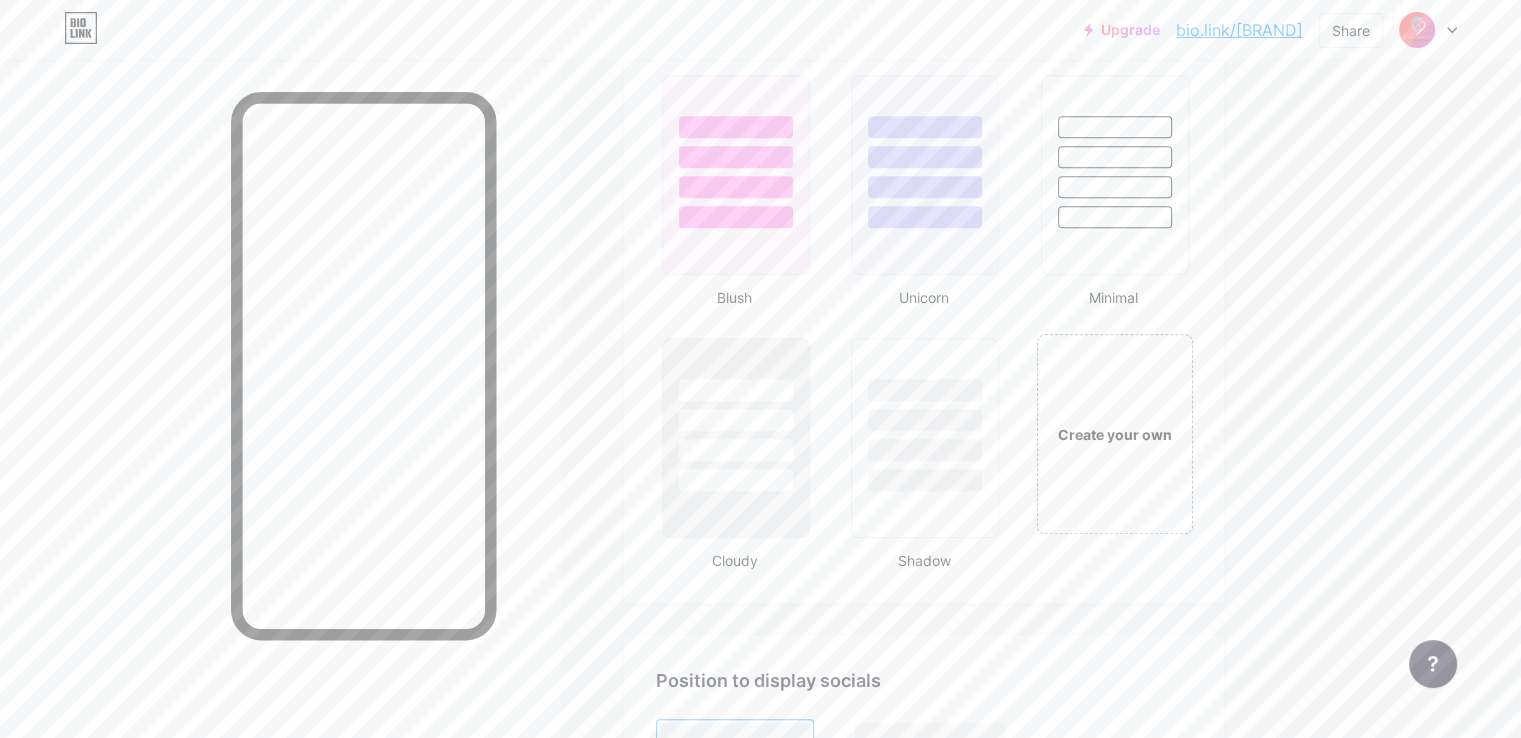 scroll, scrollTop: 2500, scrollLeft: 0, axis: vertical 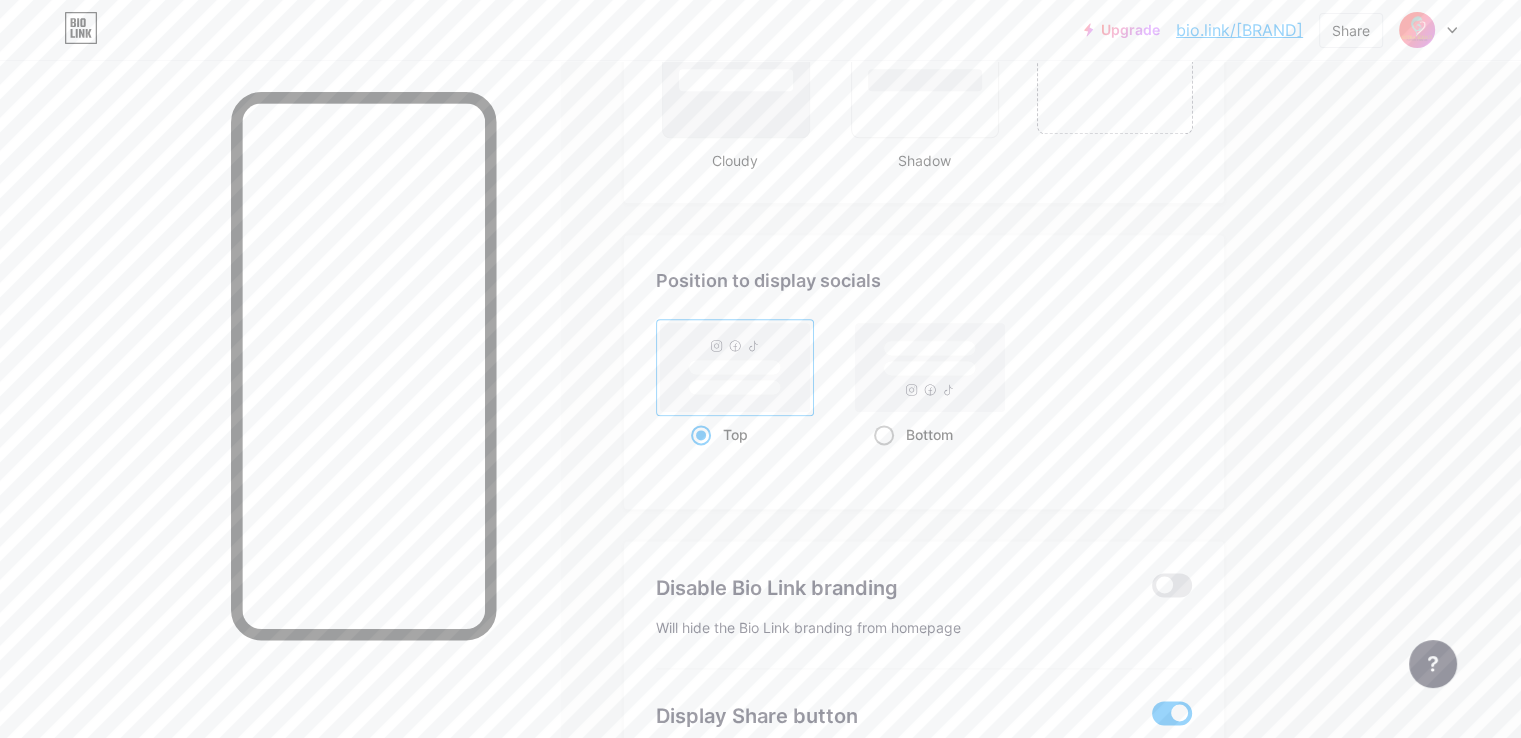 click 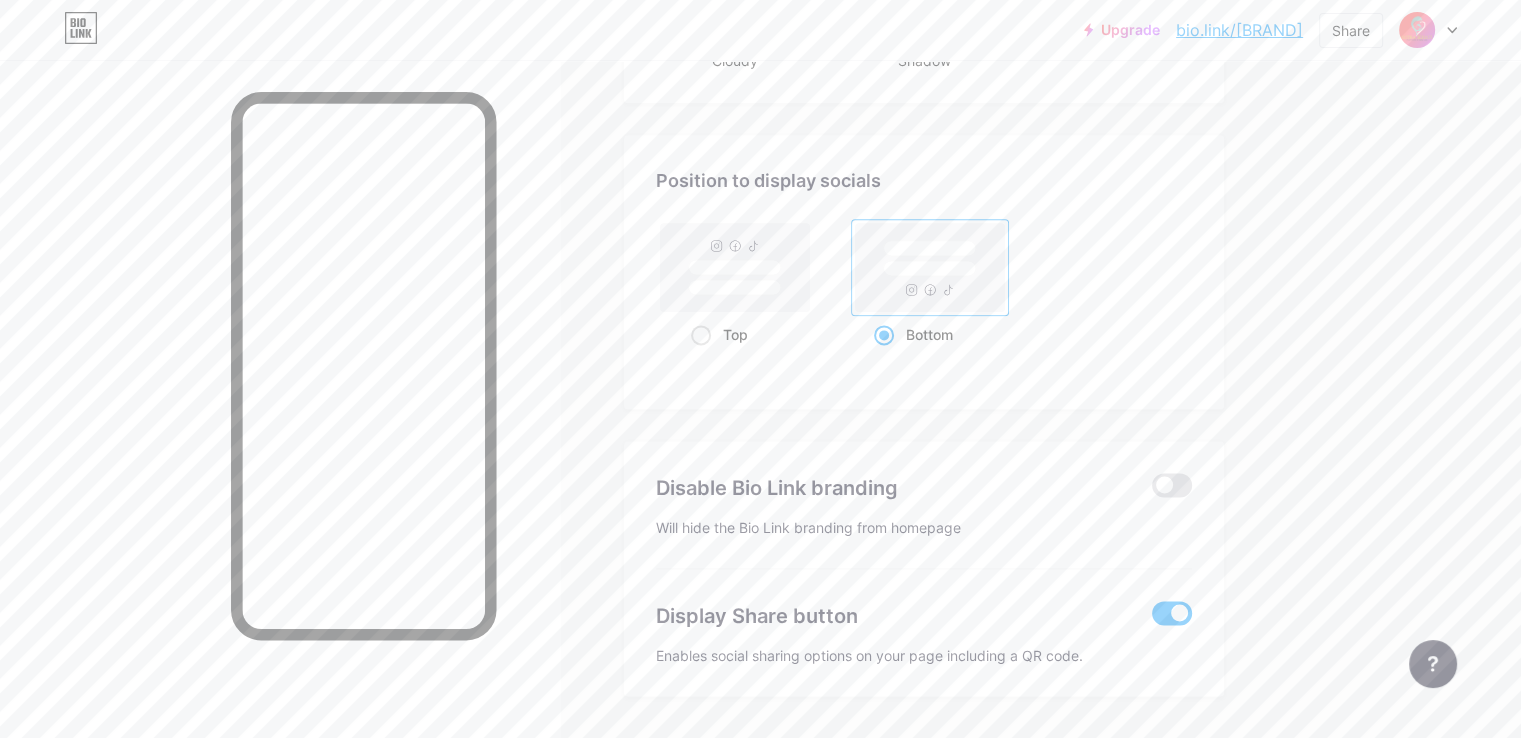 scroll, scrollTop: 2652, scrollLeft: 0, axis: vertical 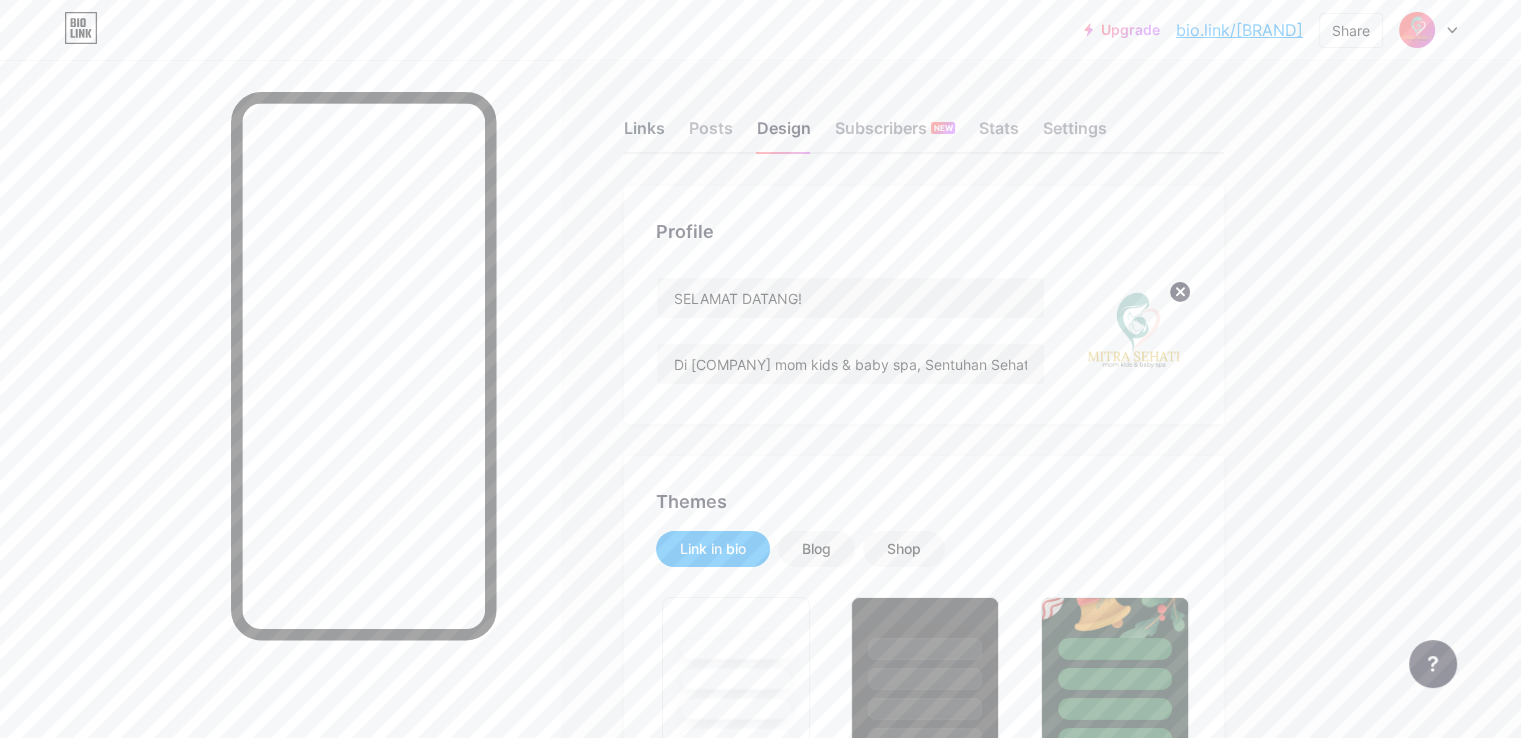 click on "Links" at bounding box center (644, 134) 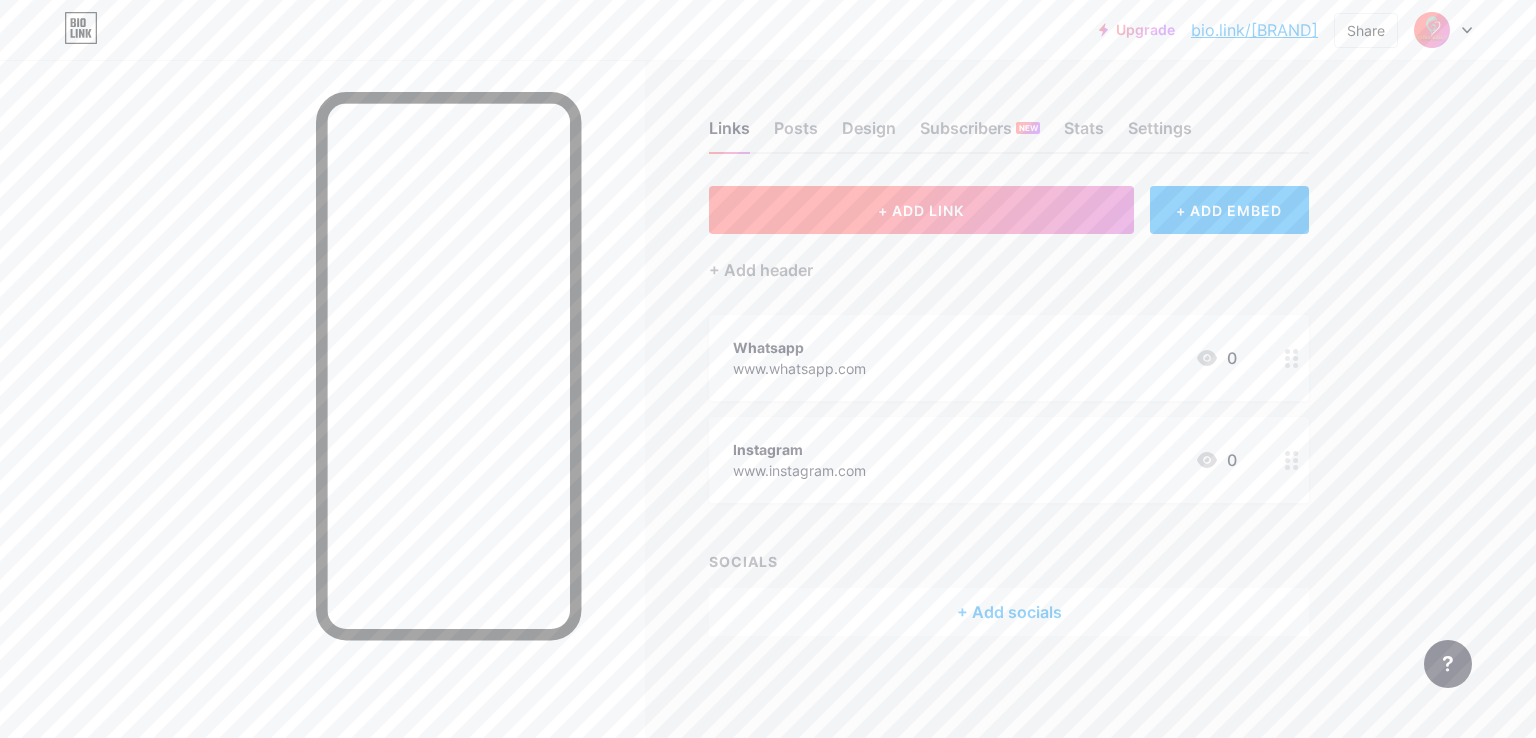 click on "+ ADD LINK" at bounding box center [921, 210] 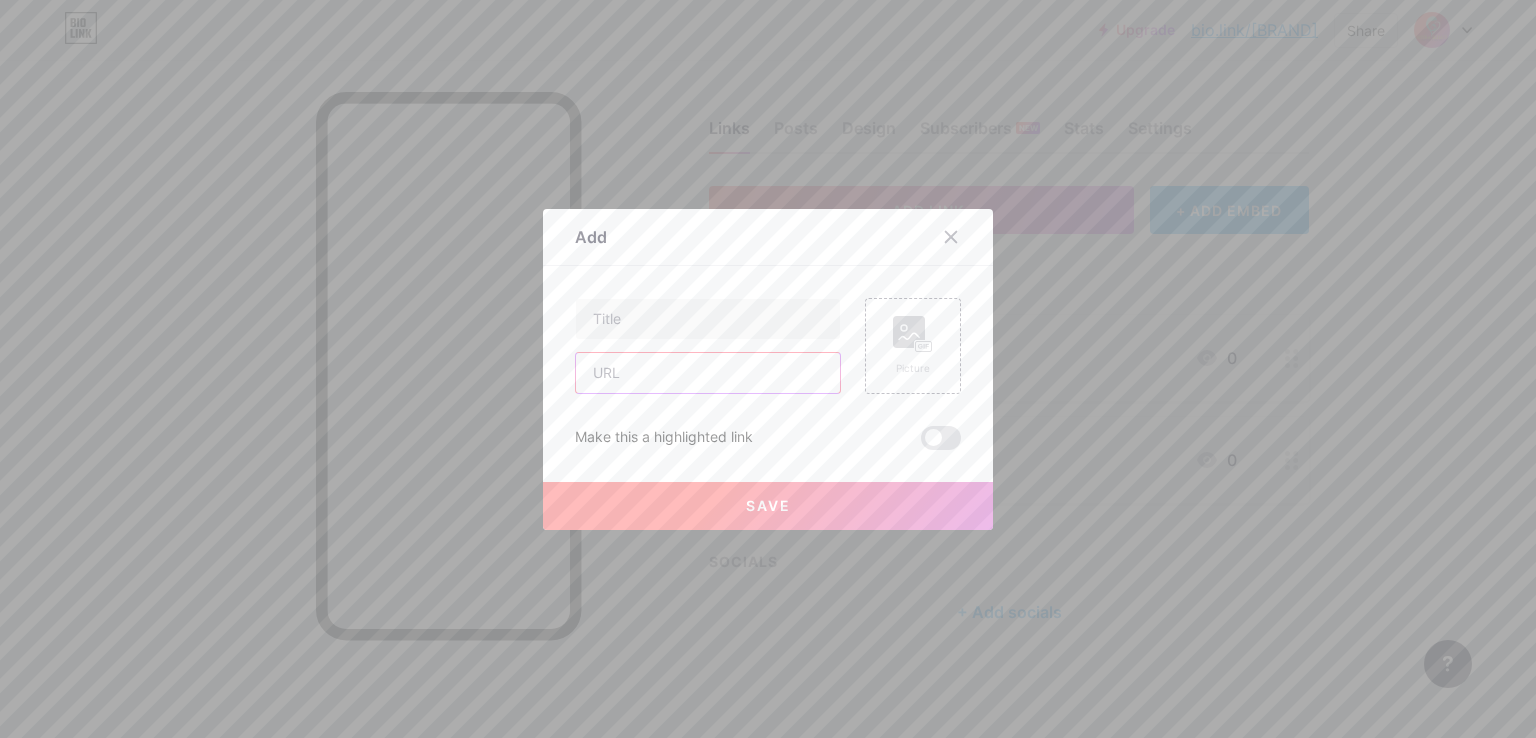 click at bounding box center (708, 373) 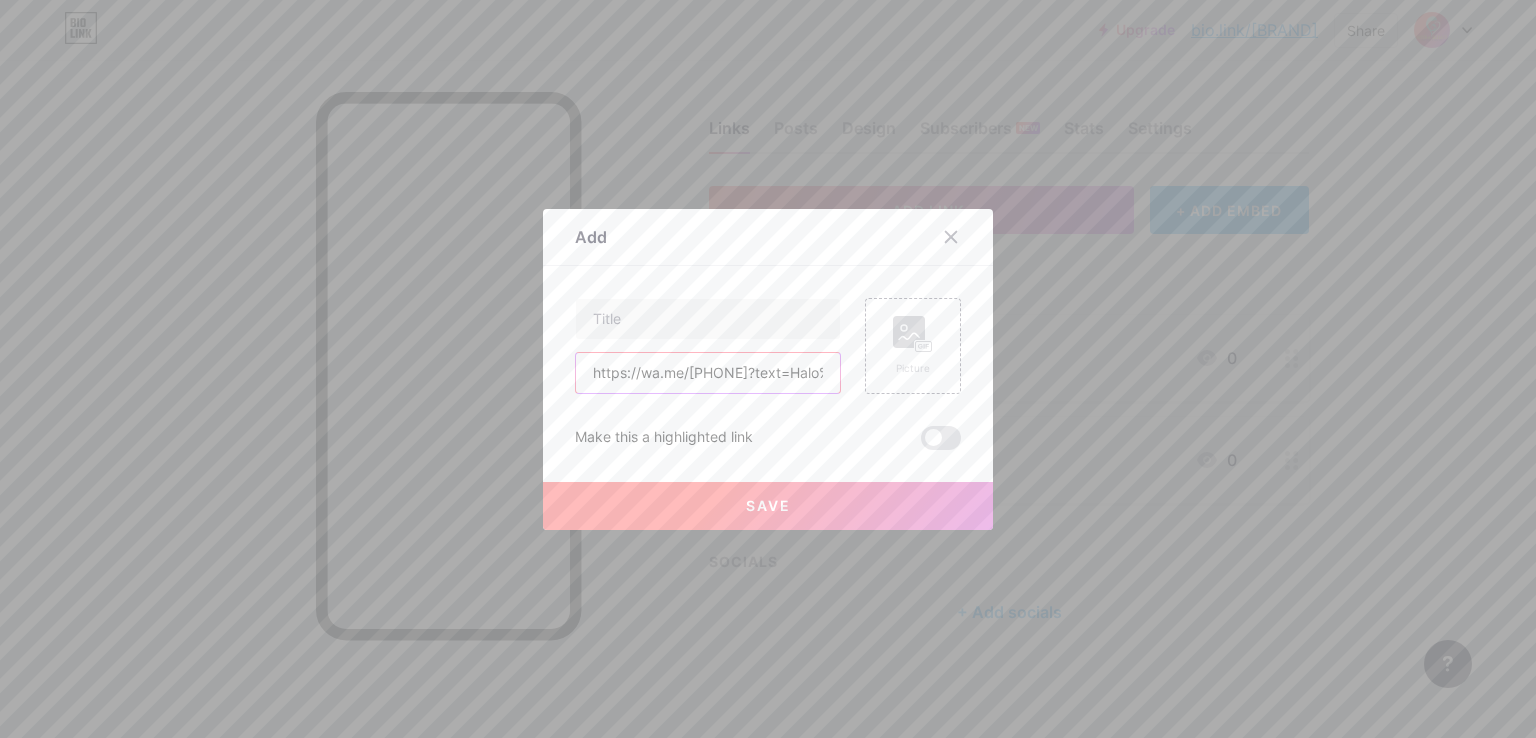scroll, scrollTop: 0, scrollLeft: 457, axis: horizontal 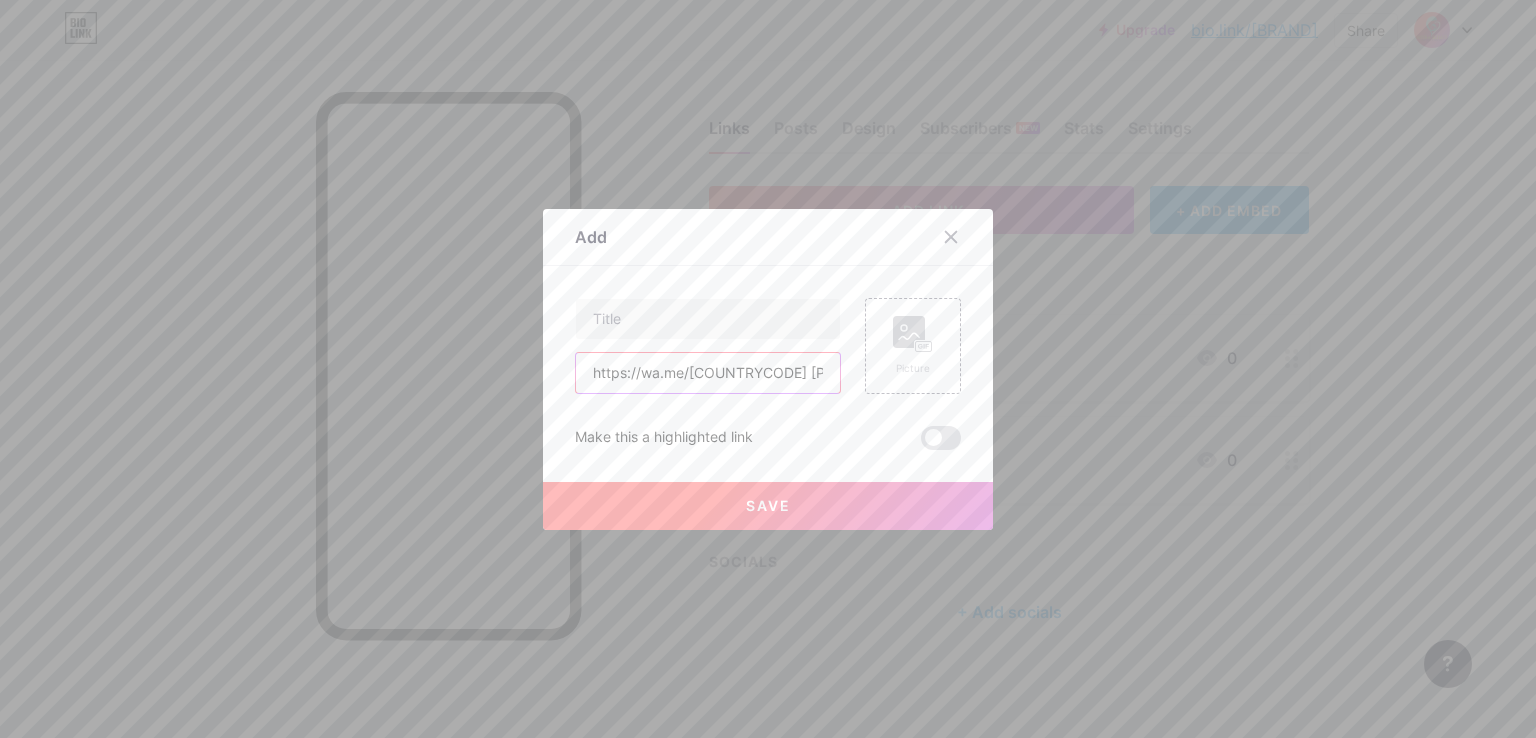click on "https://wa.me/[COUNTRYCODE] [PHONE]?text=Halo%20Admin%20Mitra%20Sehati,%20saya%20ingin%20reservasi." at bounding box center (708, 373) 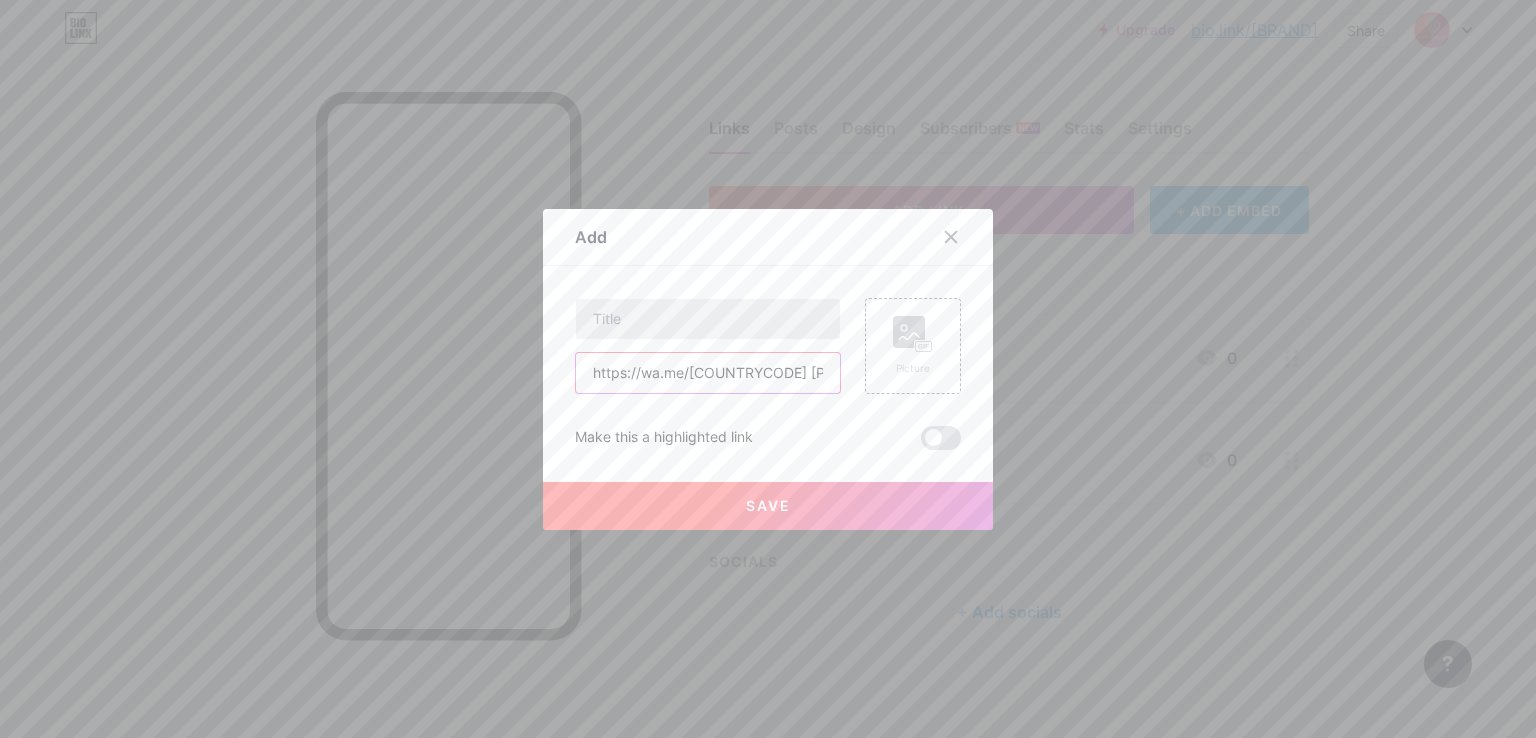 type on "https://wa.me/[COUNTRYCODE] [PHONE]?text=Halo%20Admin%20Mitra%20Sehati,%20saya%20ingin%20reservasi." 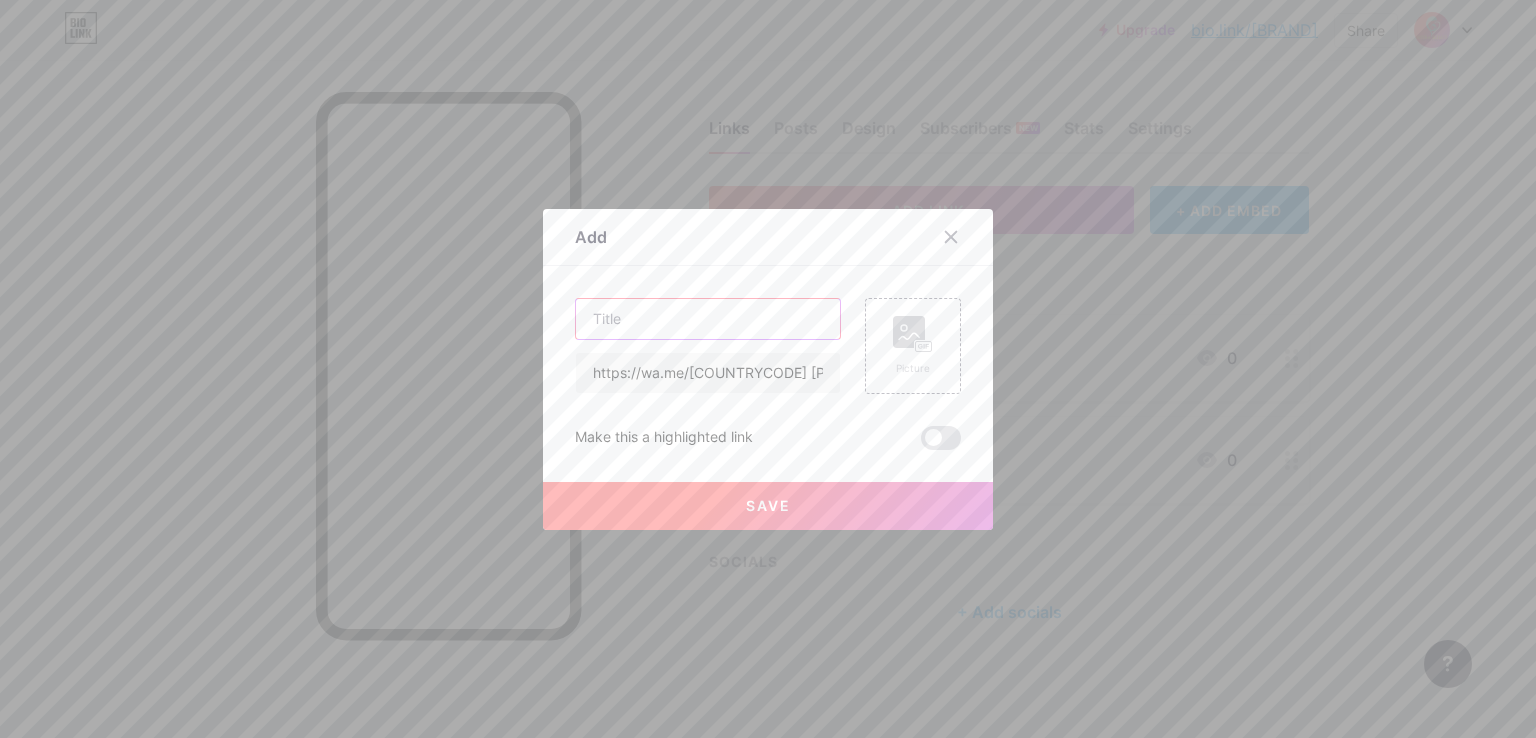 click at bounding box center [708, 319] 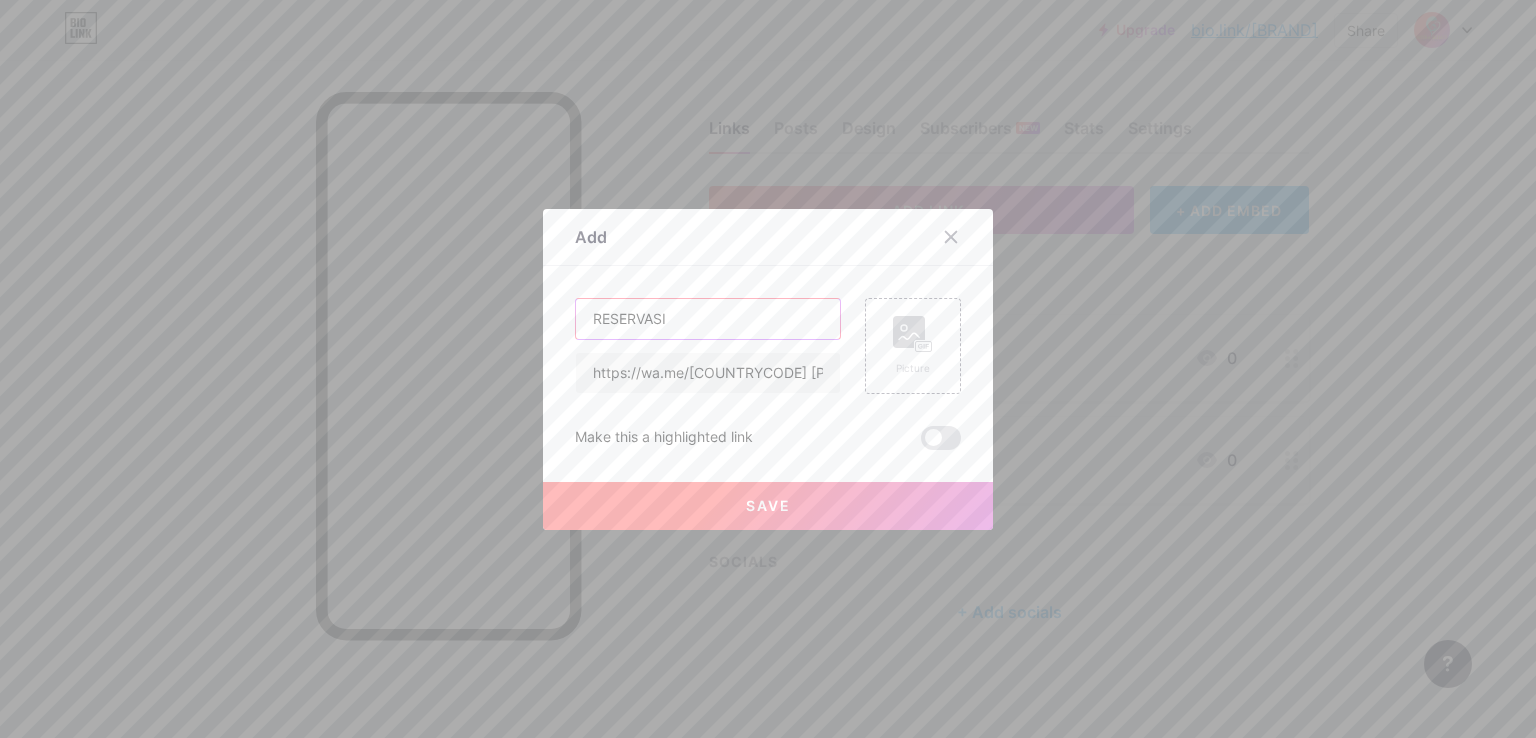 type on "RESERVASI" 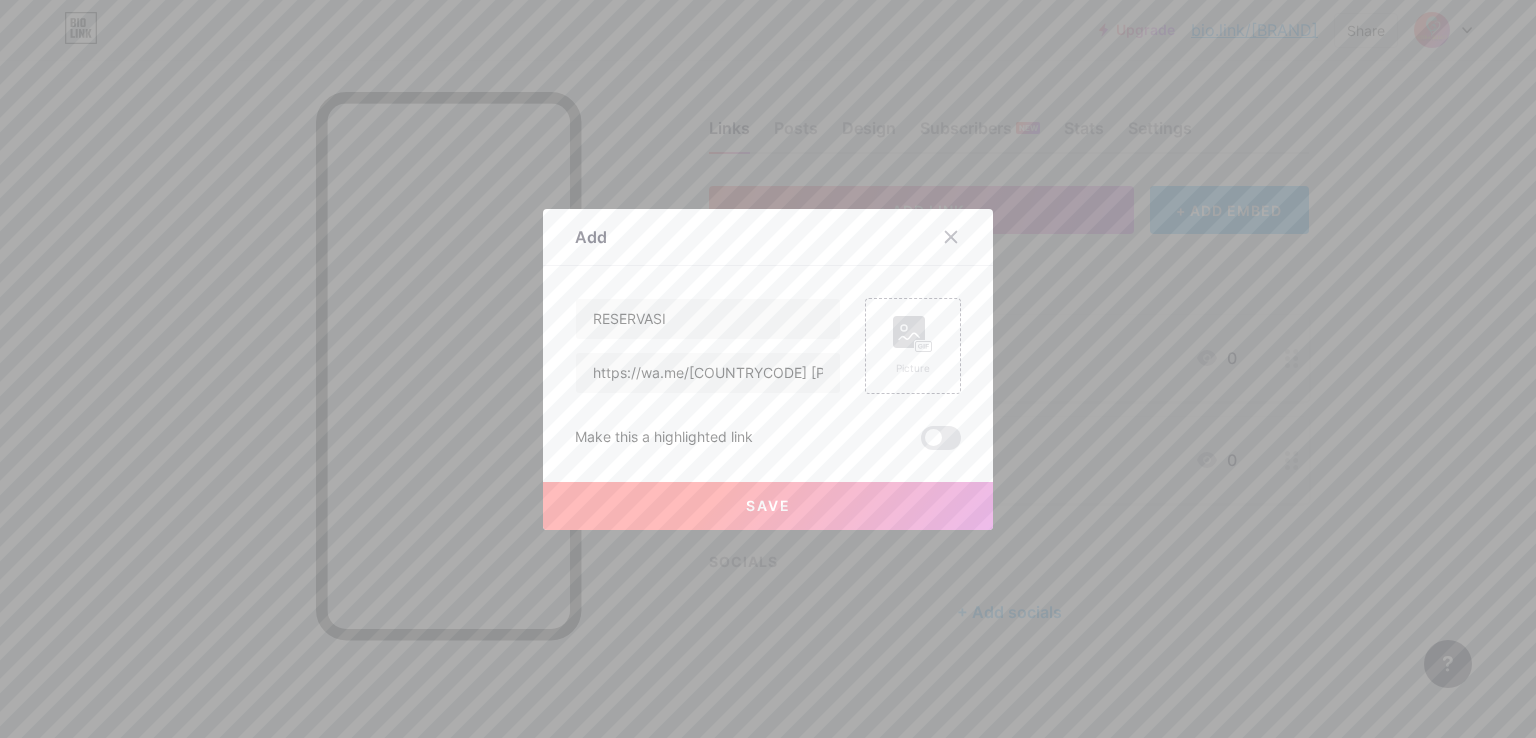 click on "Save" at bounding box center [768, 506] 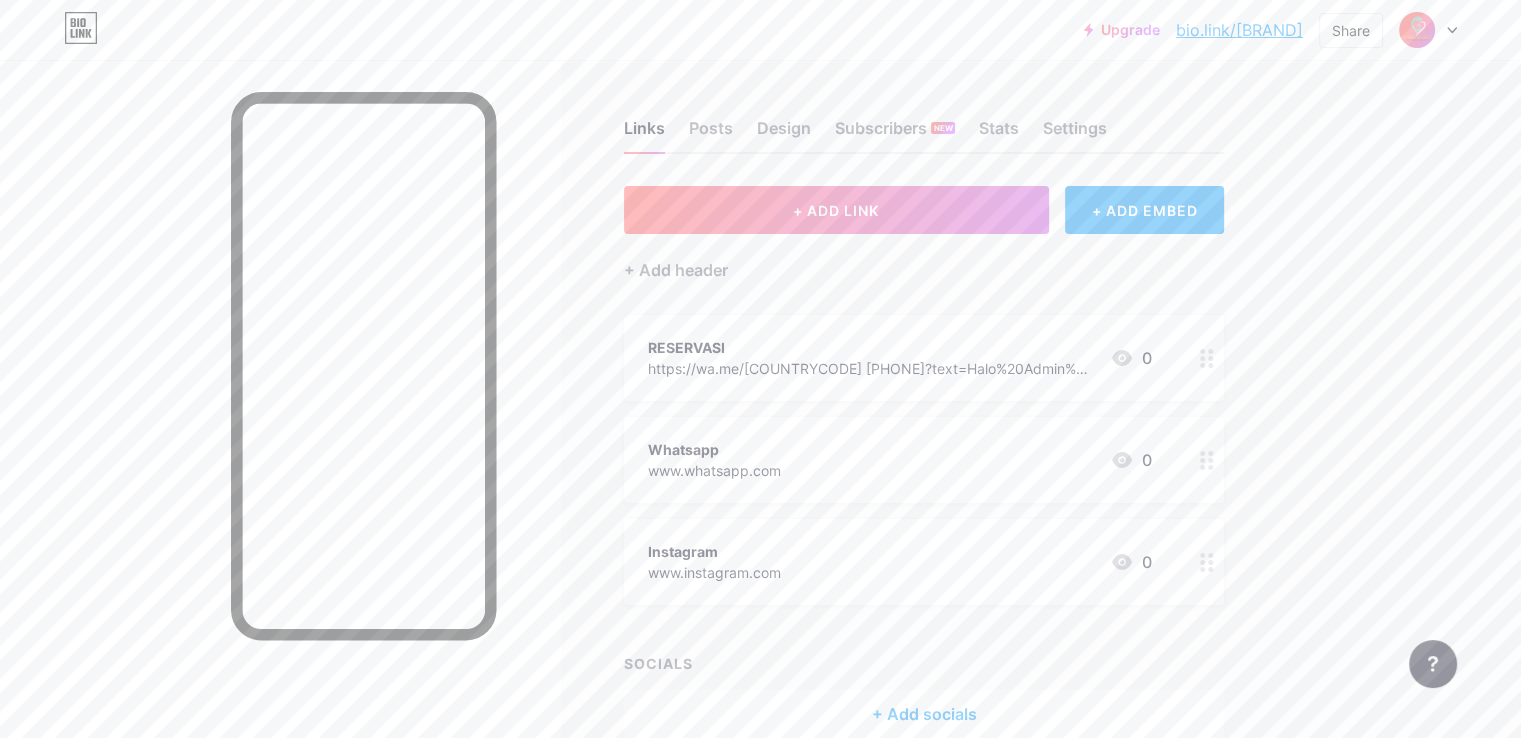 click on "https://wa.me/[COUNTRYCODE] [PHONE]?text=Halo%20Admin%20Mitra%20Sehati,%20saya%20ingin%20reservasi." at bounding box center [871, 368] 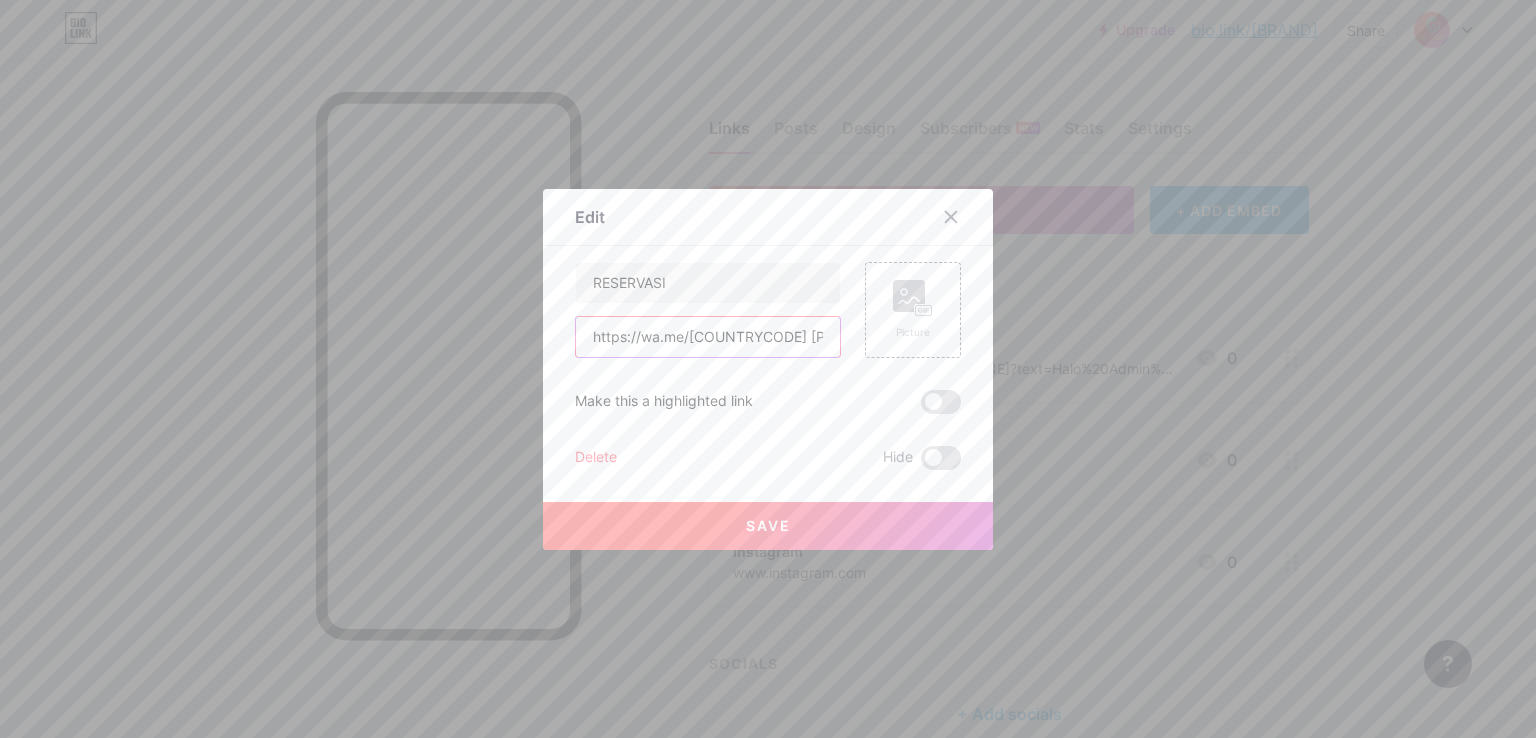 drag, startPoint x: 684, startPoint y: 333, endPoint x: 800, endPoint y: 346, distance: 116.72617 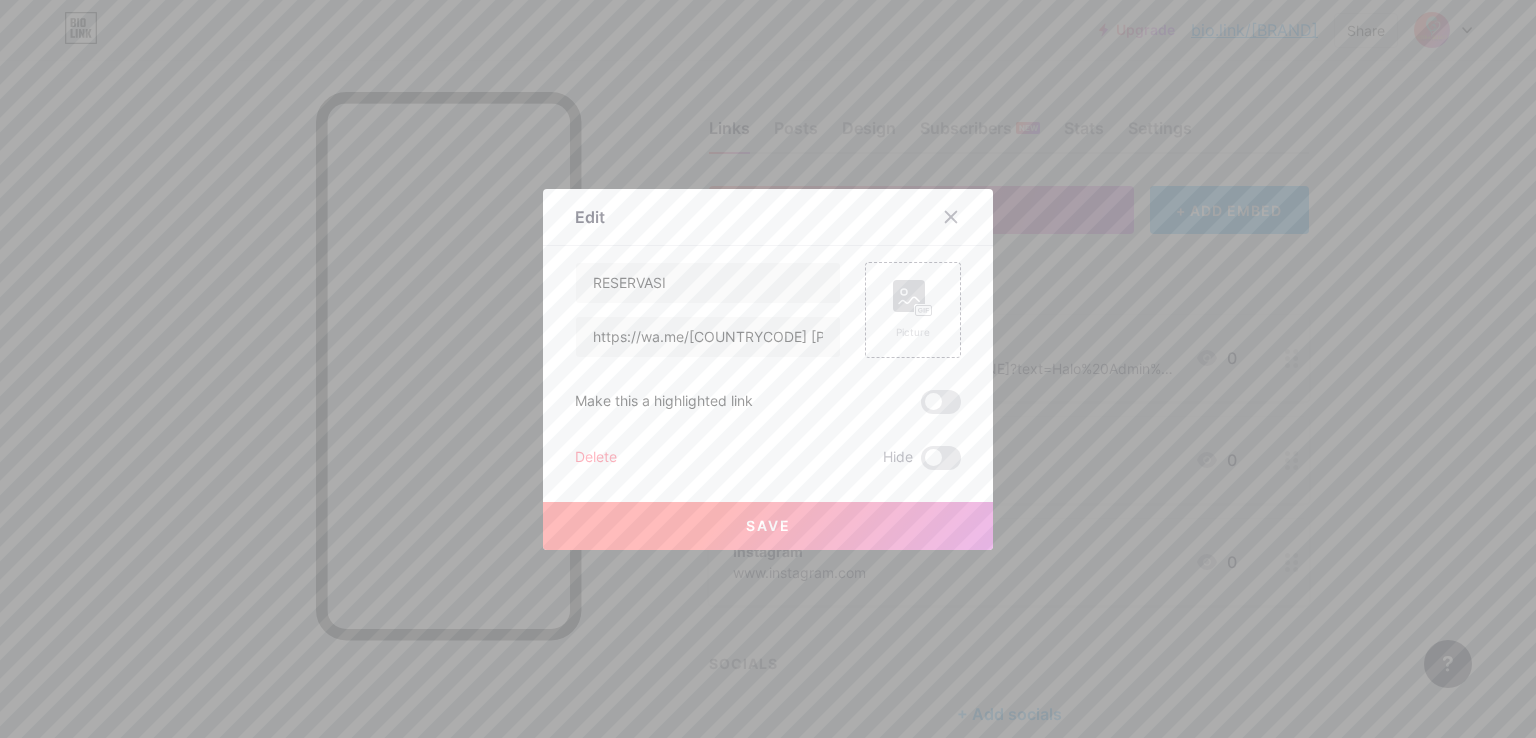 click on "Save" at bounding box center (768, 525) 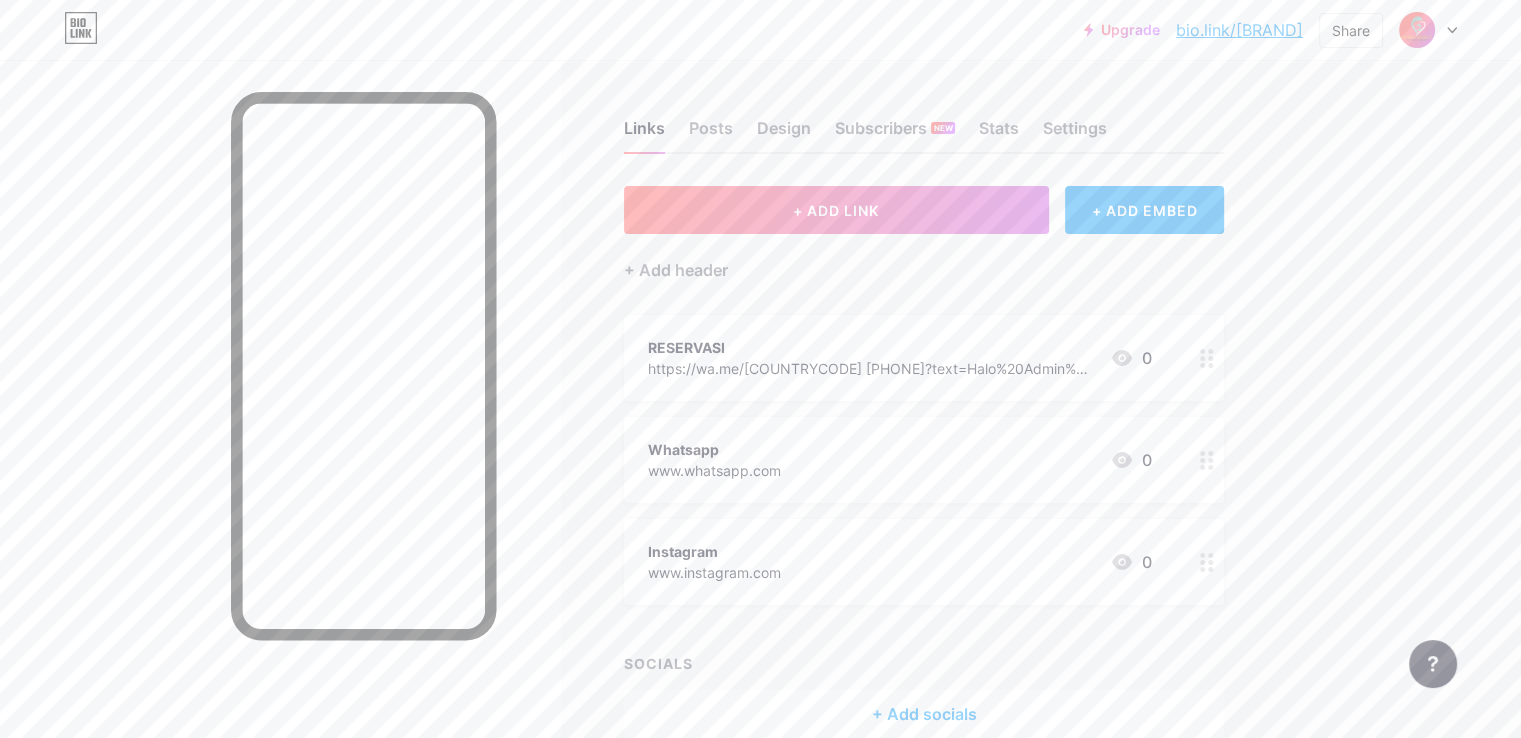 click on "RESERVASI" at bounding box center [871, 347] 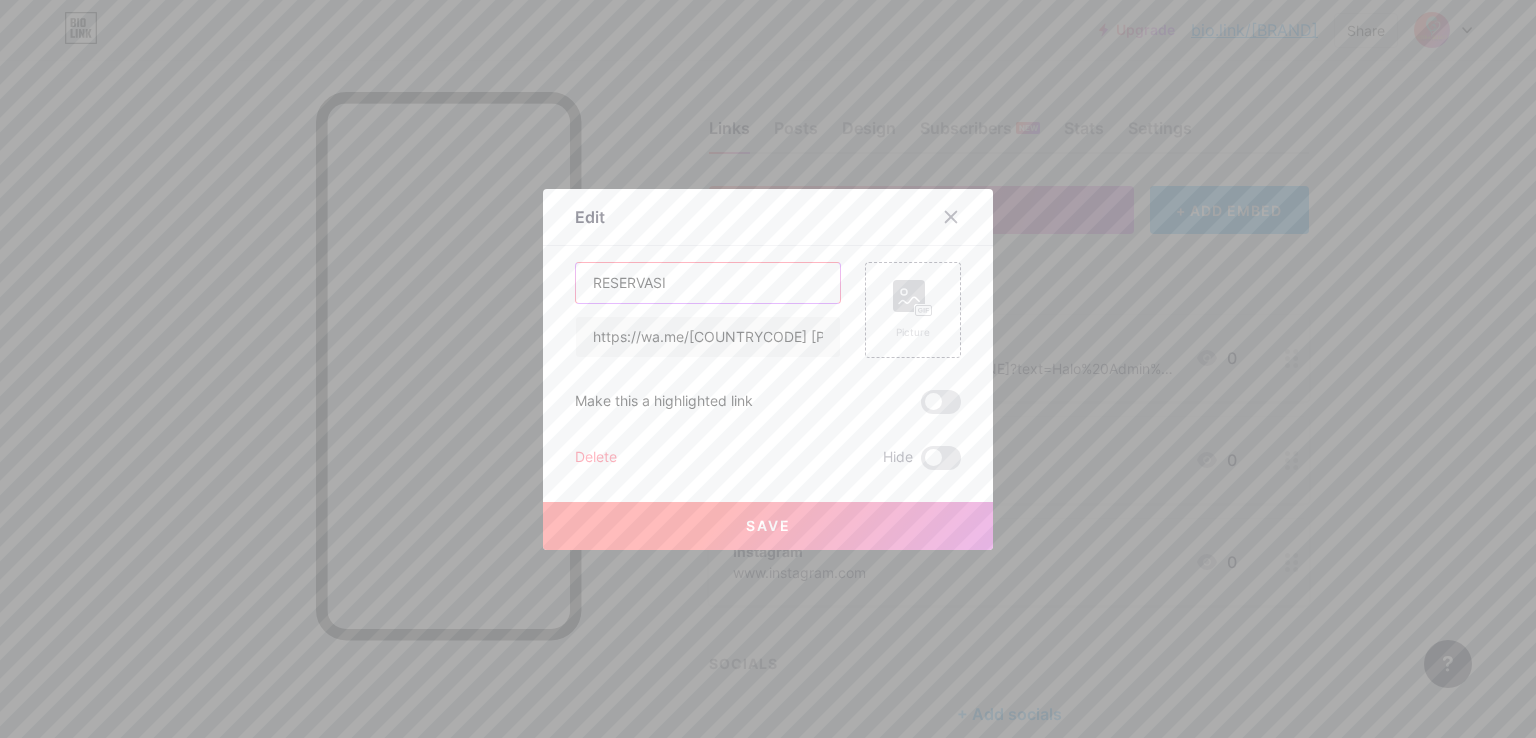 drag, startPoint x: 683, startPoint y: 282, endPoint x: 536, endPoint y: 273, distance: 147.27525 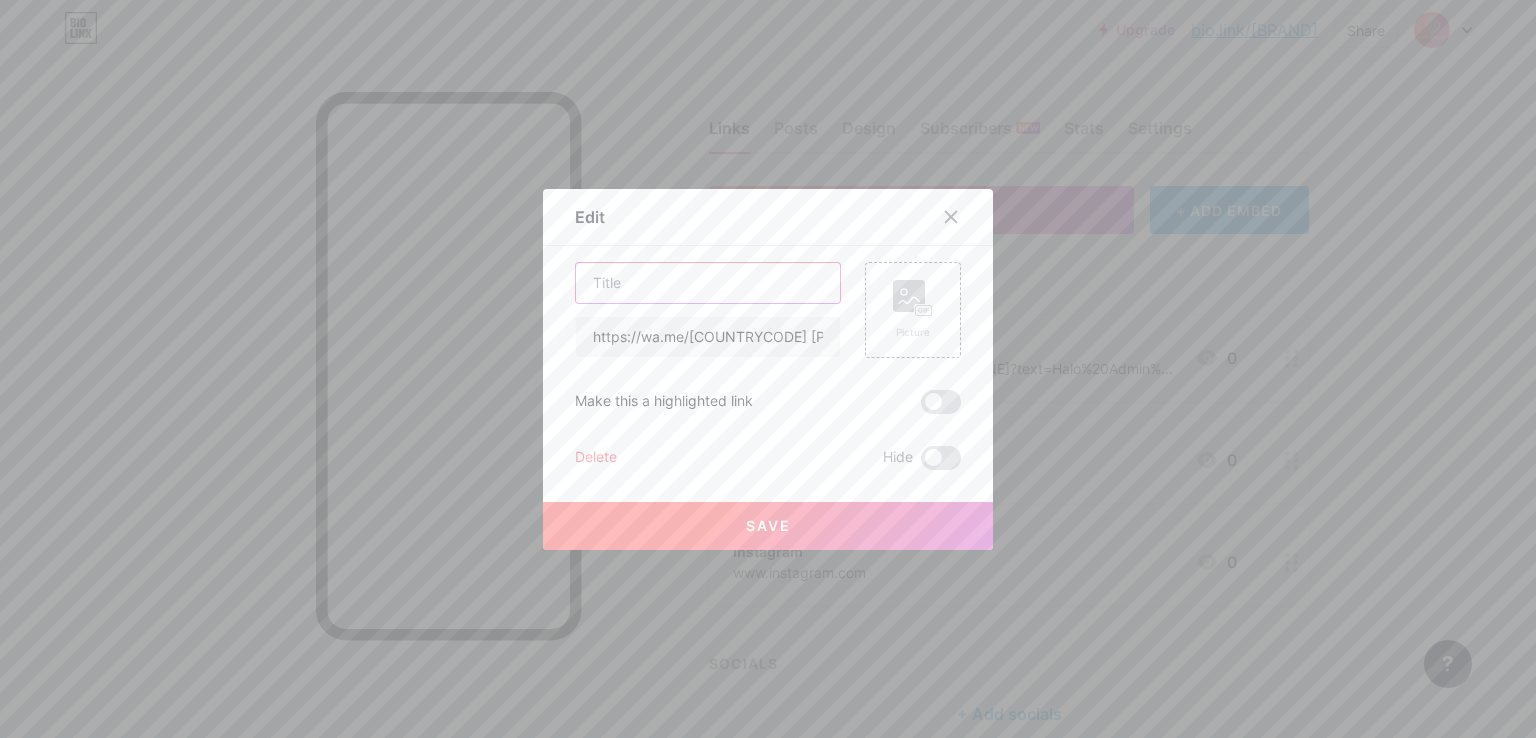 click at bounding box center [708, 283] 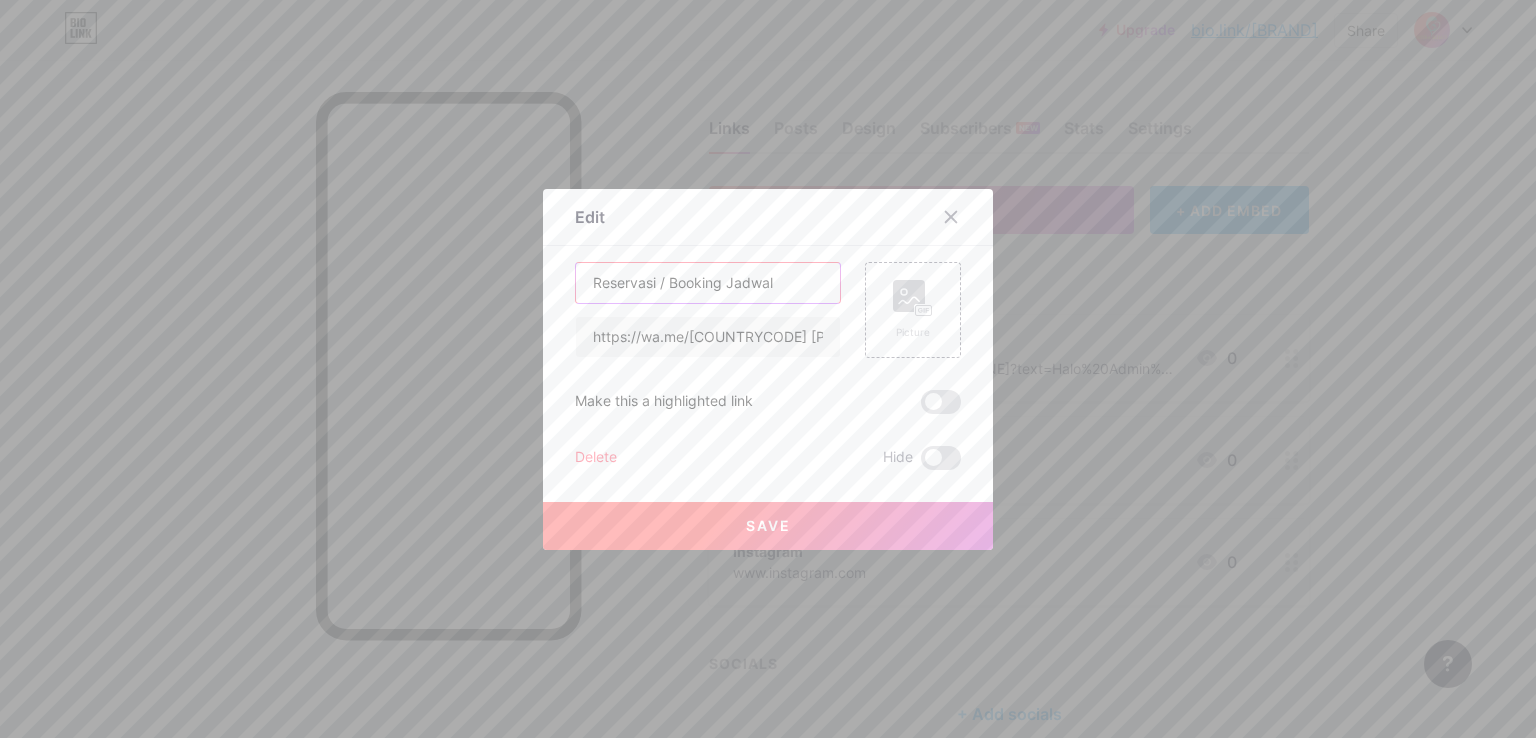 type on "Reservasi / Booking Jadwal" 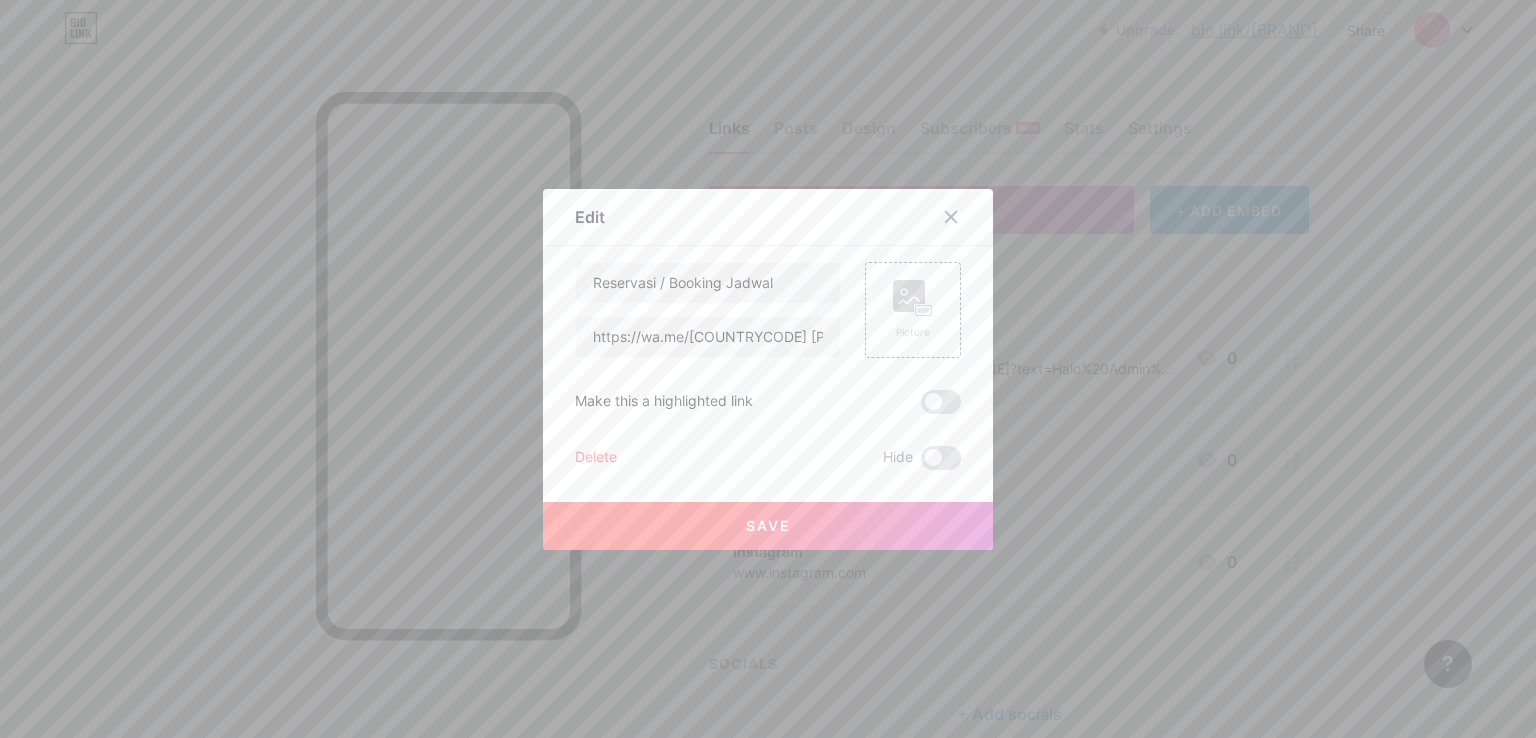 click on "Save" at bounding box center [768, 525] 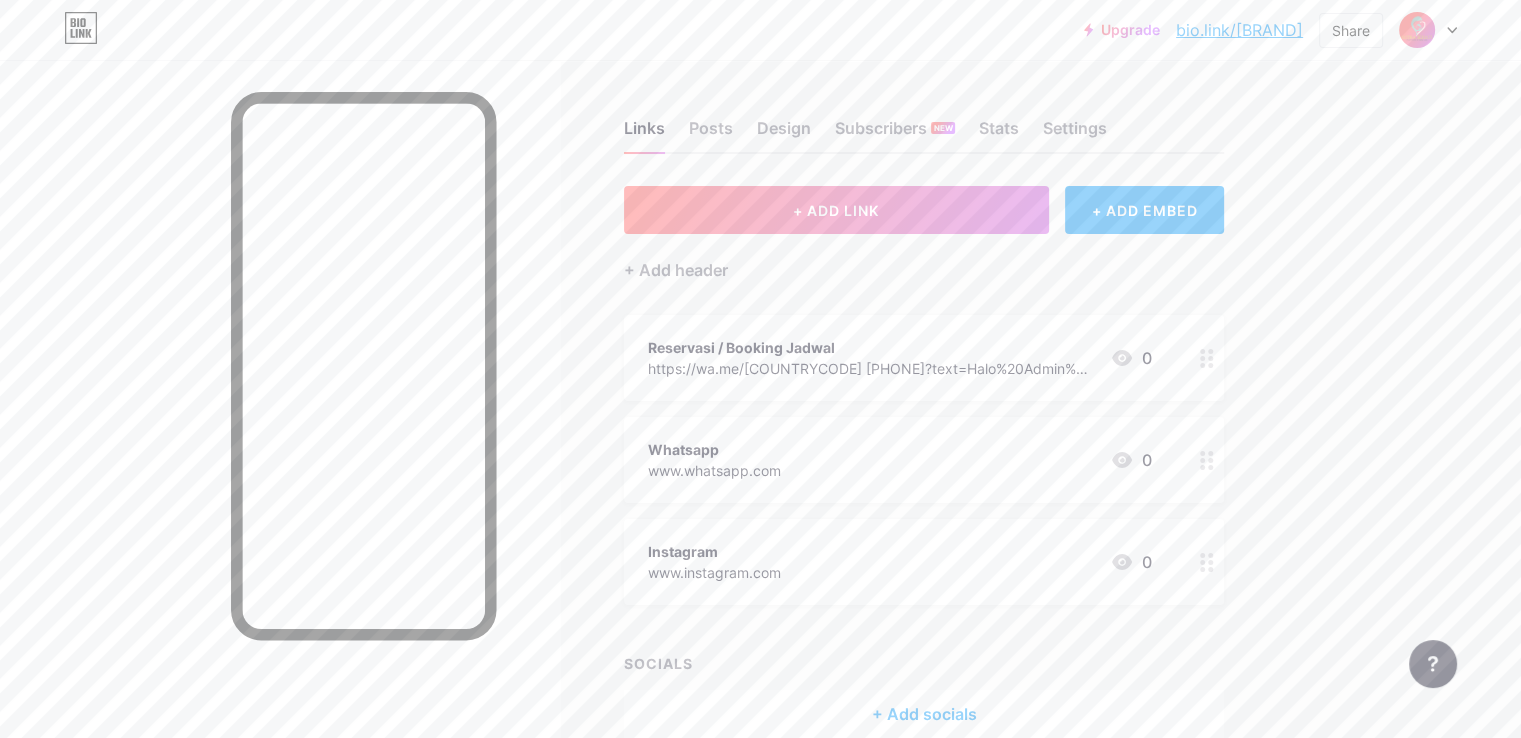 click on "Whatsapp" at bounding box center [714, 449] 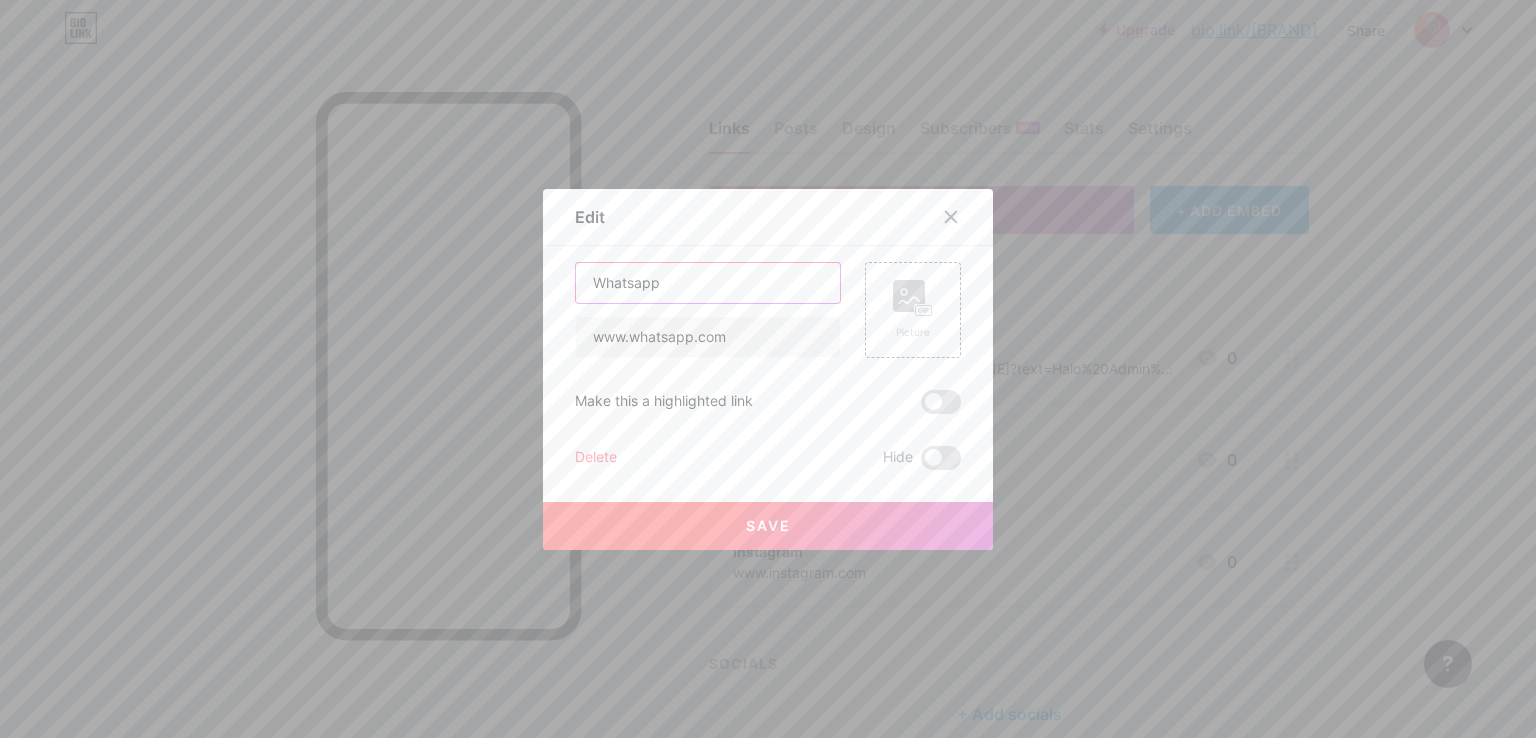 drag, startPoint x: 678, startPoint y: 286, endPoint x: 532, endPoint y: 282, distance: 146.05478 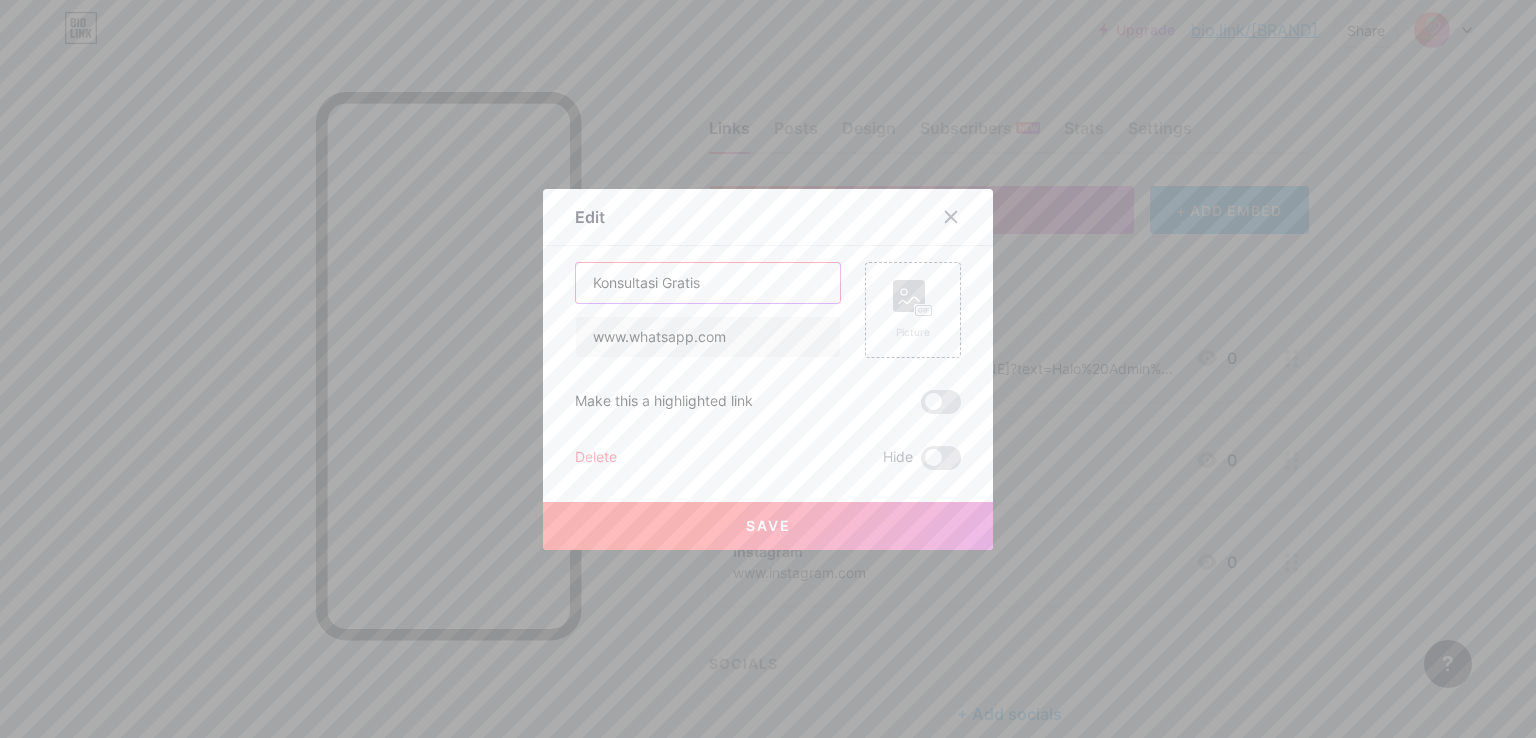 type on "Konsultasi Gratis" 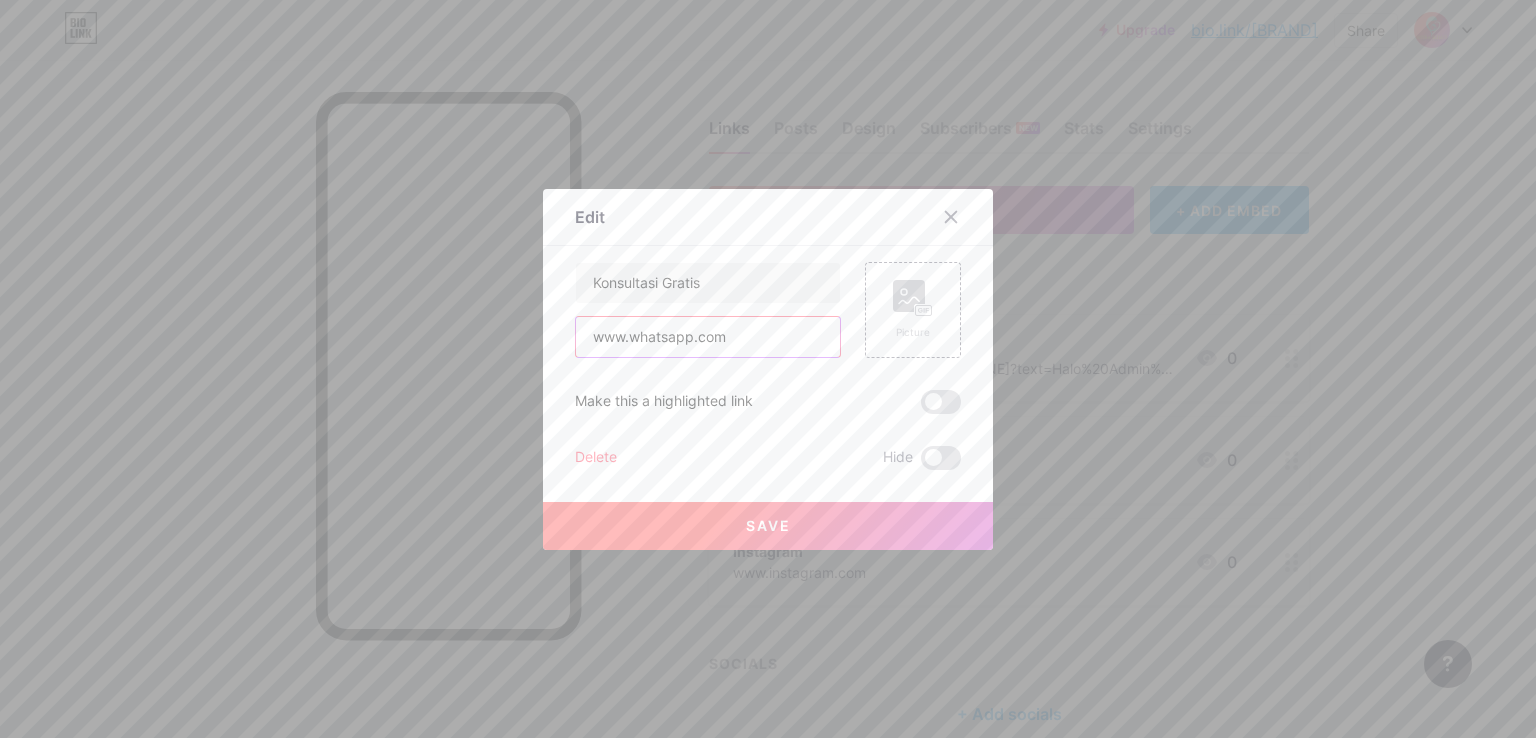 drag, startPoint x: 736, startPoint y: 337, endPoint x: 478, endPoint y: 337, distance: 258 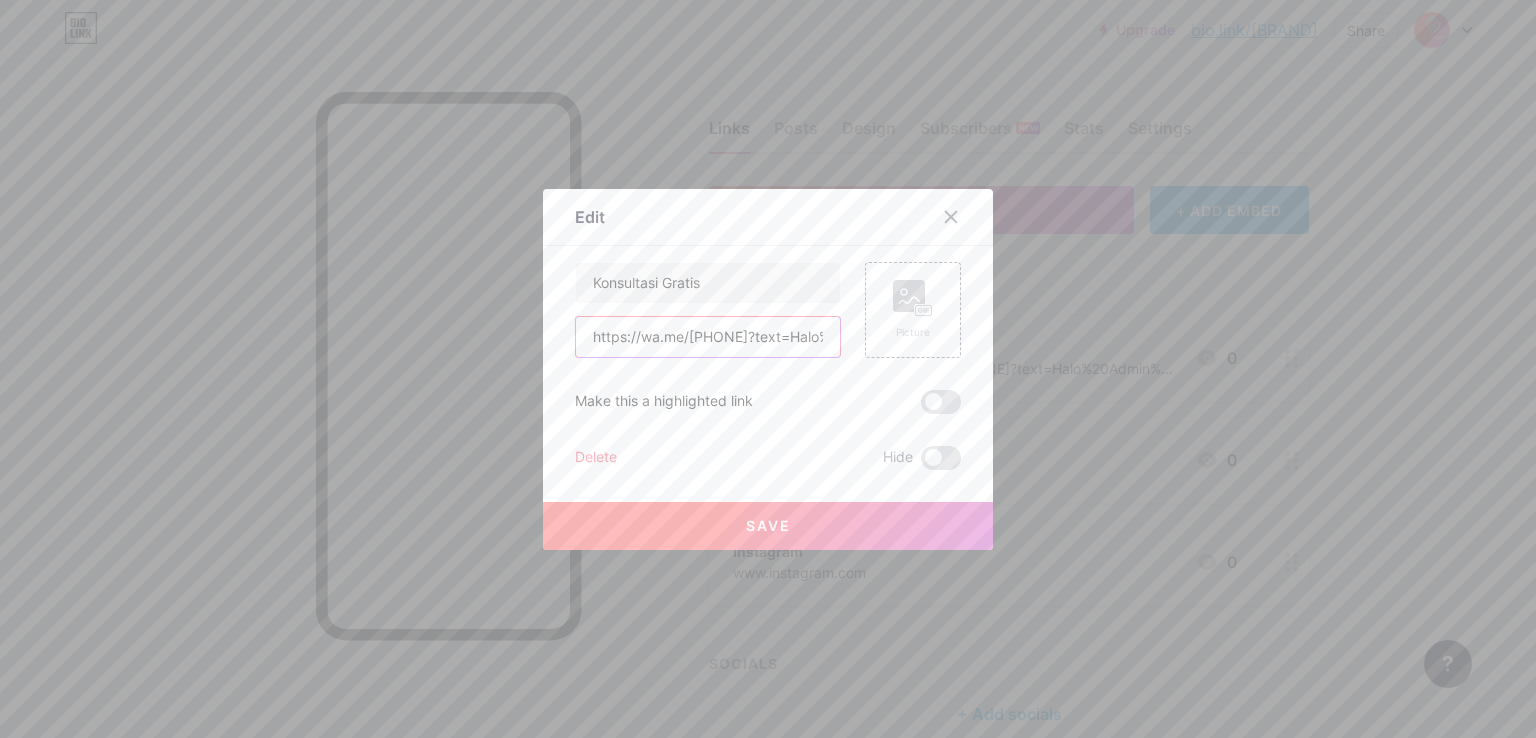scroll, scrollTop: 0, scrollLeft: 453, axis: horizontal 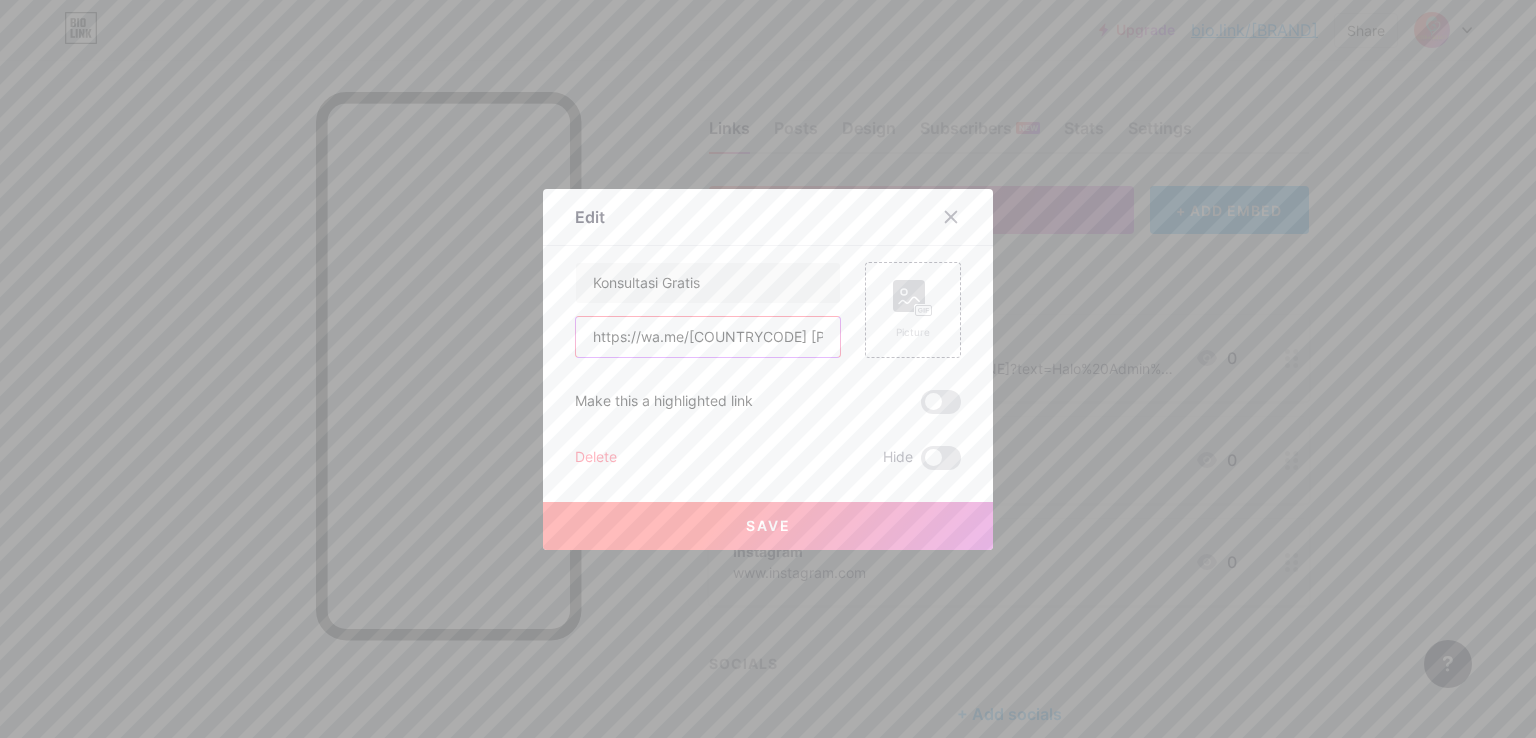click on "https://wa.me/[COUNTRYCODE] [PHONE]?text=Halo%20Admin%20Mitra%20Sehati,%20saya%20ingin%20reservasi" at bounding box center (708, 337) 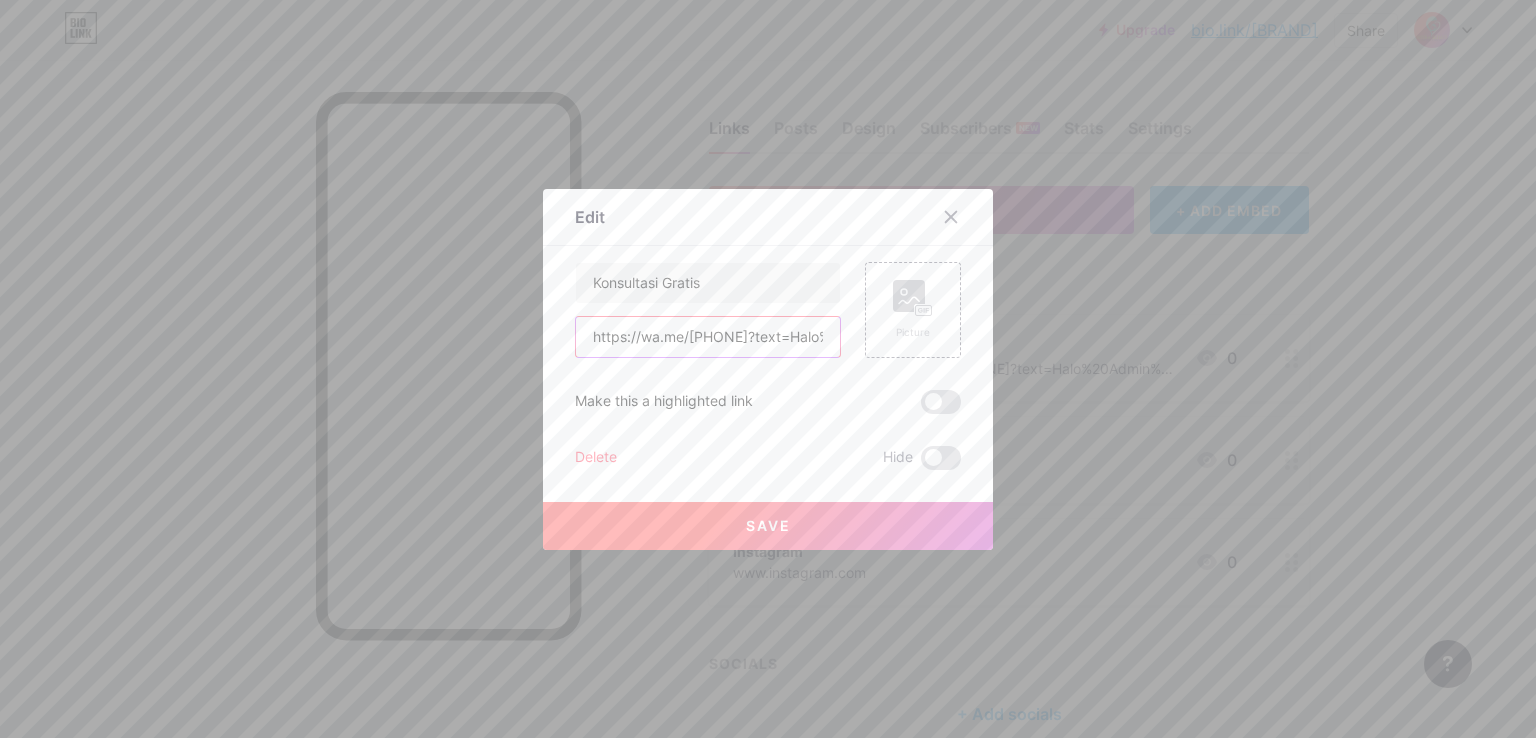 click on "https://wa.me/[PHONE]?text=Halo%20Admin%20[COMPANY],%20saya%20ingin%20reservasi" at bounding box center (708, 337) 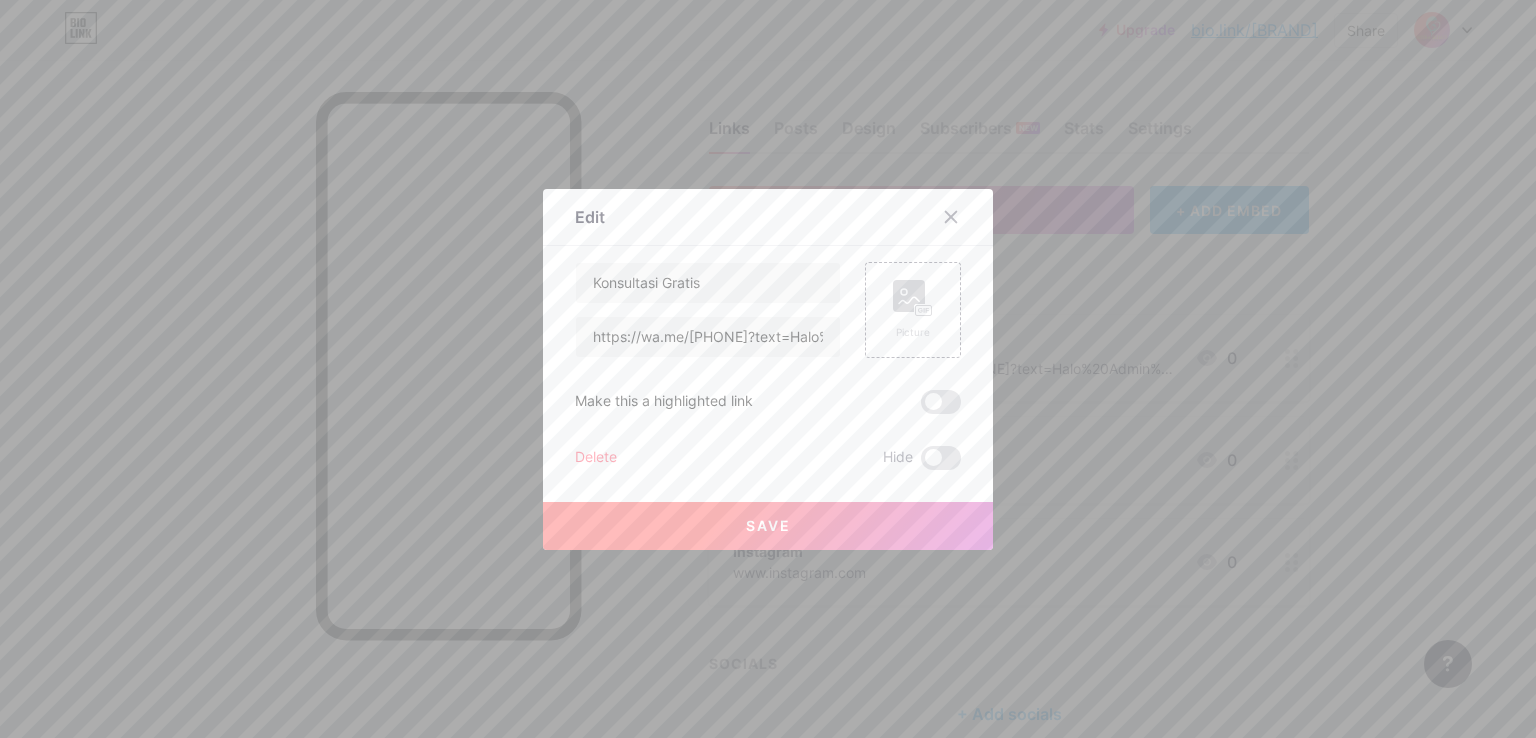 click on "Save" at bounding box center [768, 526] 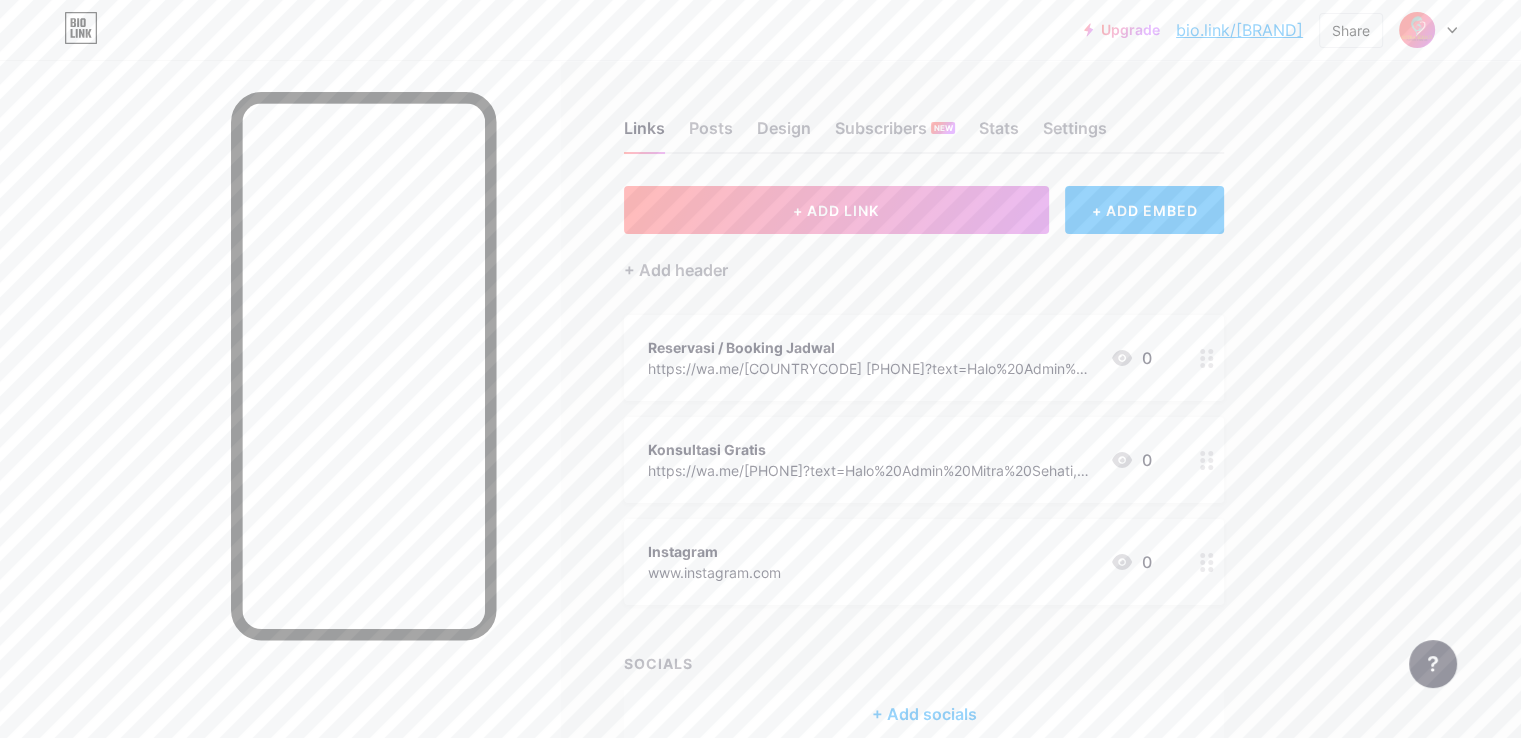 click on "https://wa.me/[COUNTRYCODE] [PHONE]?text=Halo%20Admin%20Mitra%20Sehati,%20saya%20ingin%20reservasi." at bounding box center (871, 368) 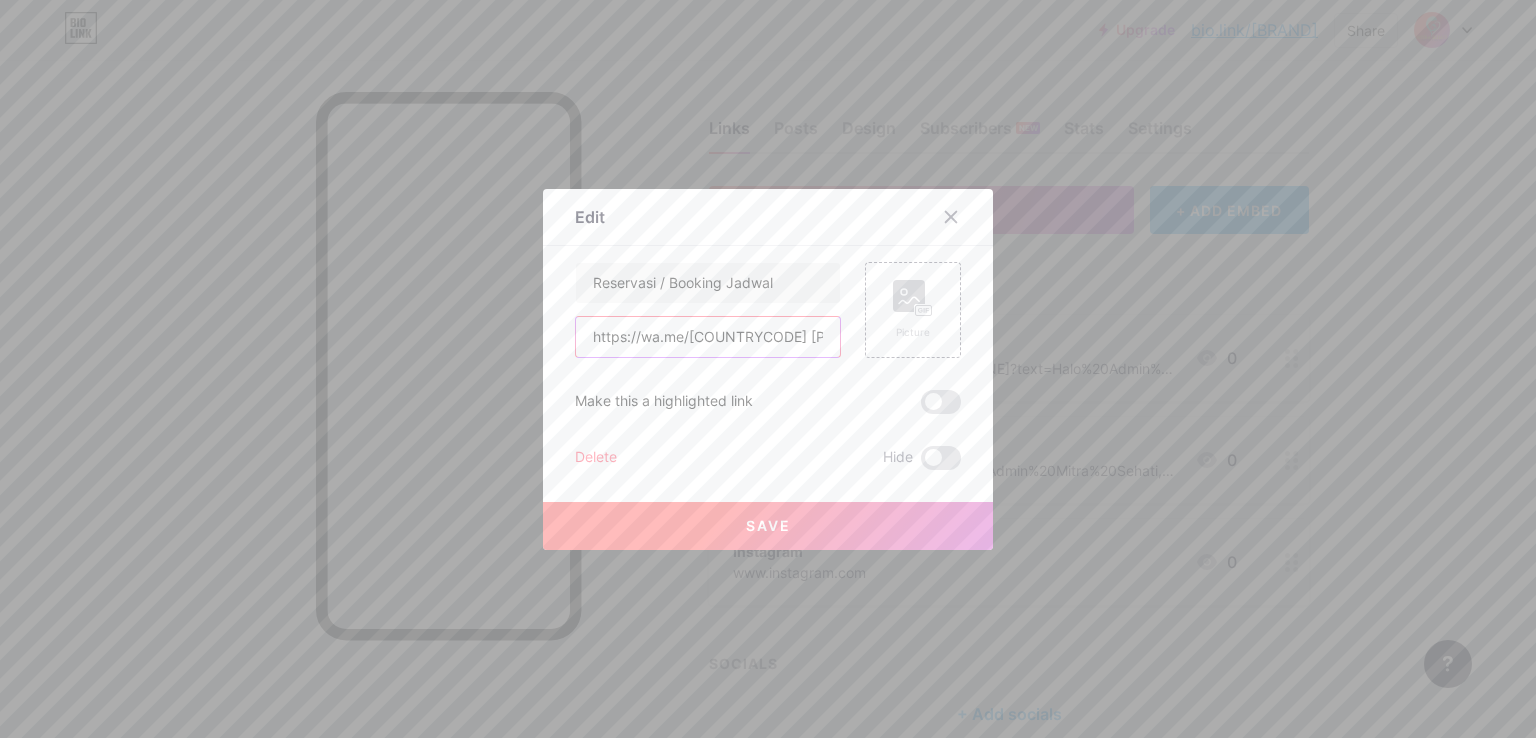 click on "https://wa.me/[COUNTRYCODE] [PHONE]?text=Halo%20Admin%20Mitra%20Sehati,%20saya%20ingin%20reservasi." at bounding box center (708, 337) 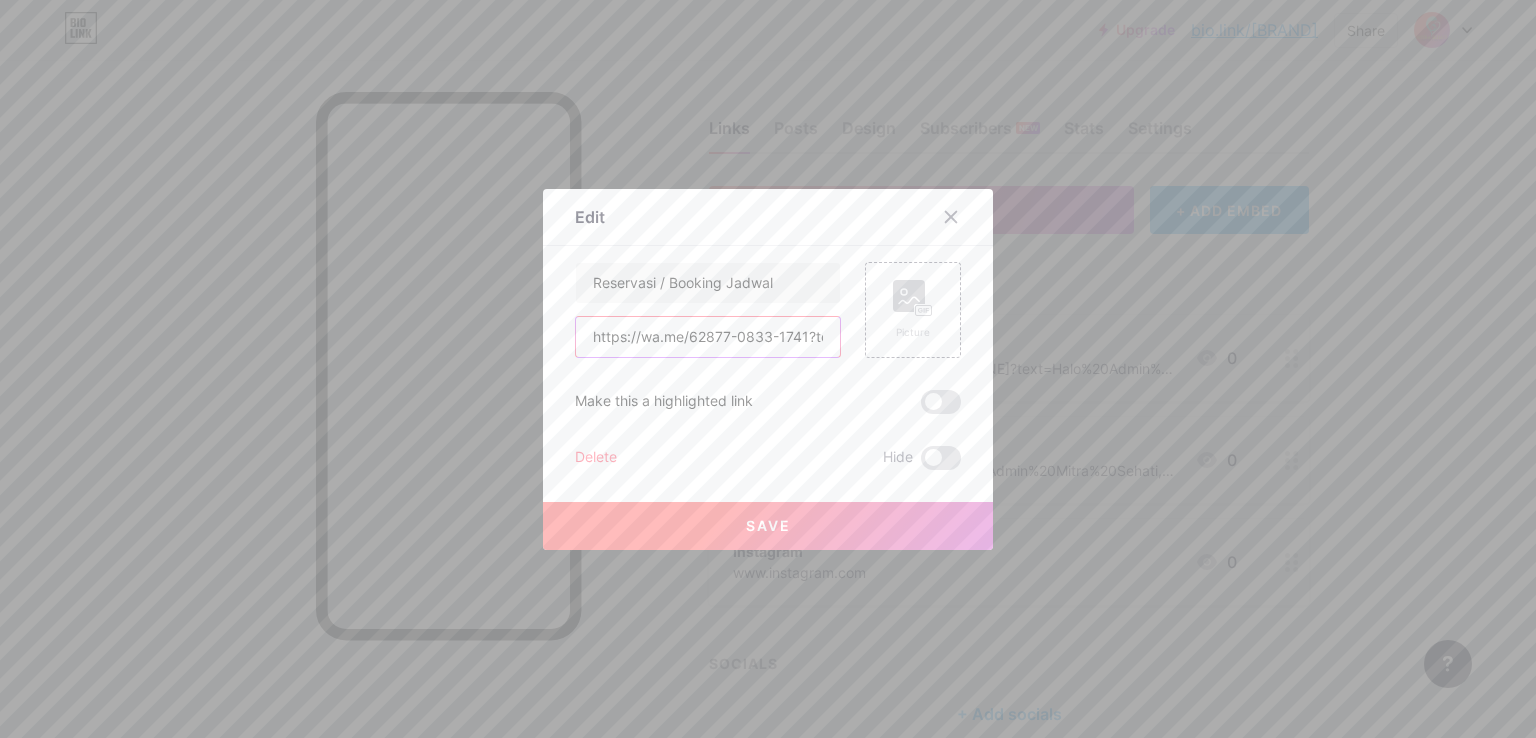 click on "https://wa.me/62877-0833-1741?text=Halo%20Admin%20Mitra%20Sehati,%20saya%20ingin%20reservasi." at bounding box center (708, 337) 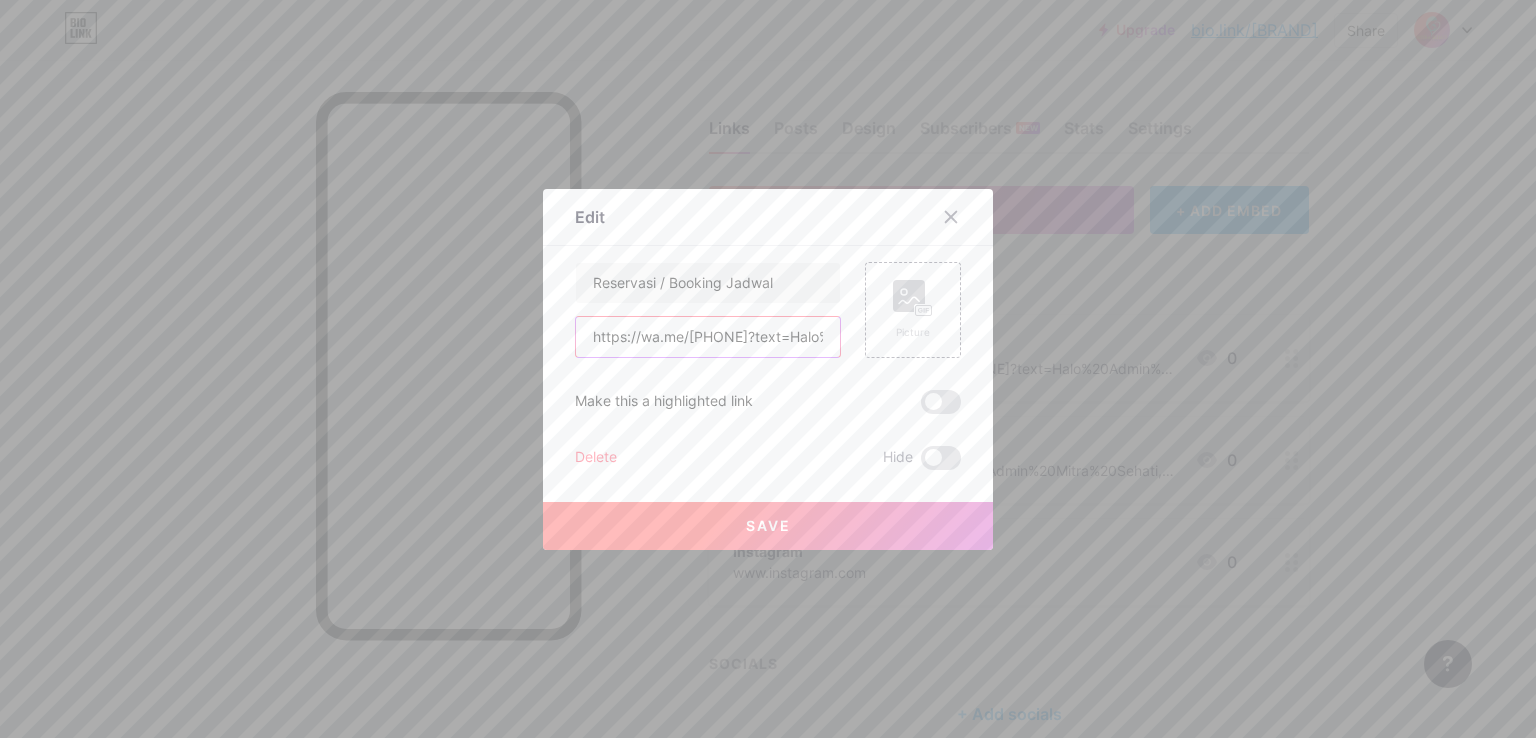 click on "https://wa.me/[PHONE]?text=Halo%20Admin%20Mitra%20Sehati,%20saya%20ingin%20reservasi." at bounding box center [708, 337] 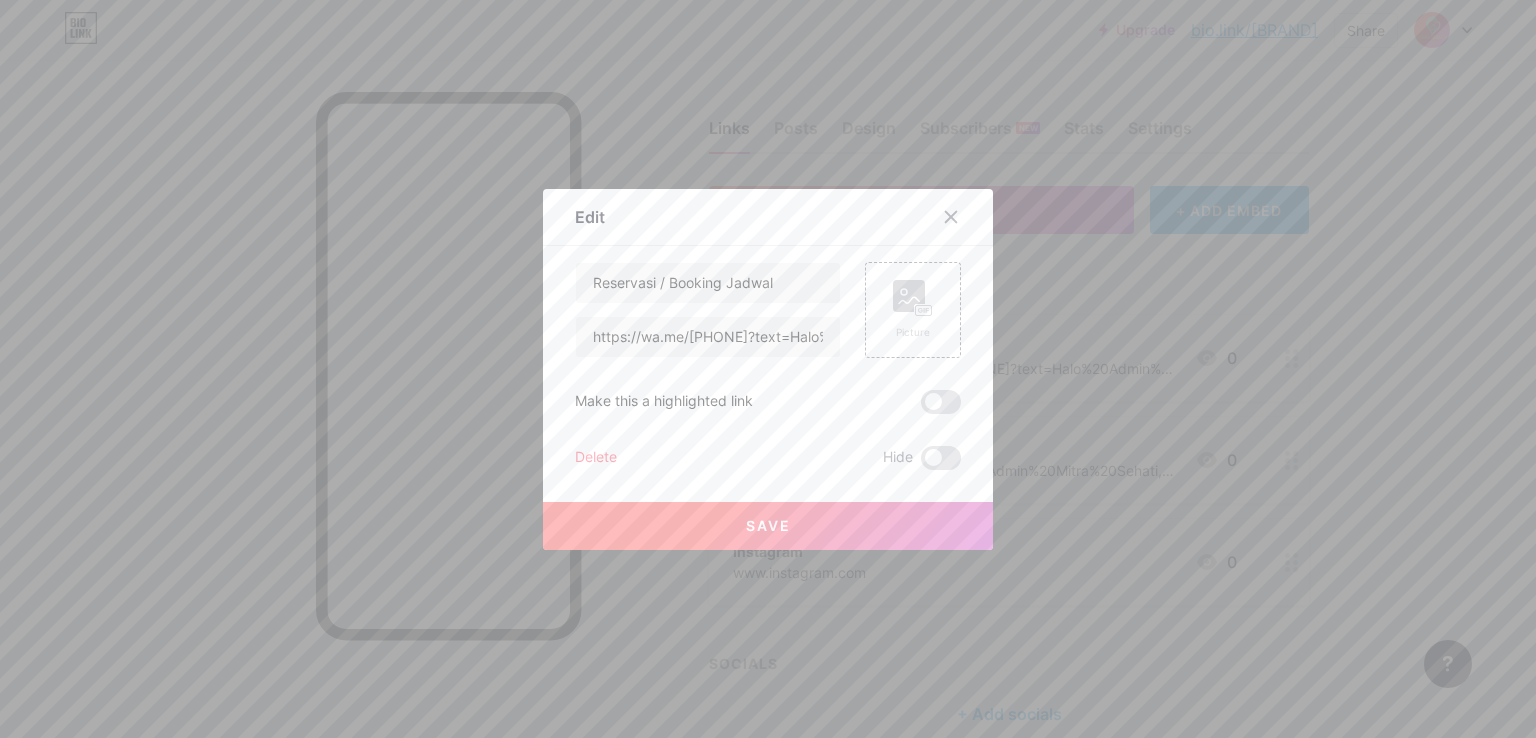 click on "Save" at bounding box center [768, 525] 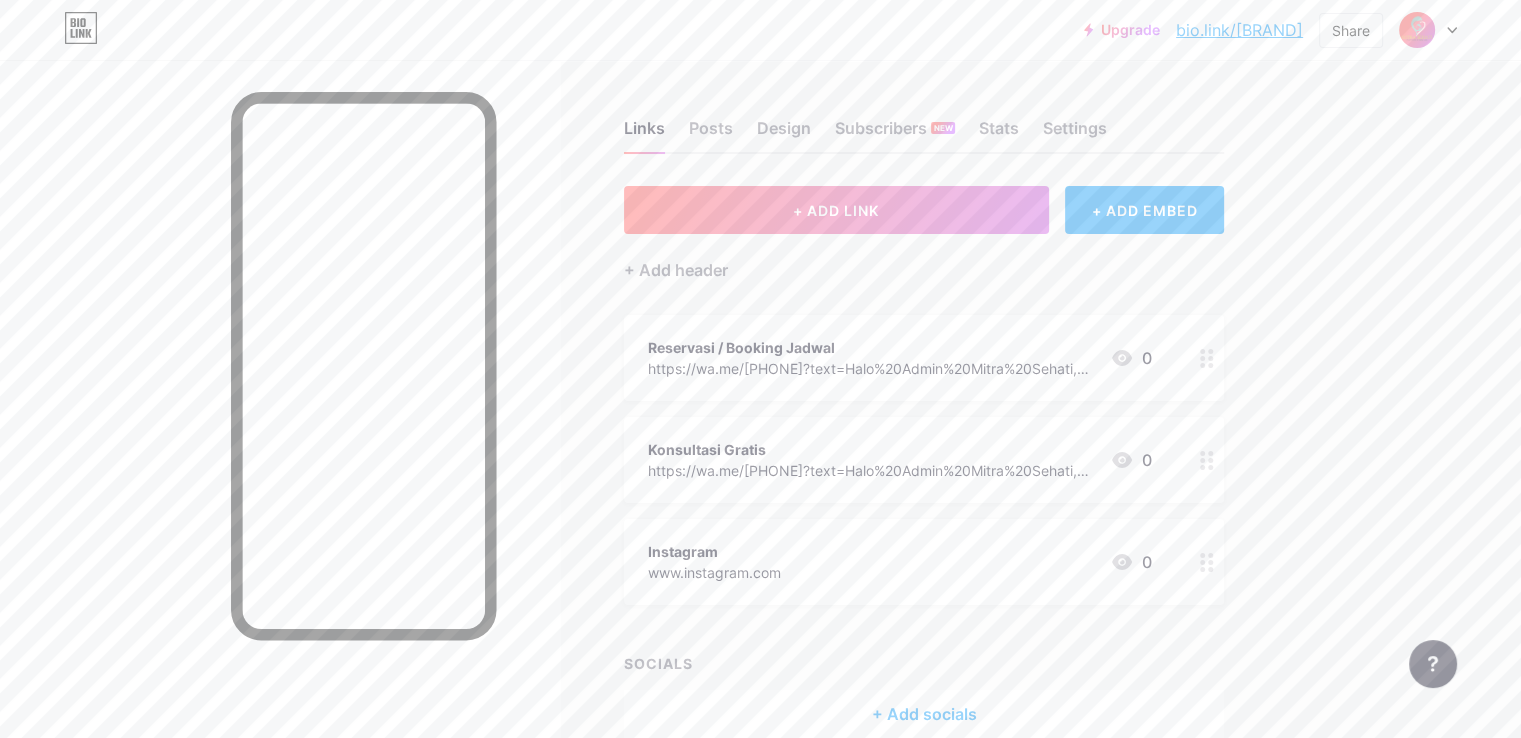 click on "https://wa.me/[PHONE]?text=Halo%20Admin%20Mitra%20Sehati,%20saya%20ingin%20reservasi" at bounding box center (871, 470) 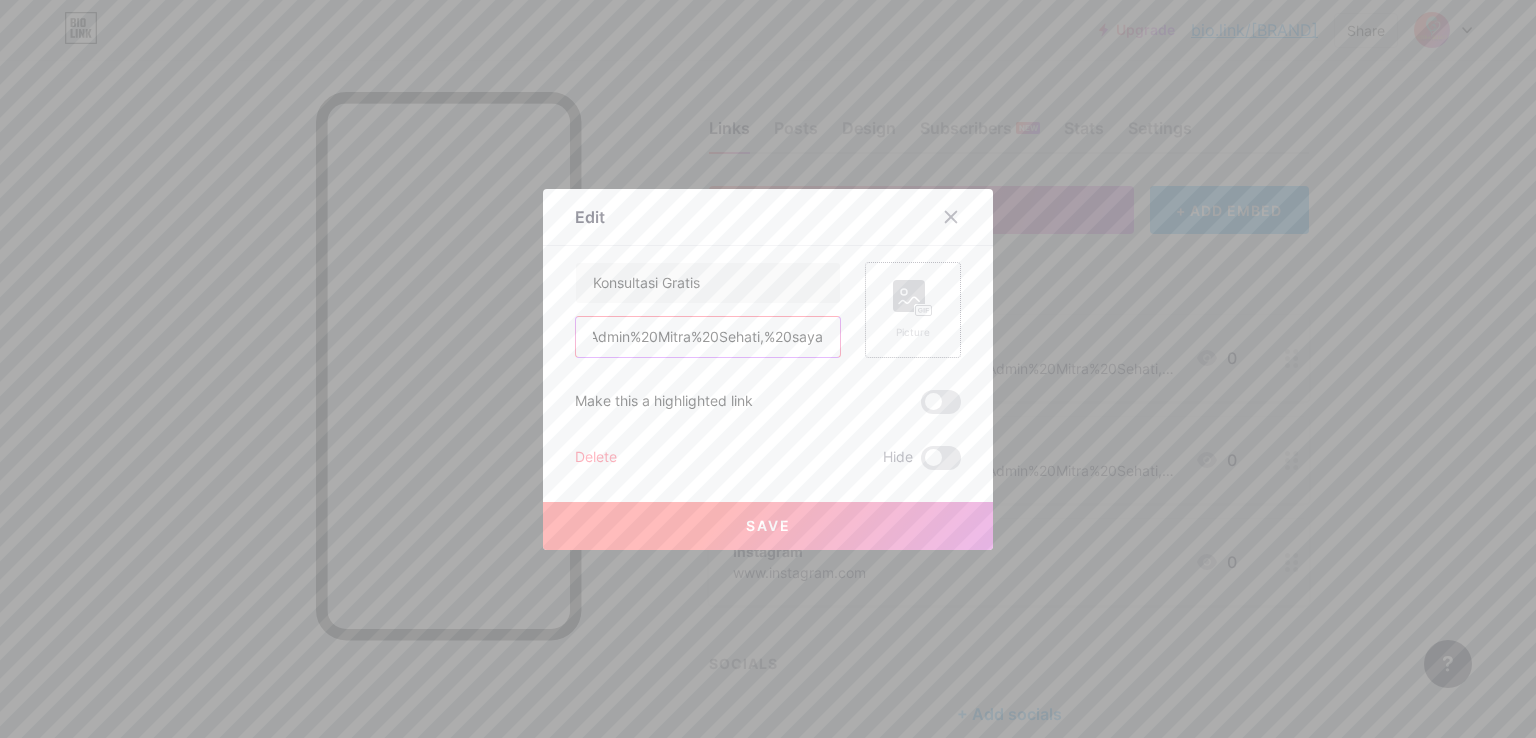 scroll, scrollTop: 0, scrollLeft: 458, axis: horizontal 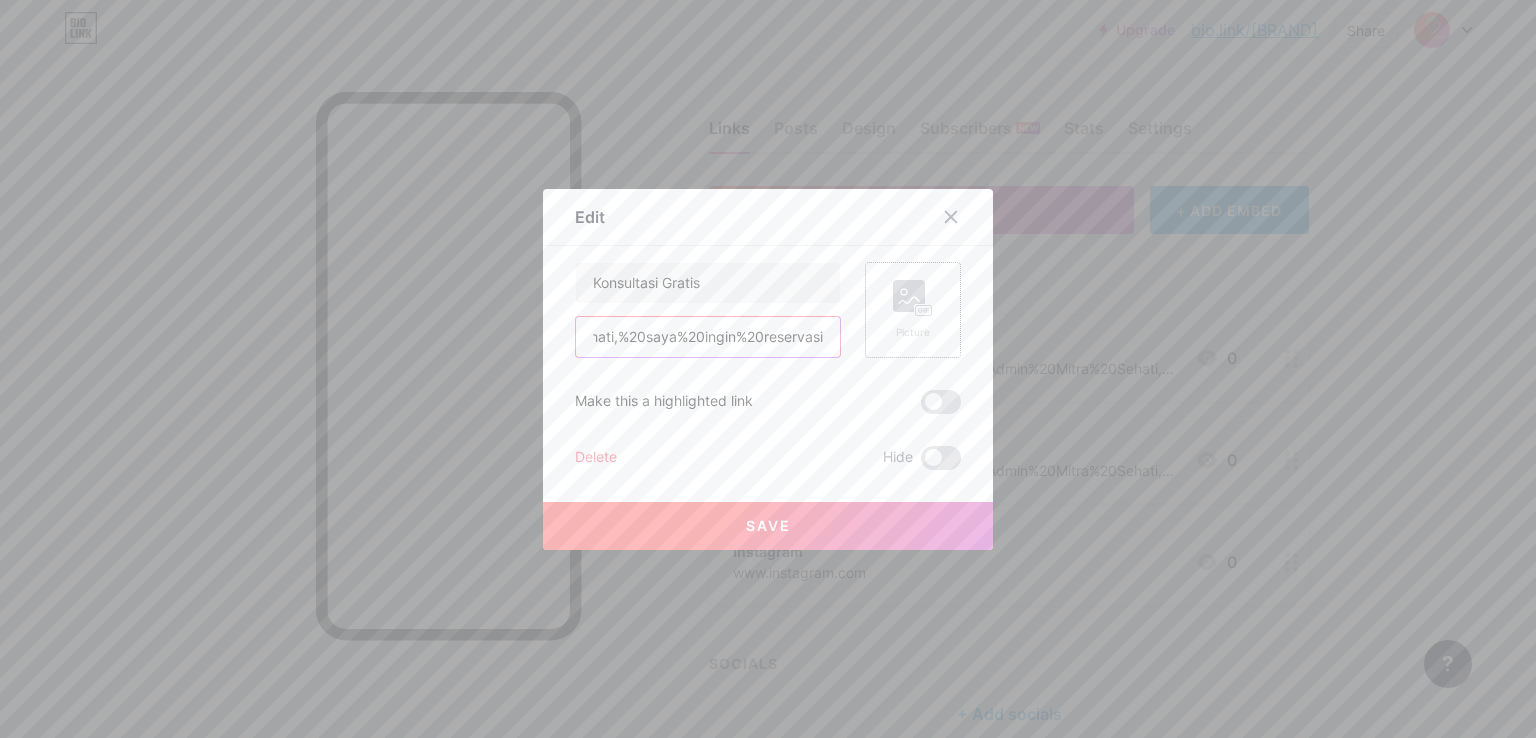drag, startPoint x: 780, startPoint y: 339, endPoint x: 890, endPoint y: 346, distance: 110.2225 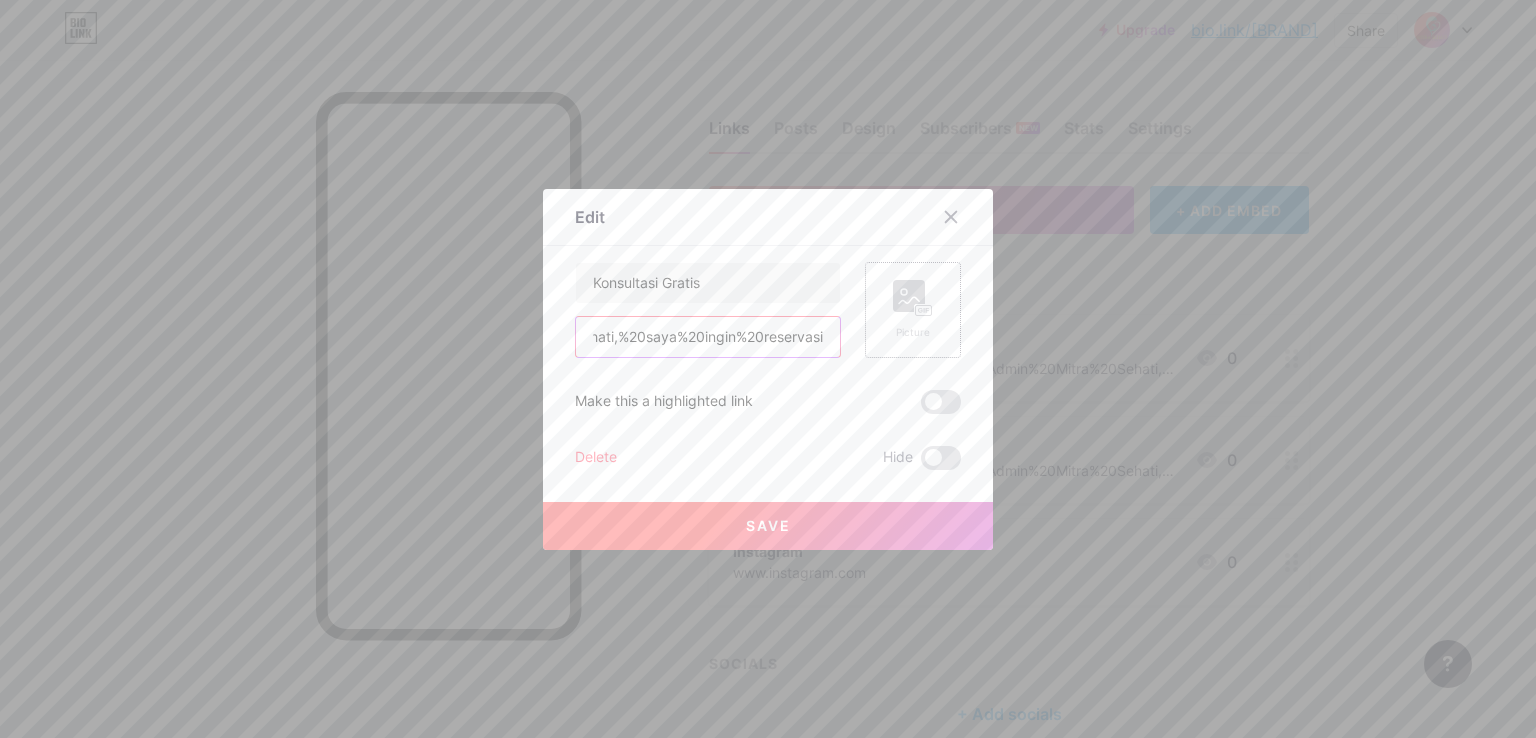 click on "Konsultasi Gratis     https://wa.me/[PHONE]?text=Halo%20Admin%20Mitra%20Sehati,%20saya%20ingin%20reservasi                     Picture" at bounding box center [768, 310] 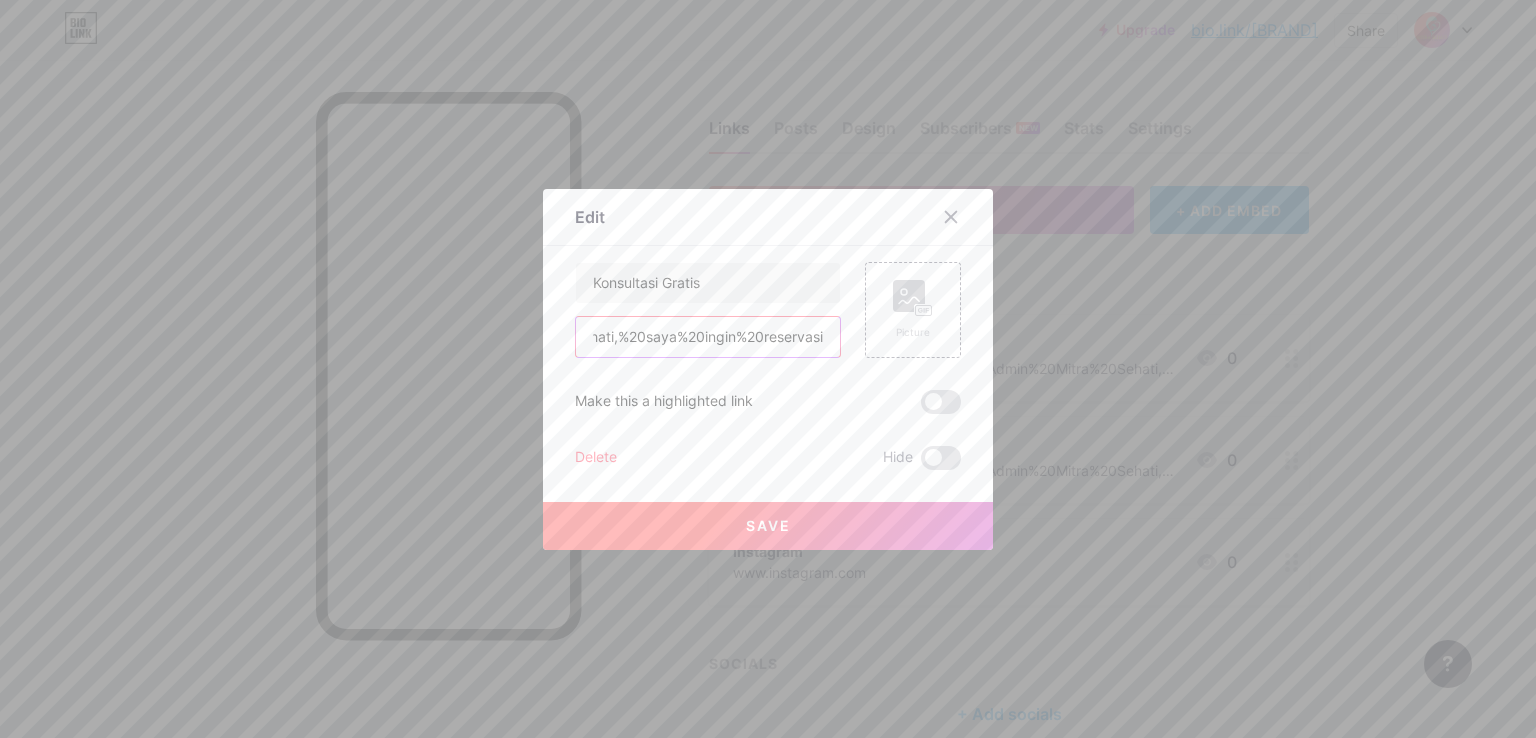 click on "https://wa.me/[PHONE]?text=Halo%20Admin%20Mitra%20Sehati,%20saya%20ingin%20reservasi" at bounding box center [708, 337] 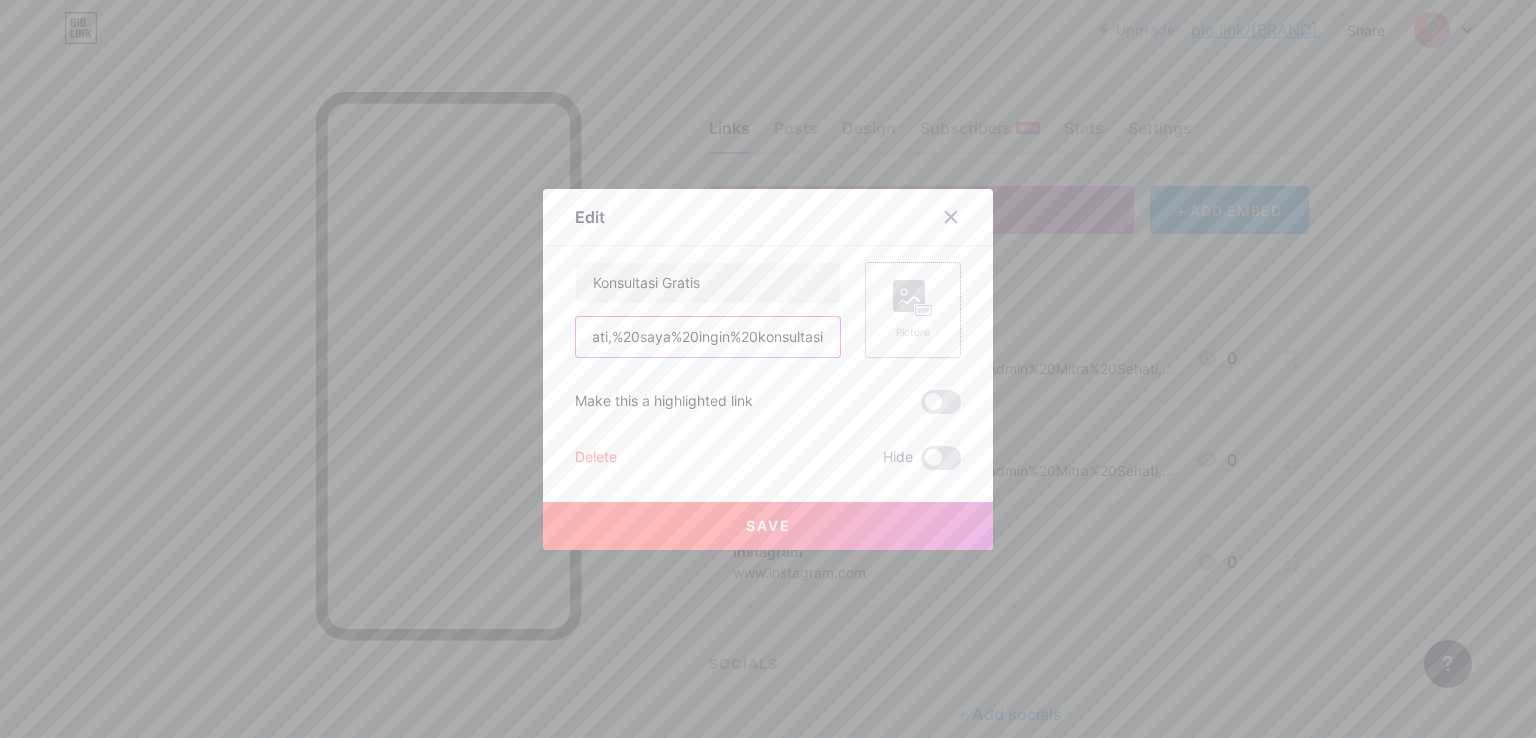 scroll, scrollTop: 0, scrollLeft: 464, axis: horizontal 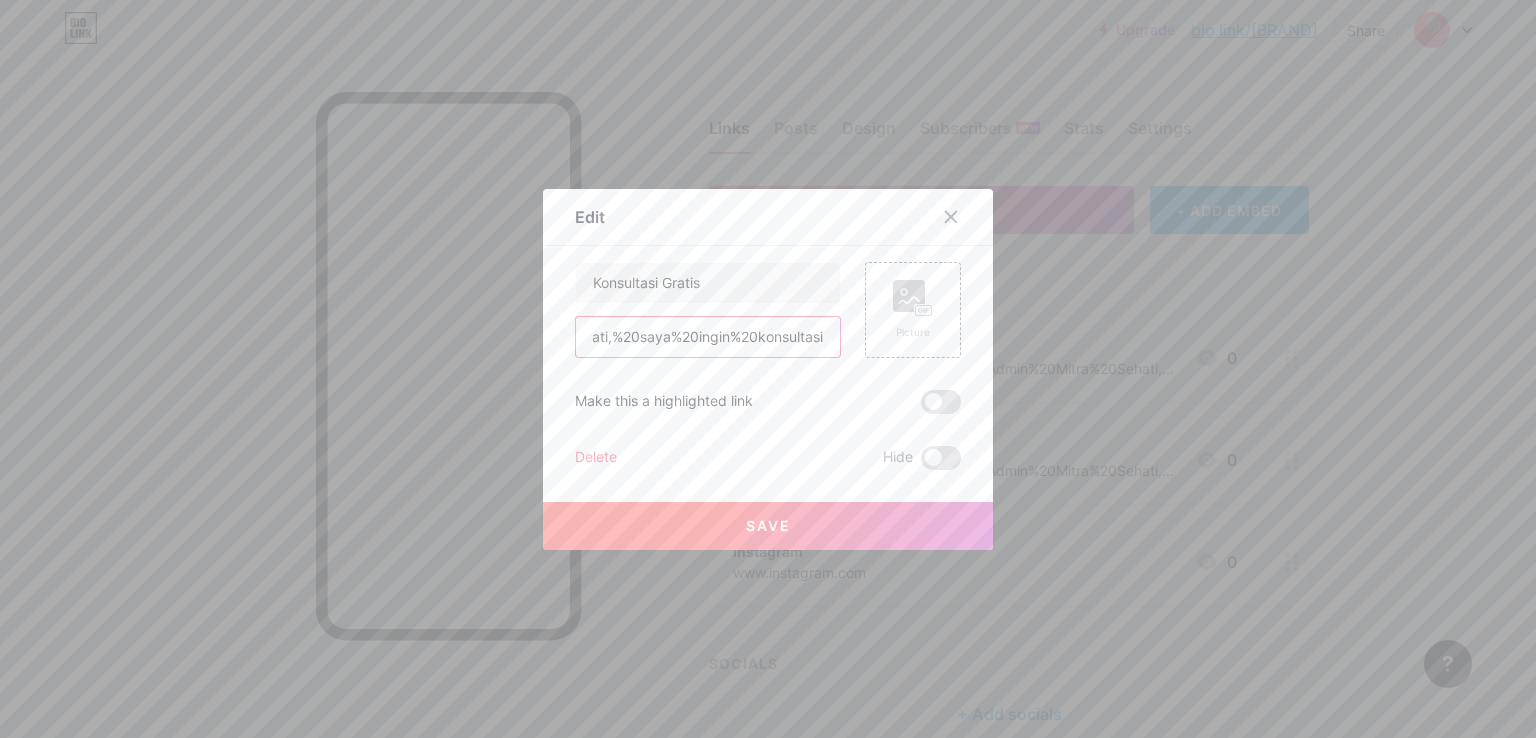 type on "https://wa.me/6287708331741?text=Halo%20Admin%20Mitra%20Sehati,%20saya%20ingin%20konsultasi" 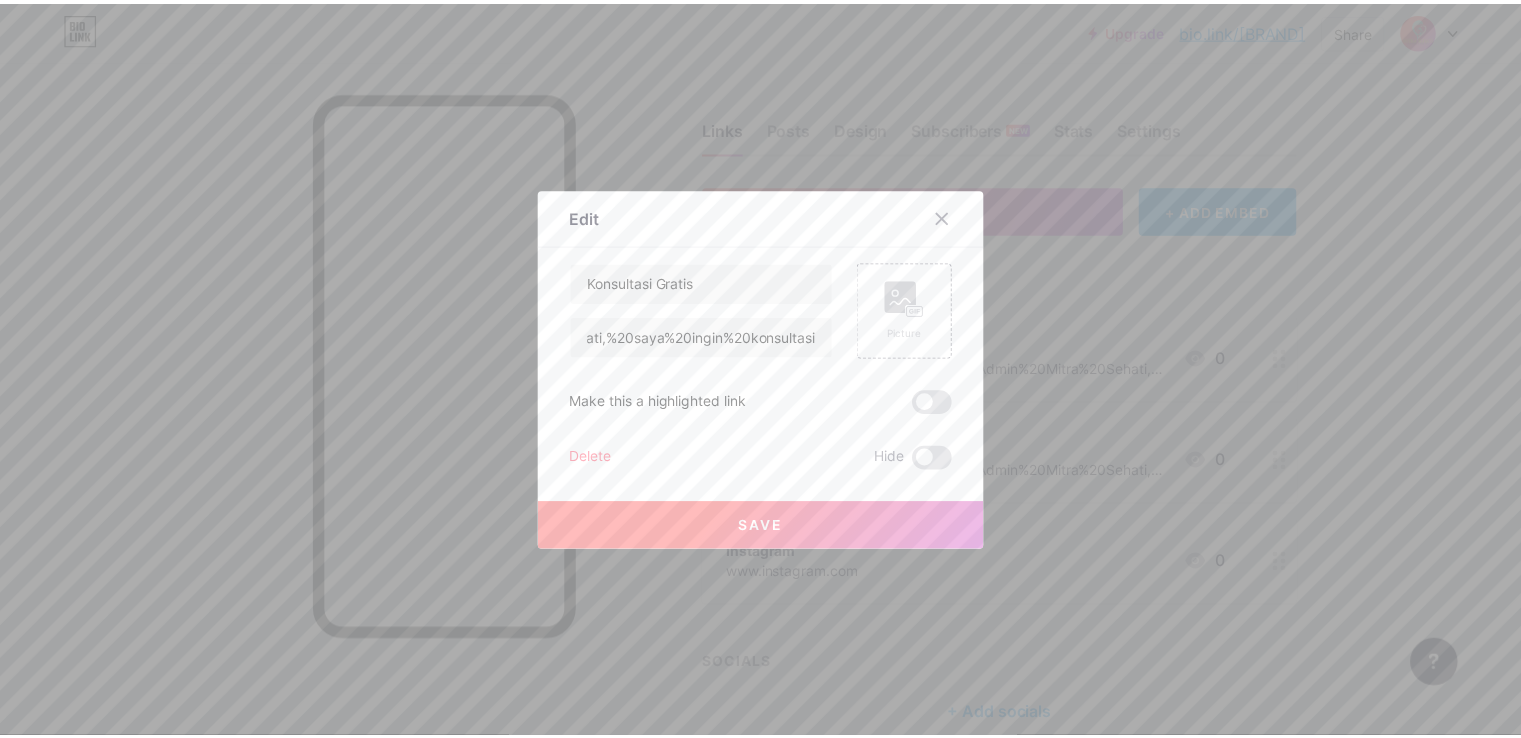 scroll, scrollTop: 0, scrollLeft: 0, axis: both 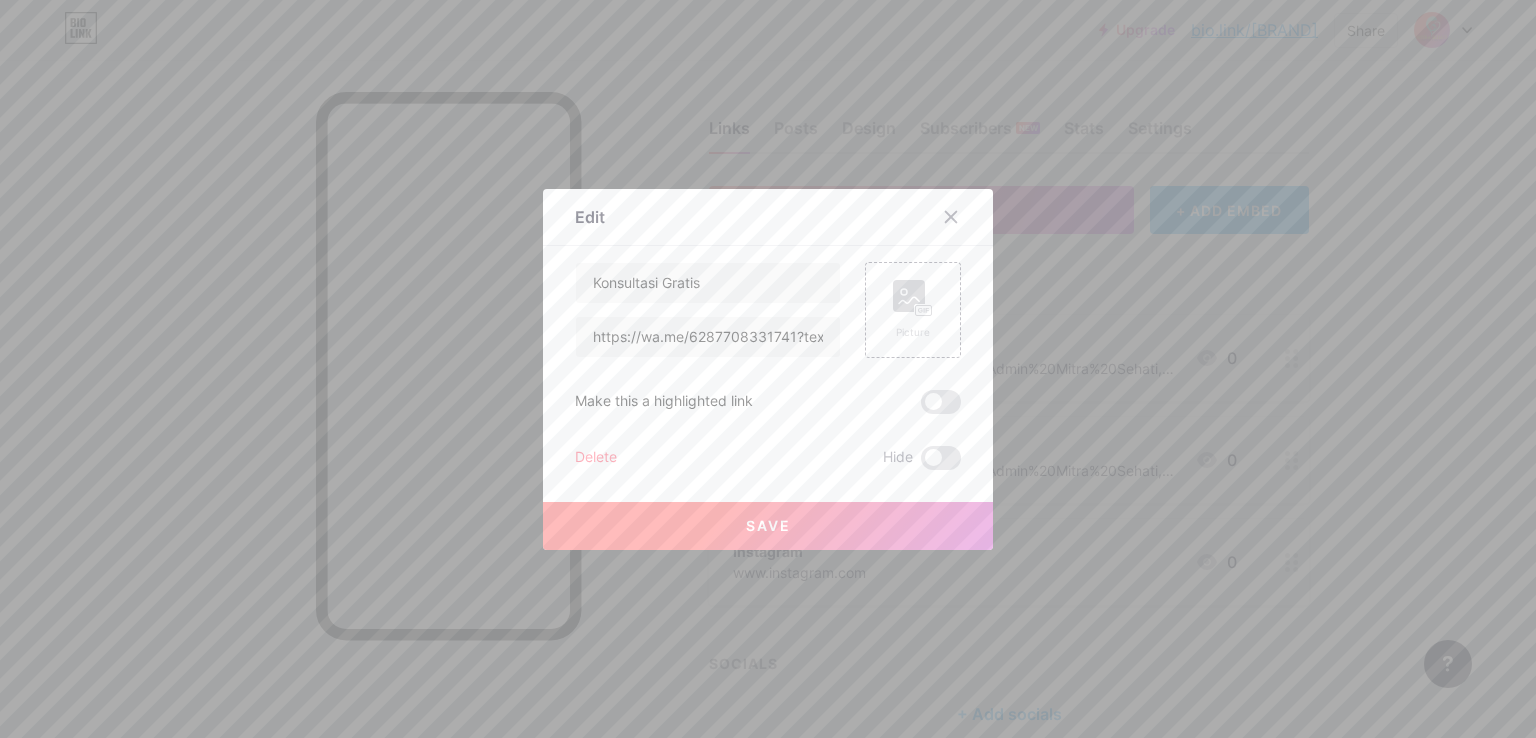 click on "Save" at bounding box center [768, 526] 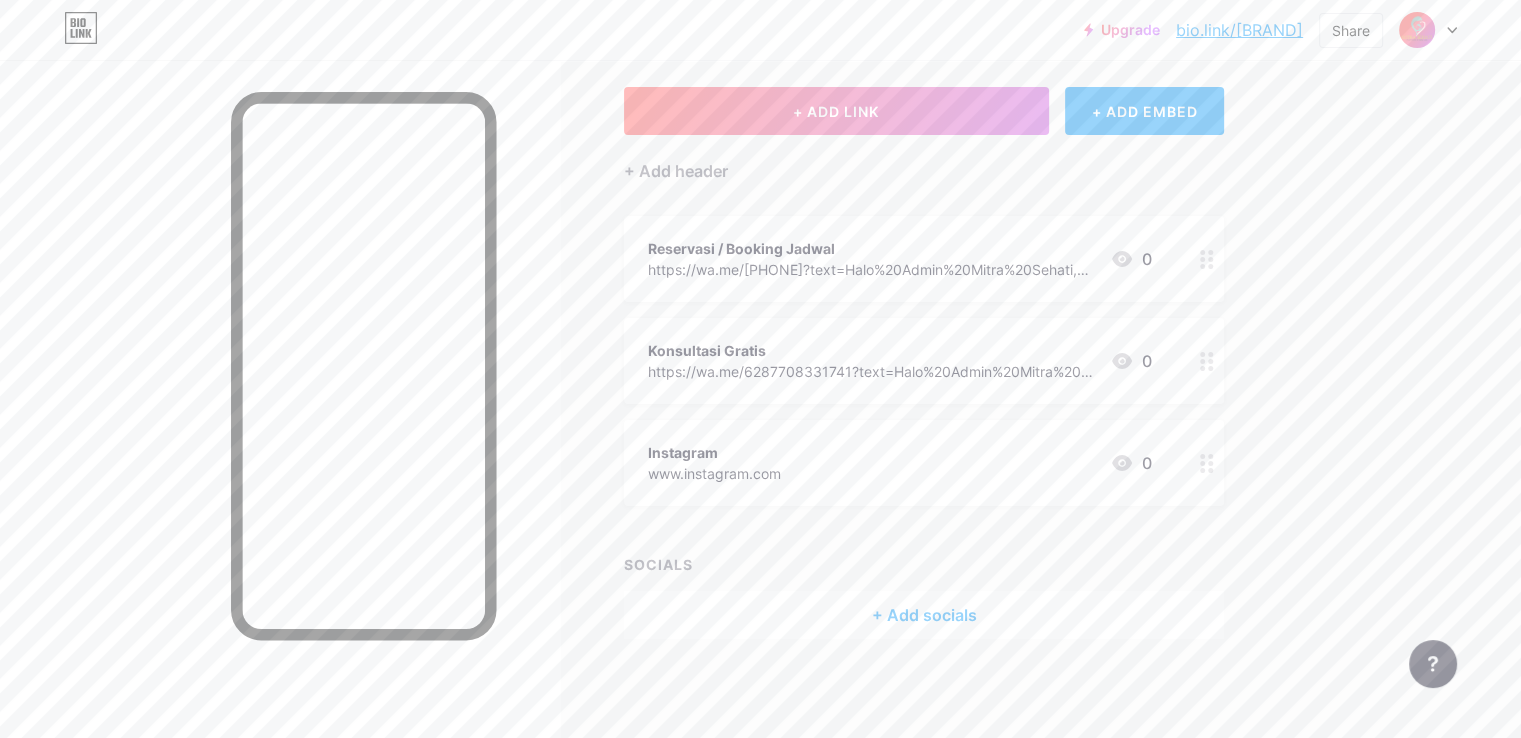 scroll, scrollTop: 0, scrollLeft: 0, axis: both 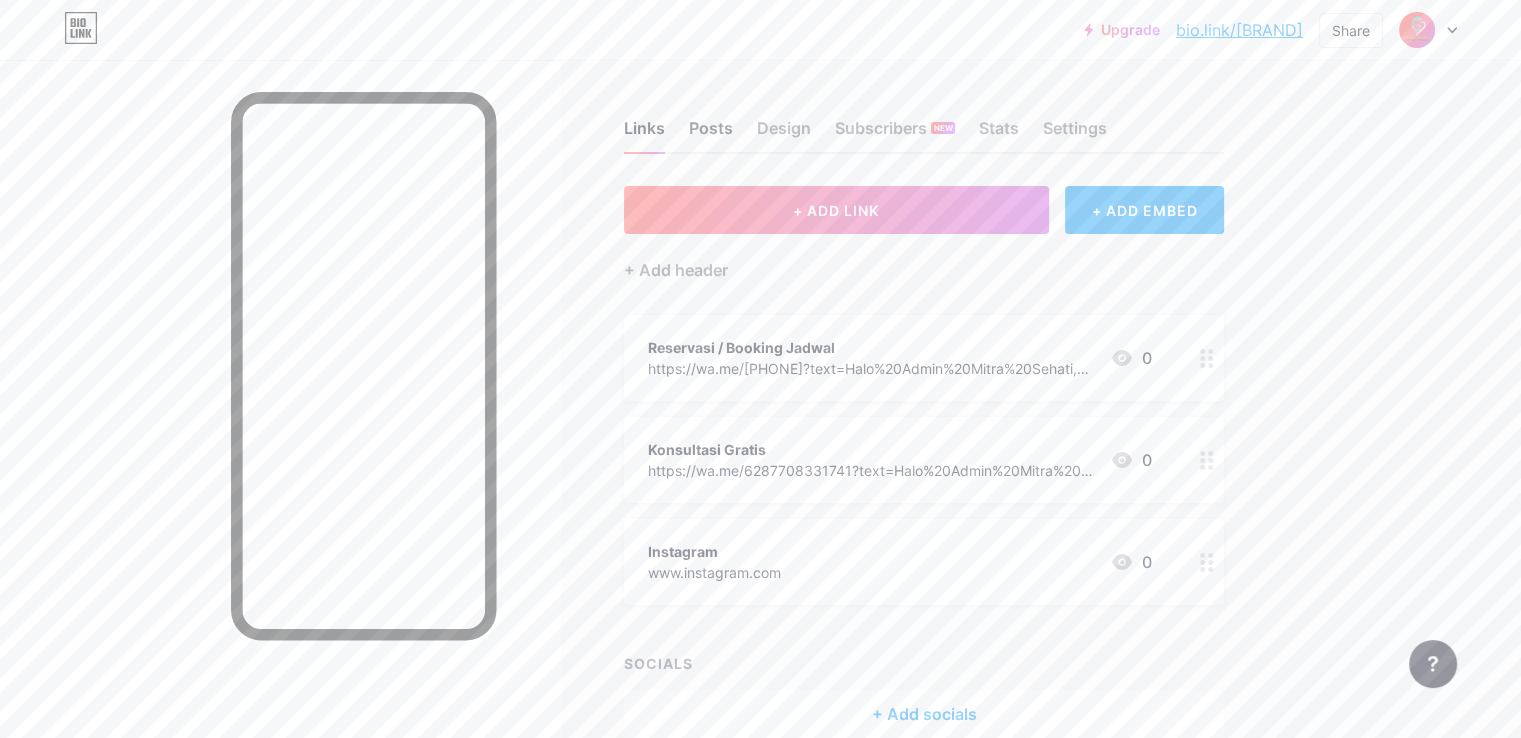 click on "Posts" at bounding box center (711, 134) 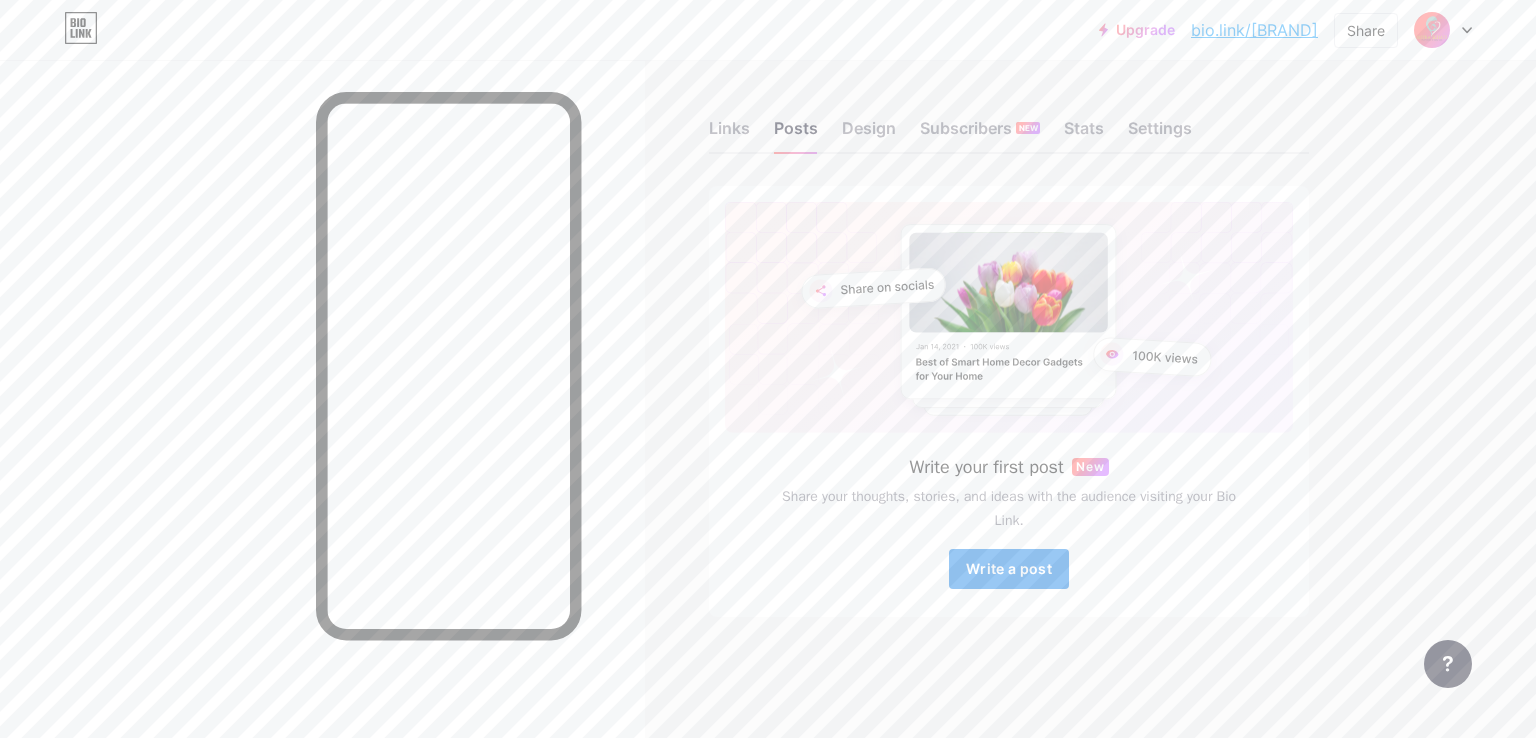 click on "Write a post" at bounding box center (1009, 568) 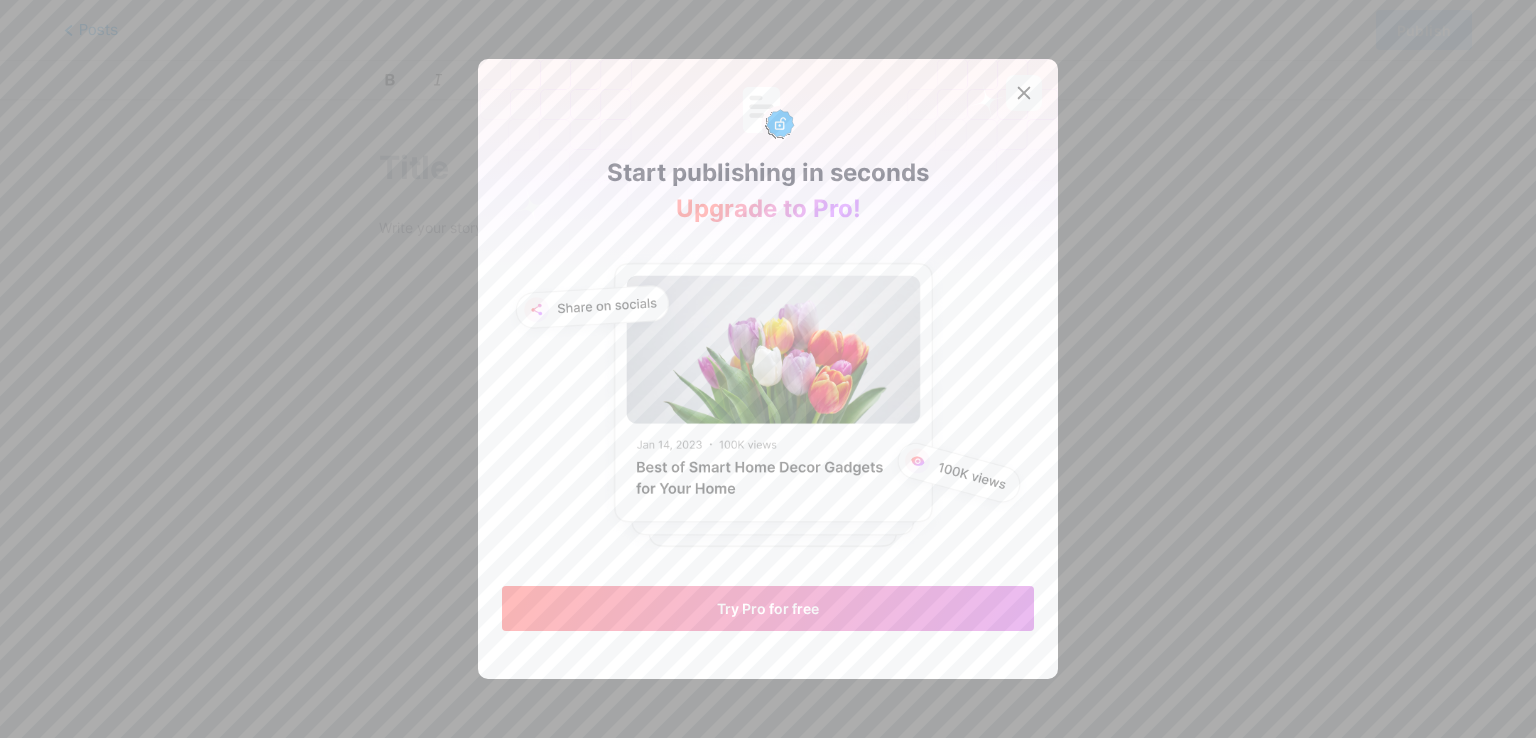 click 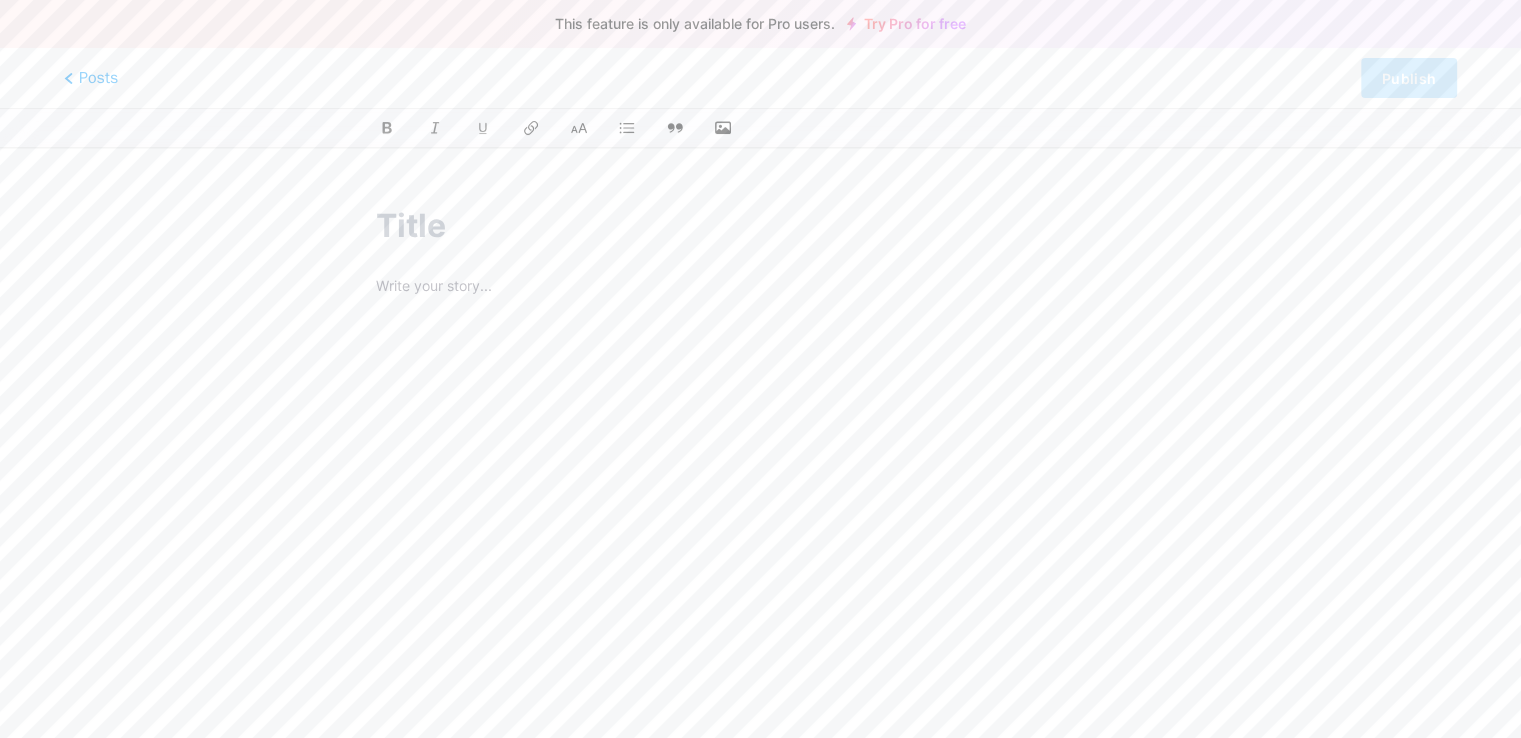 click at bounding box center (760, 288) 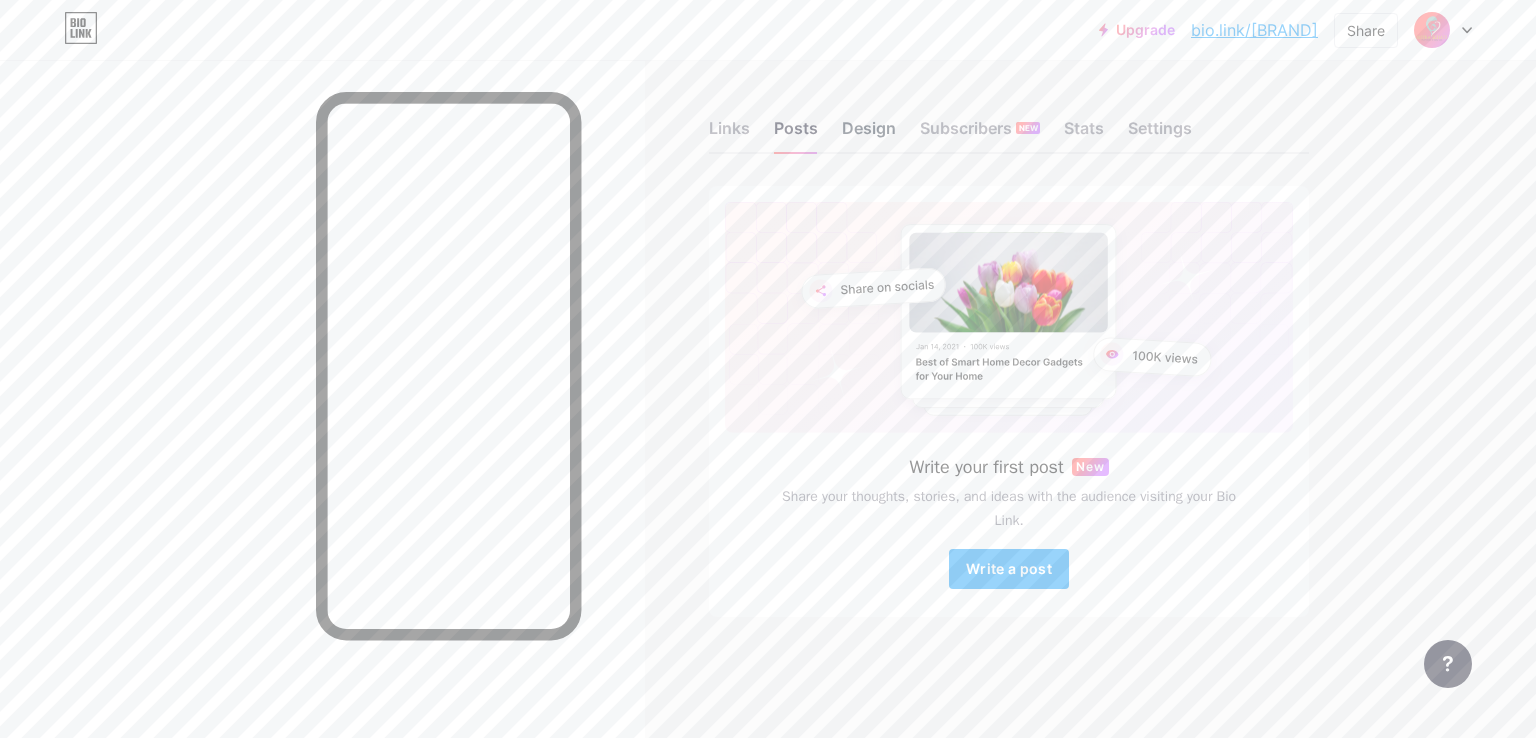 click on "Design" at bounding box center (869, 134) 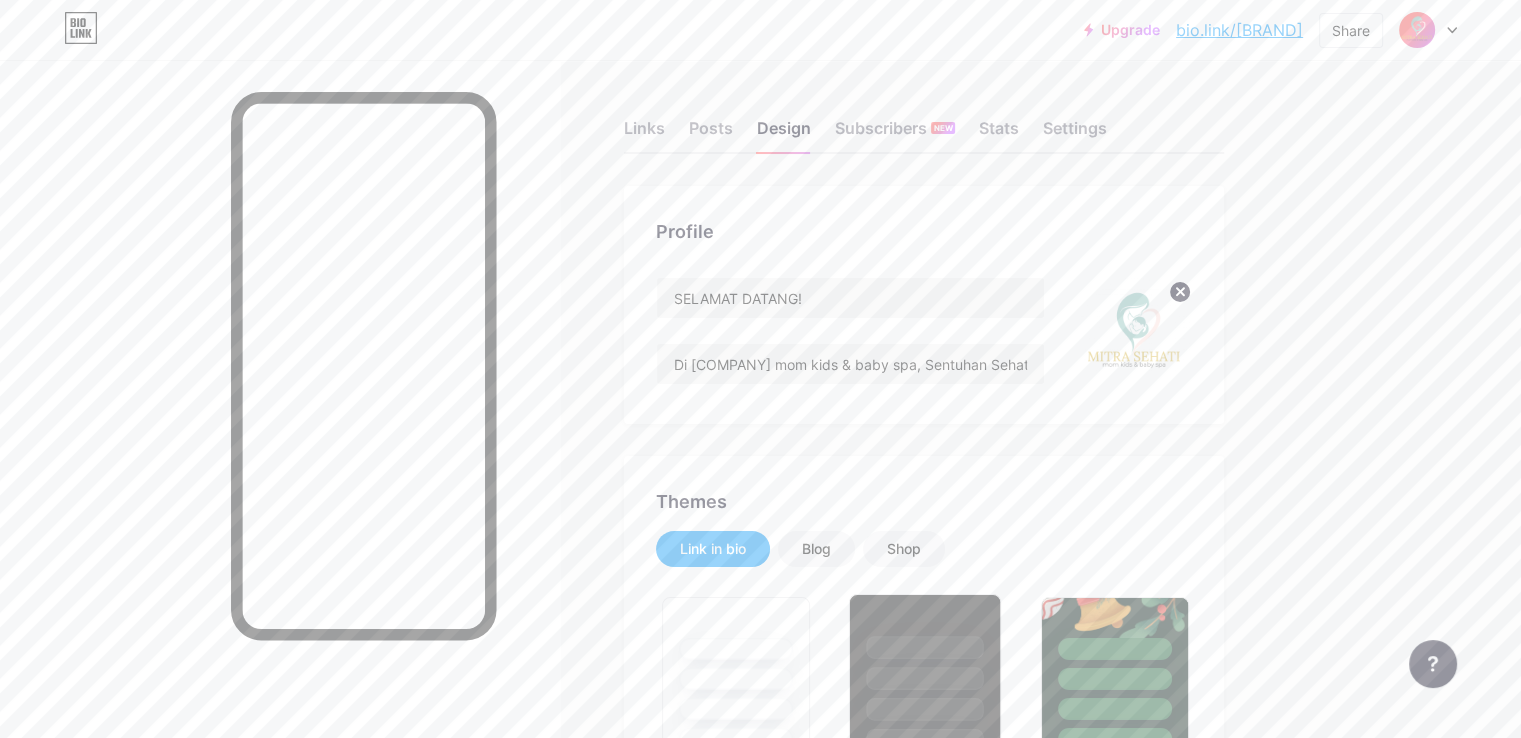 scroll, scrollTop: 300, scrollLeft: 0, axis: vertical 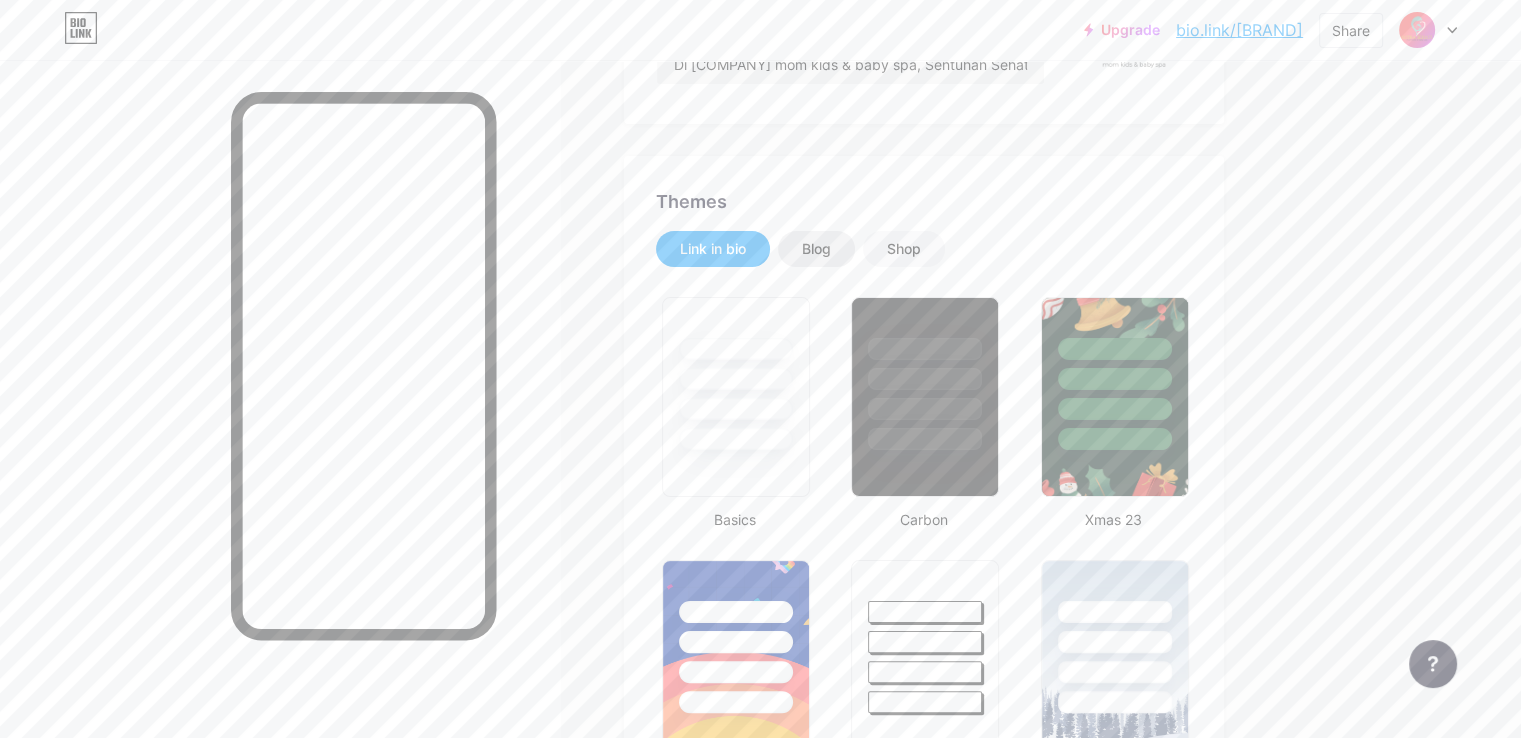 click on "Blog" at bounding box center (816, 249) 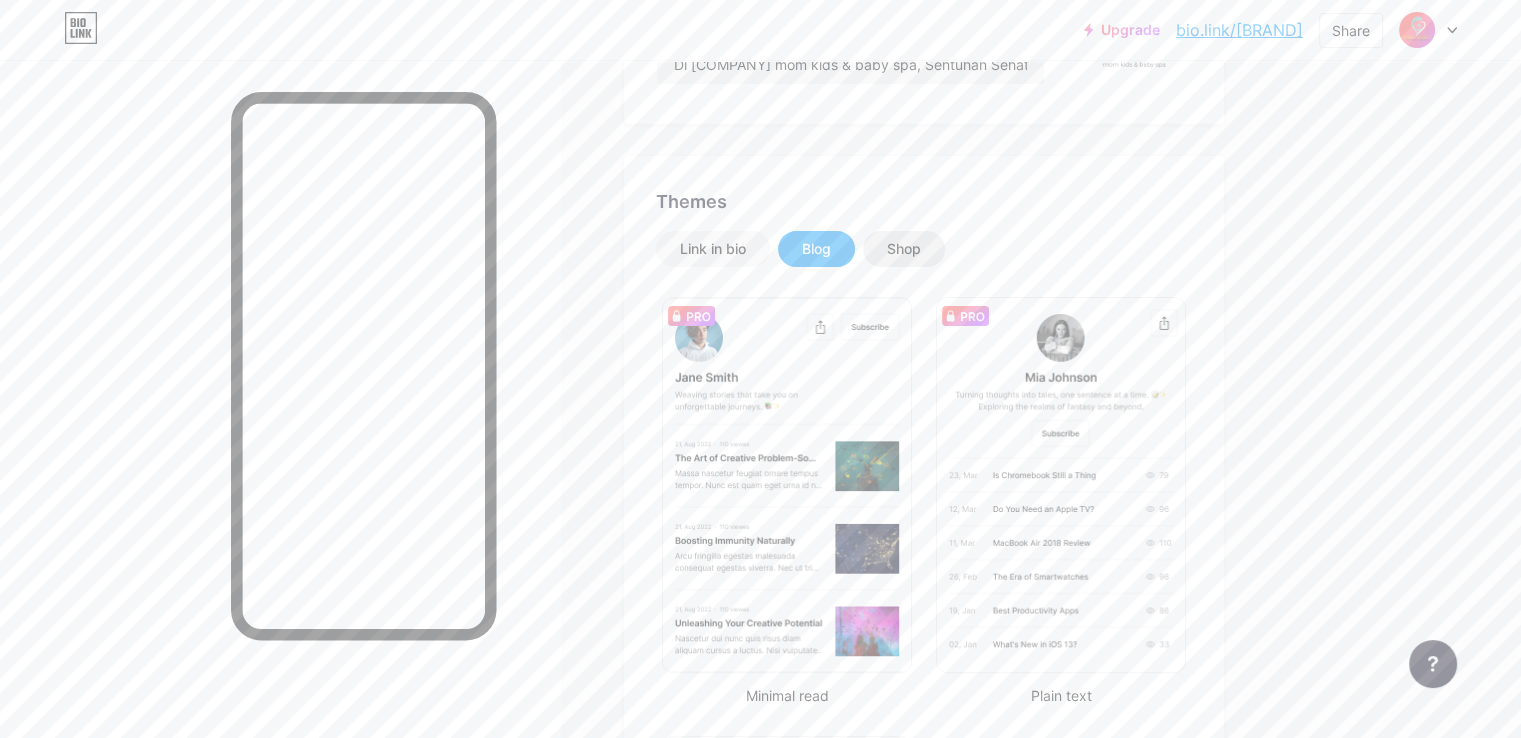 click on "Shop" at bounding box center (904, 249) 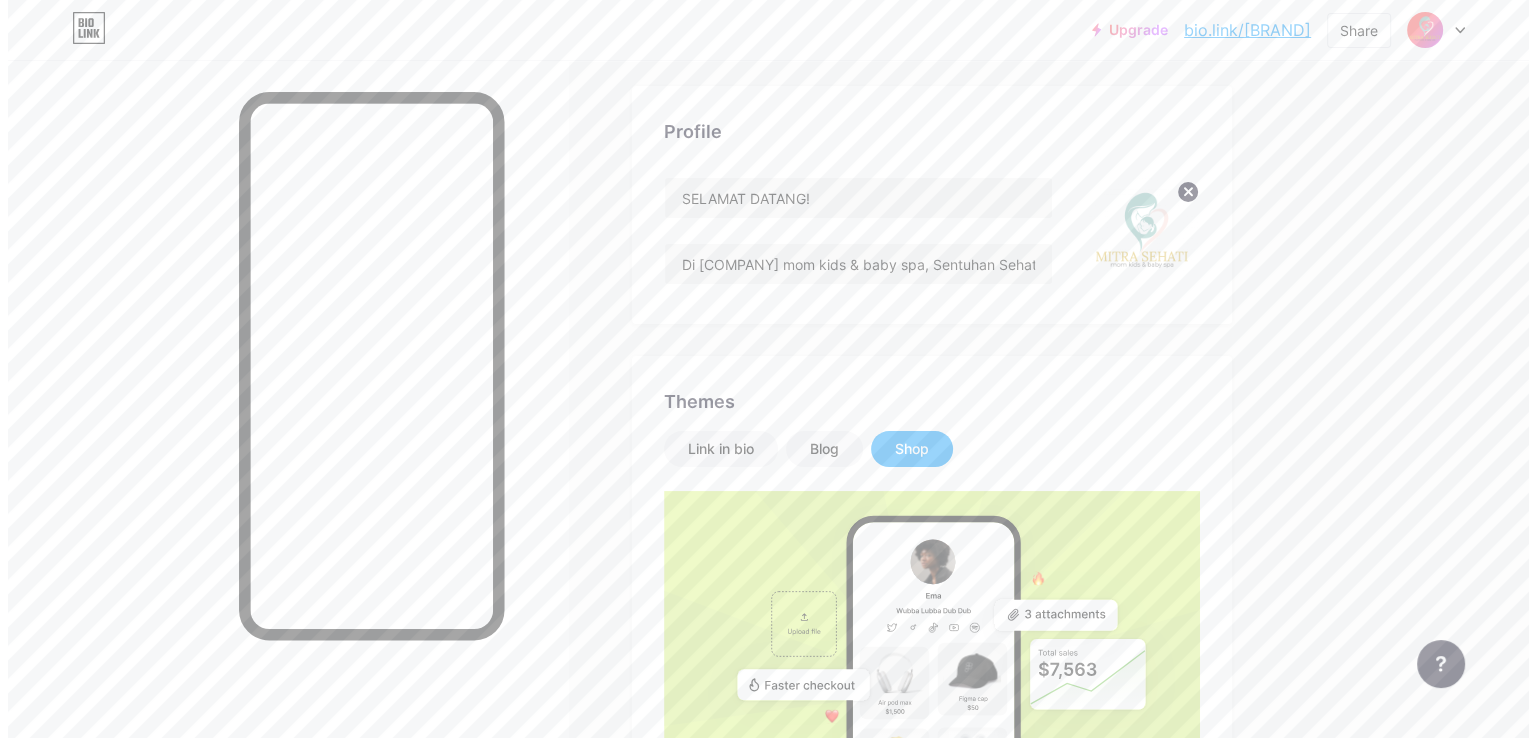 scroll, scrollTop: 0, scrollLeft: 0, axis: both 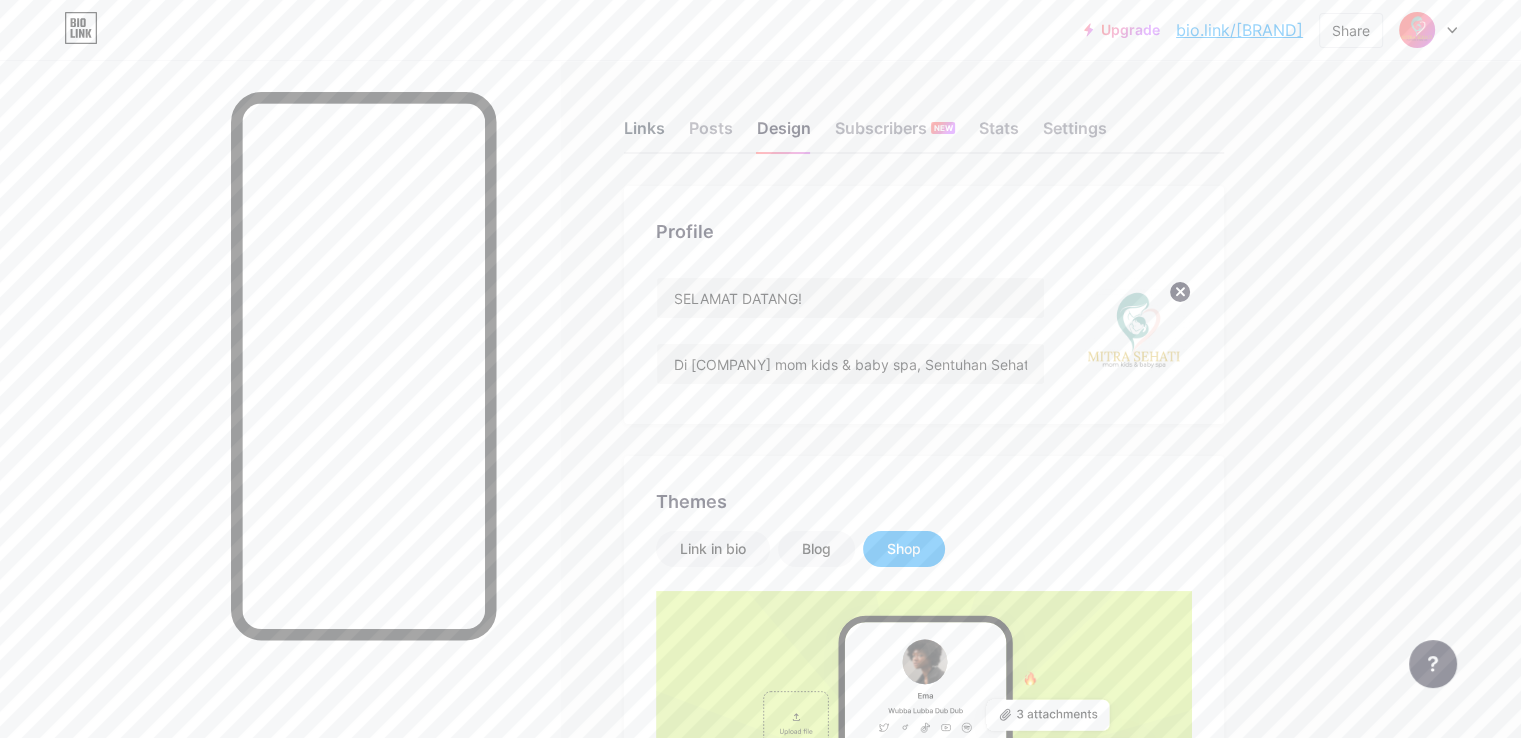 click on "Links" at bounding box center (644, 134) 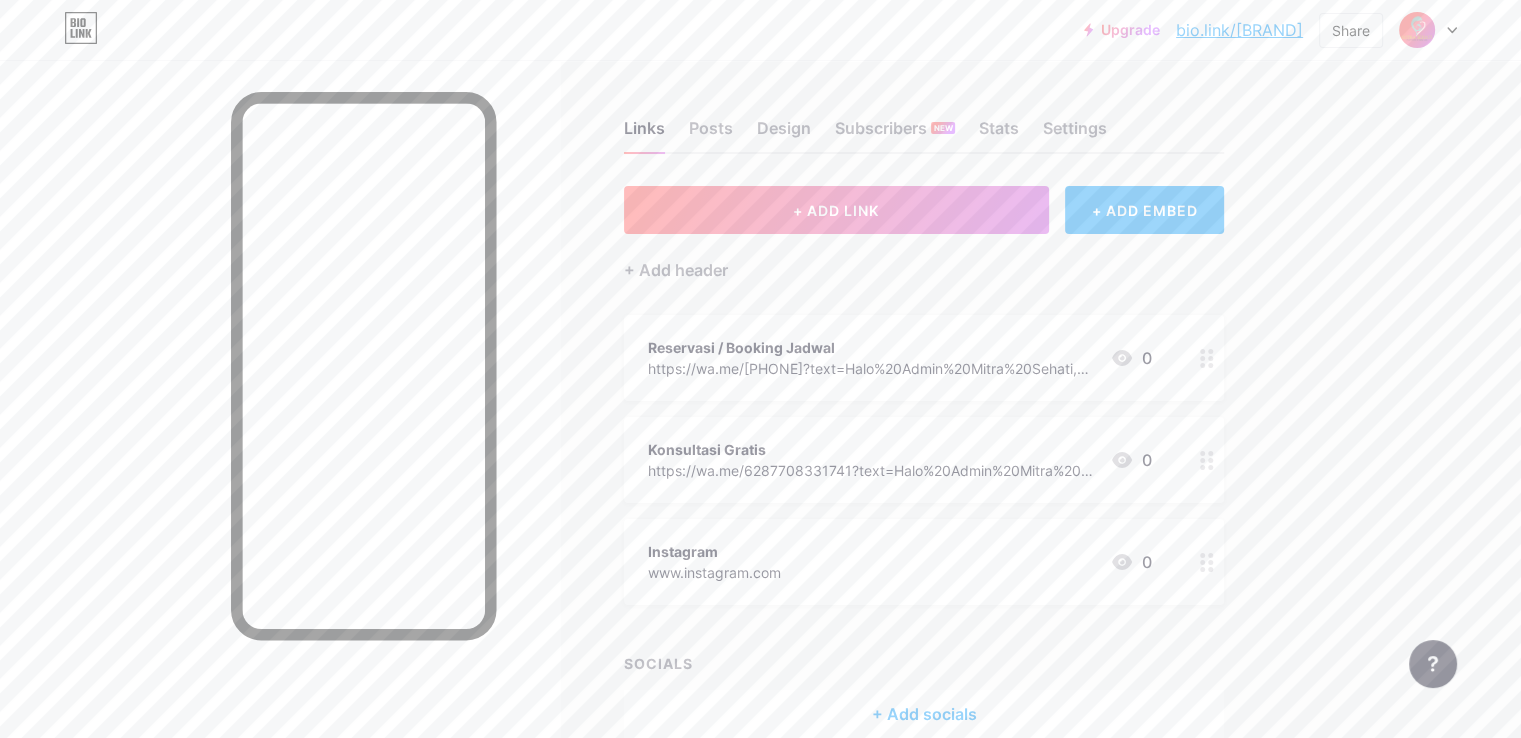 click on "+ ADD EMBED" at bounding box center [1144, 210] 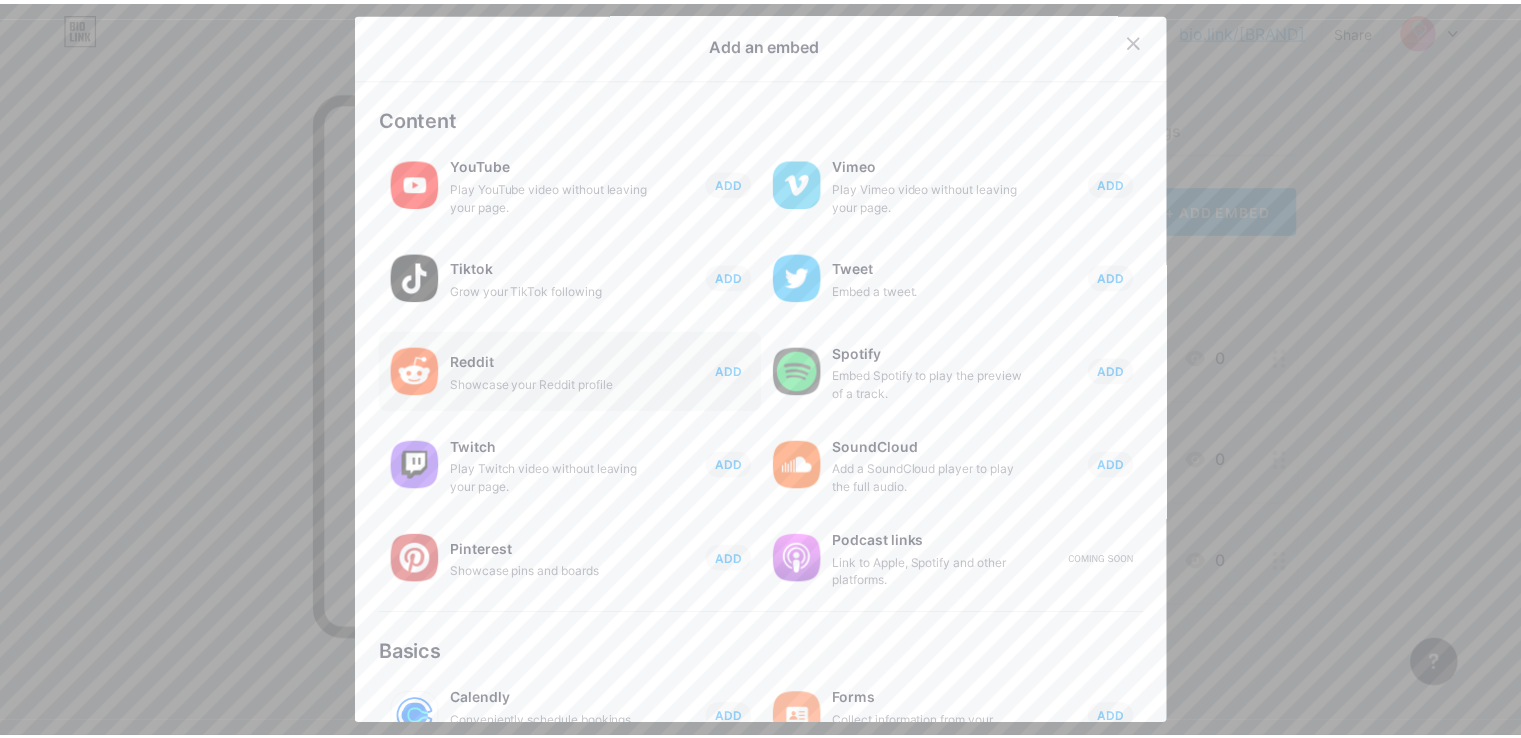 scroll, scrollTop: 0, scrollLeft: 0, axis: both 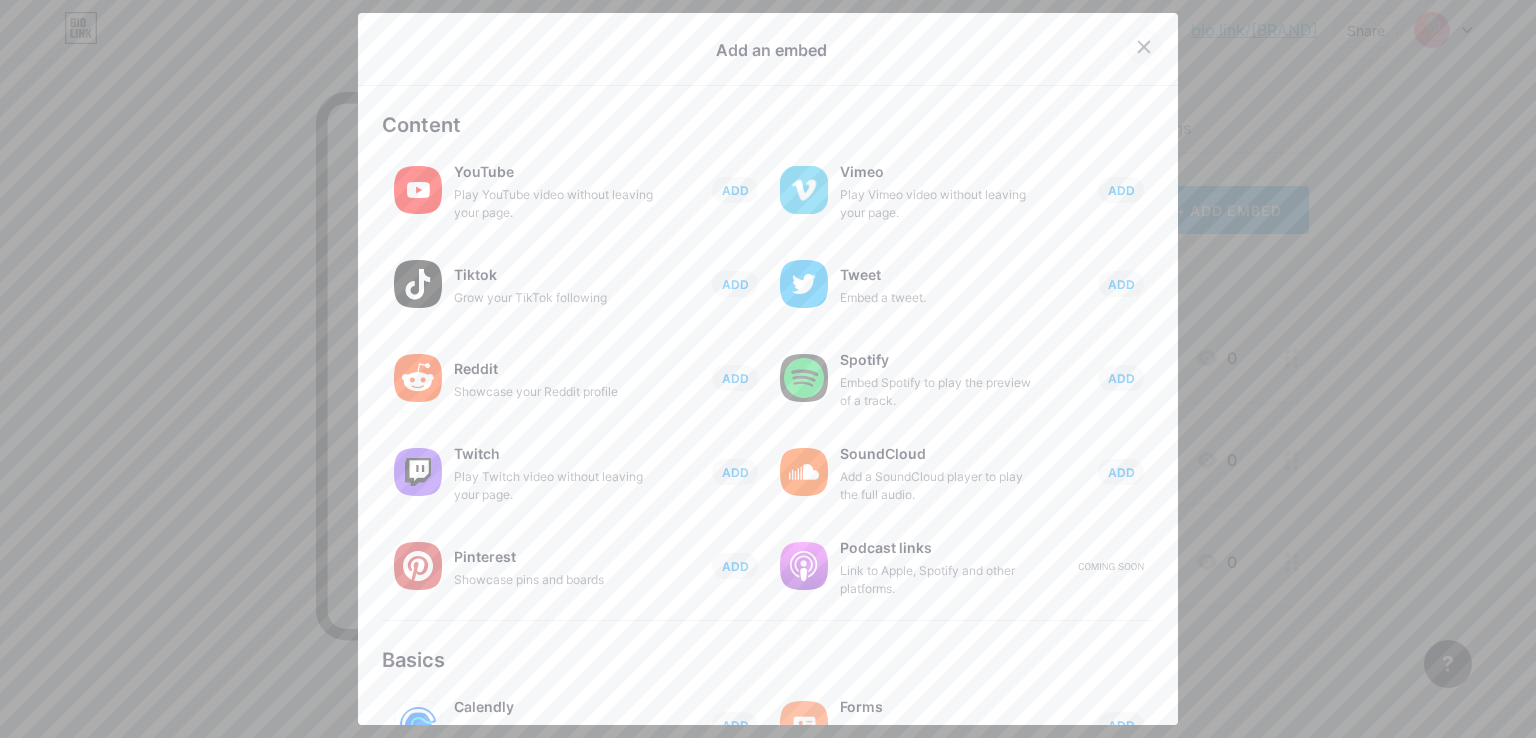 click 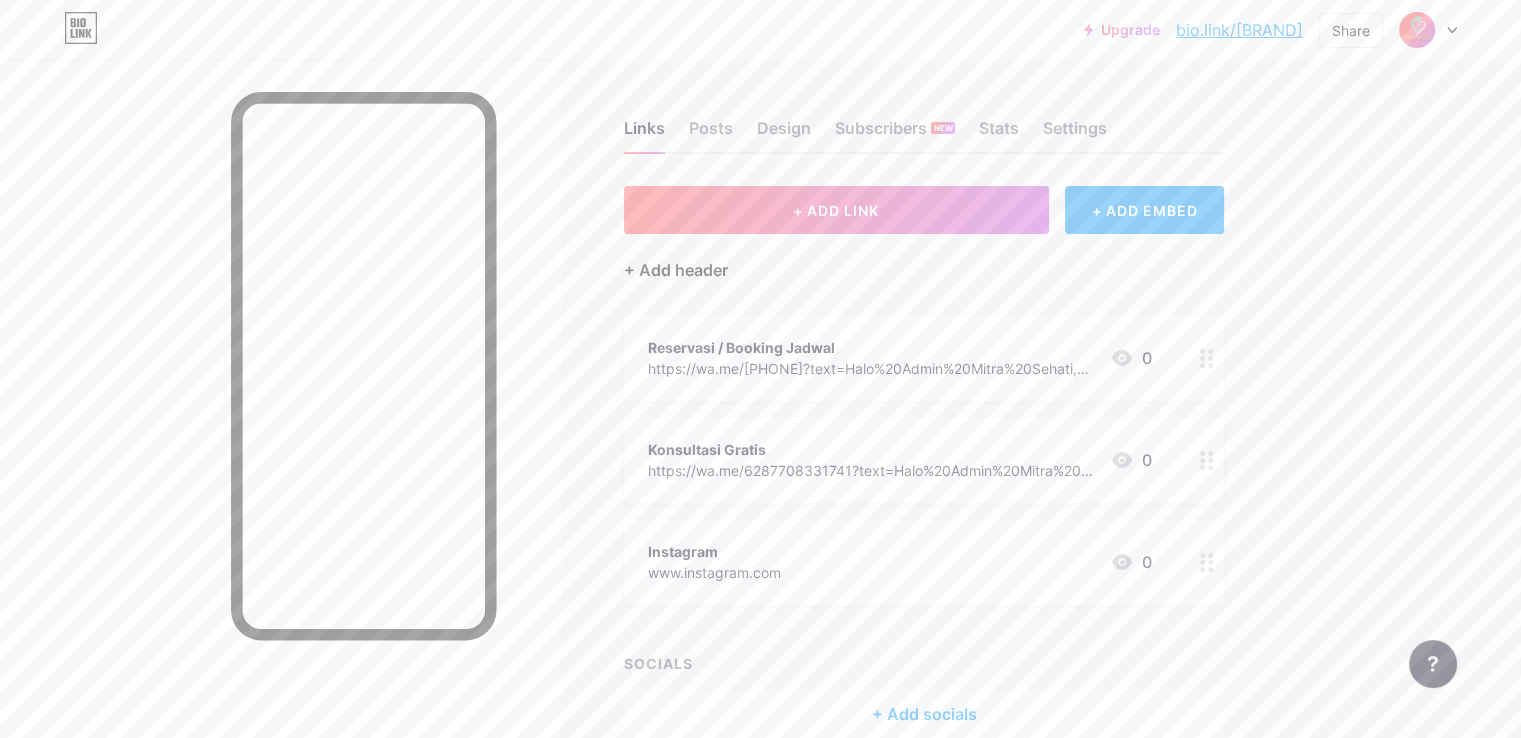 click on "+ Add header" at bounding box center (676, 270) 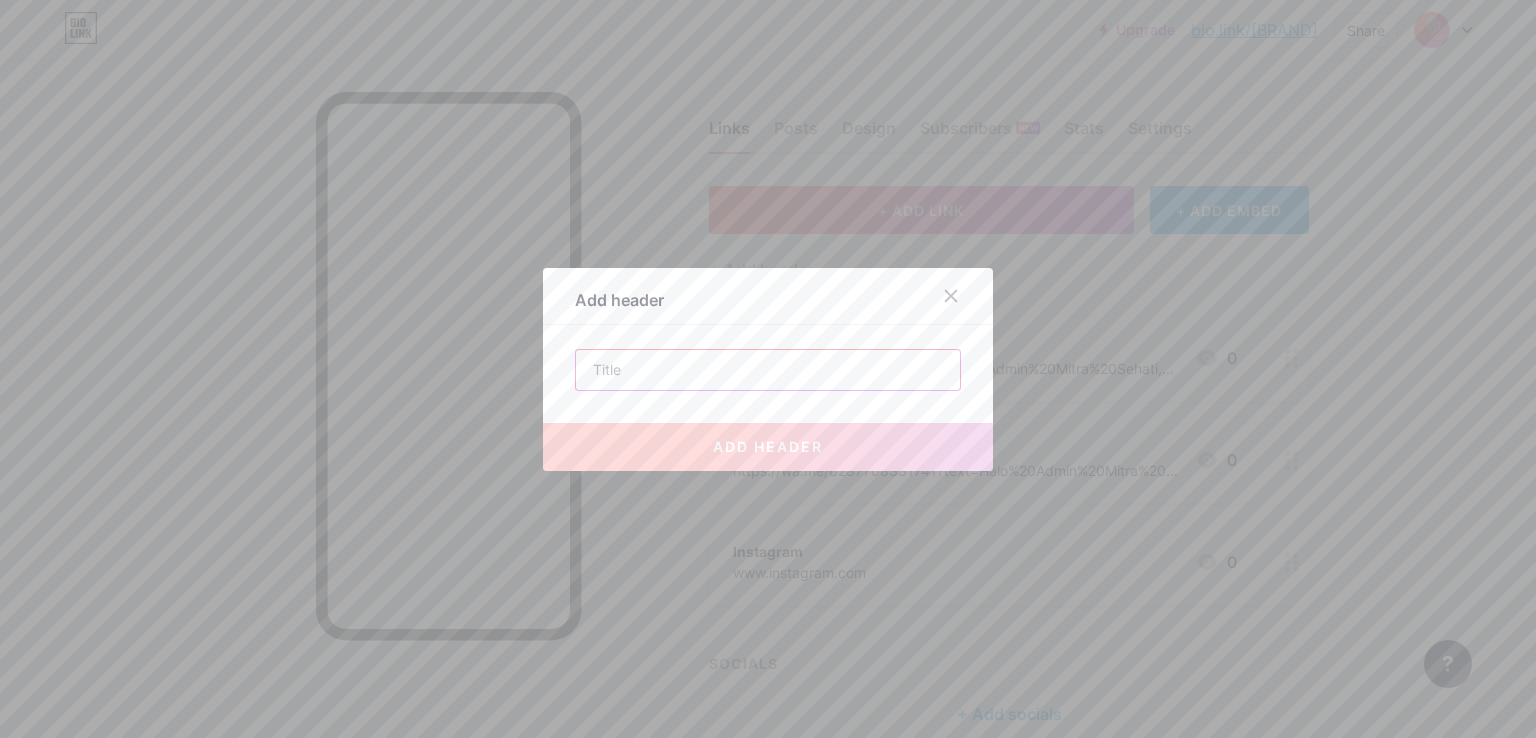 click at bounding box center (768, 370) 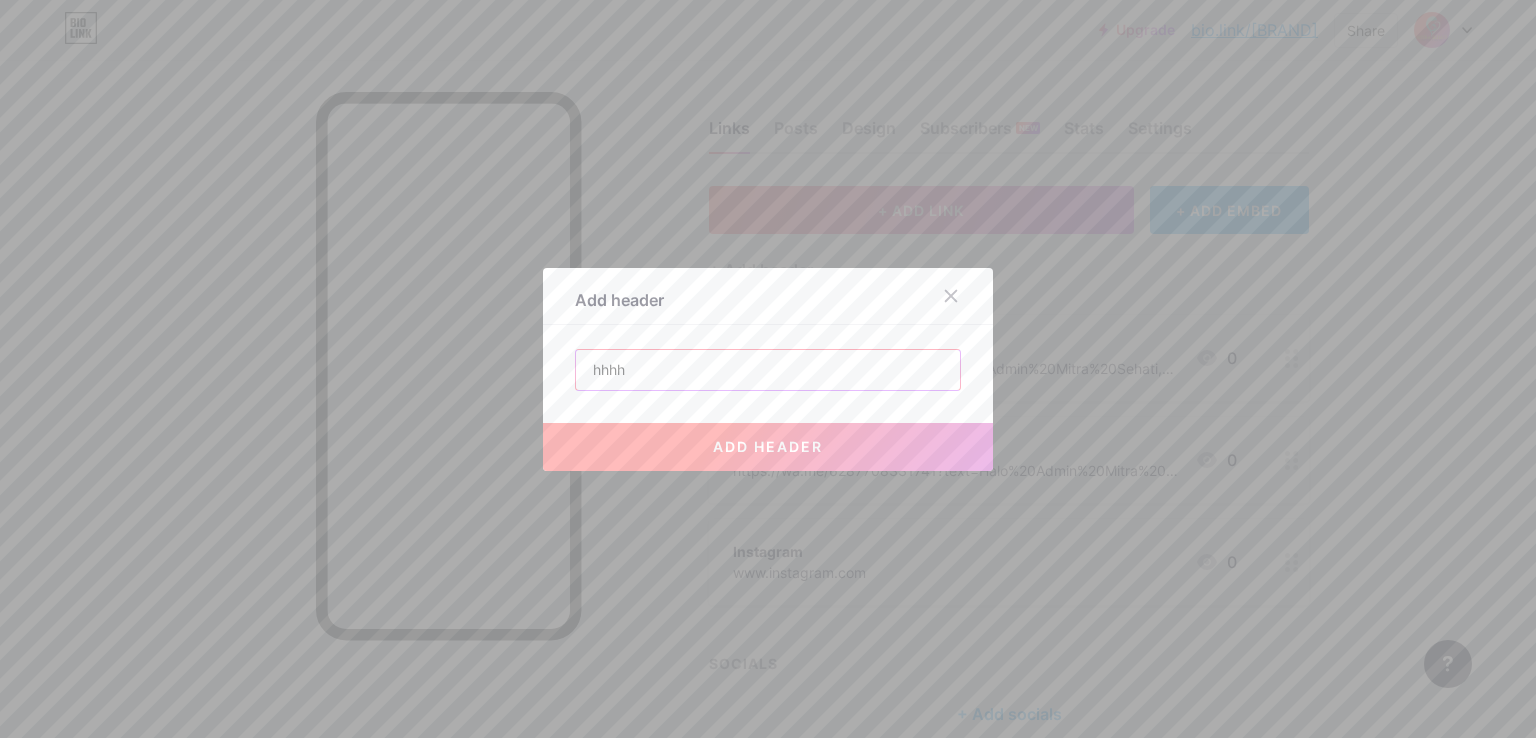 type on "hhhh" 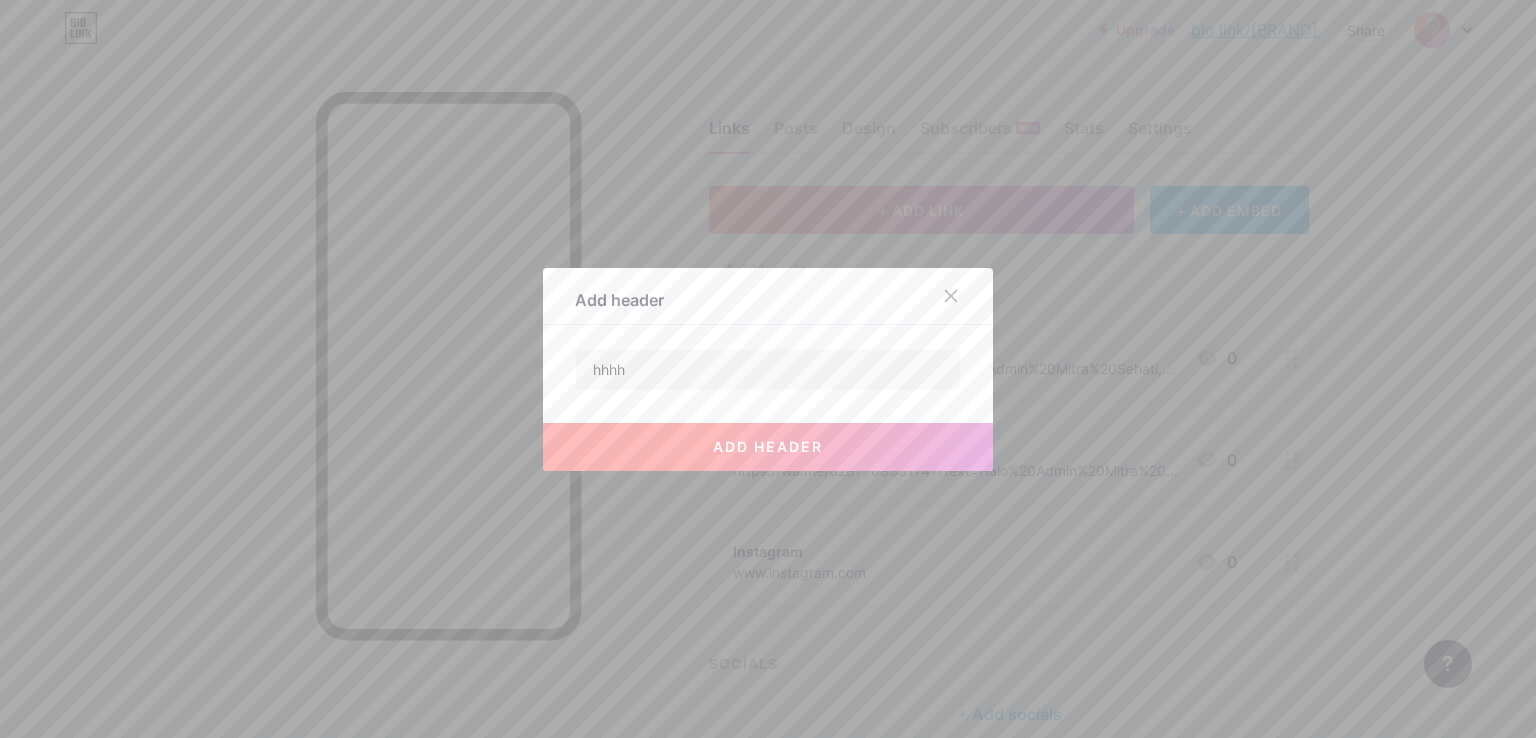 click on "add header" at bounding box center [768, 446] 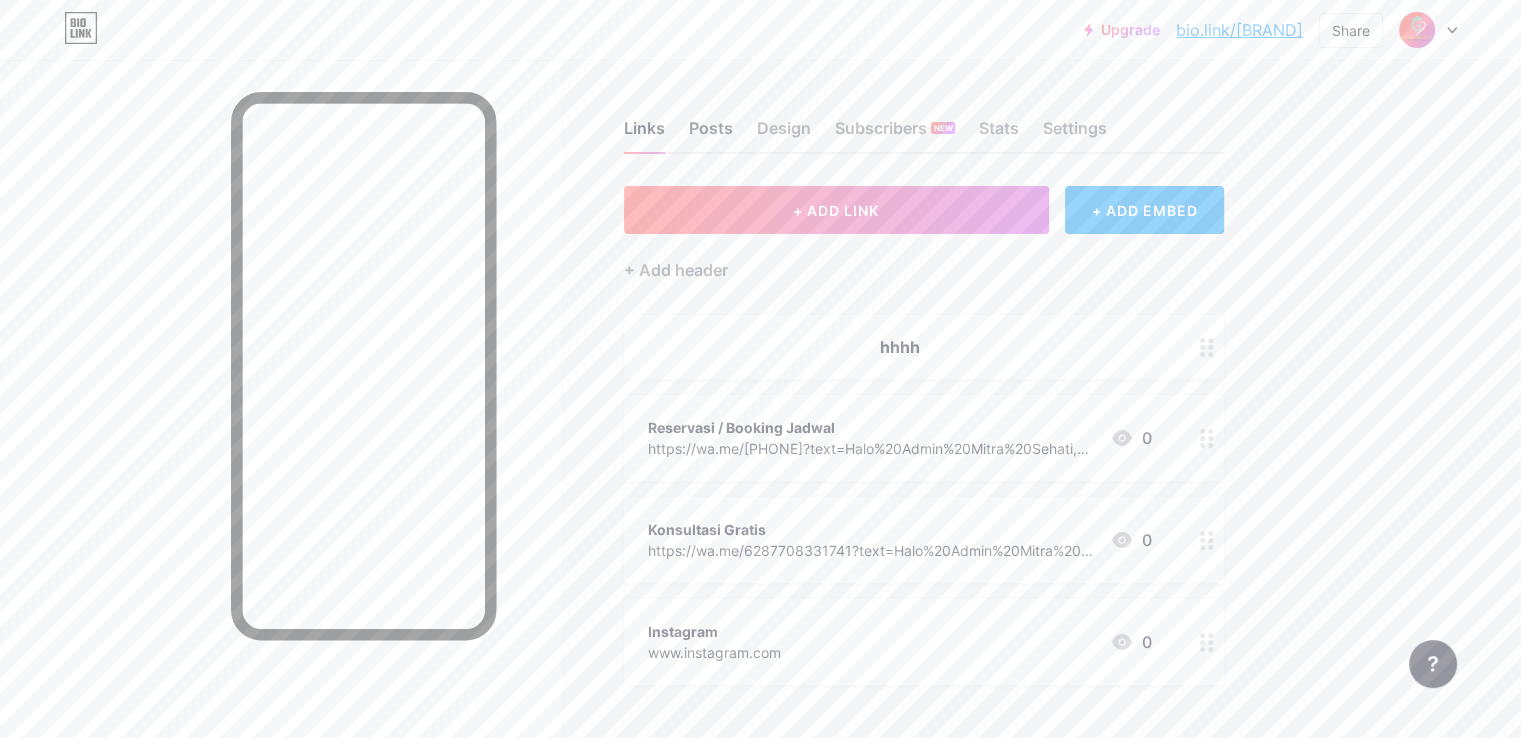 click on "Posts" at bounding box center [711, 134] 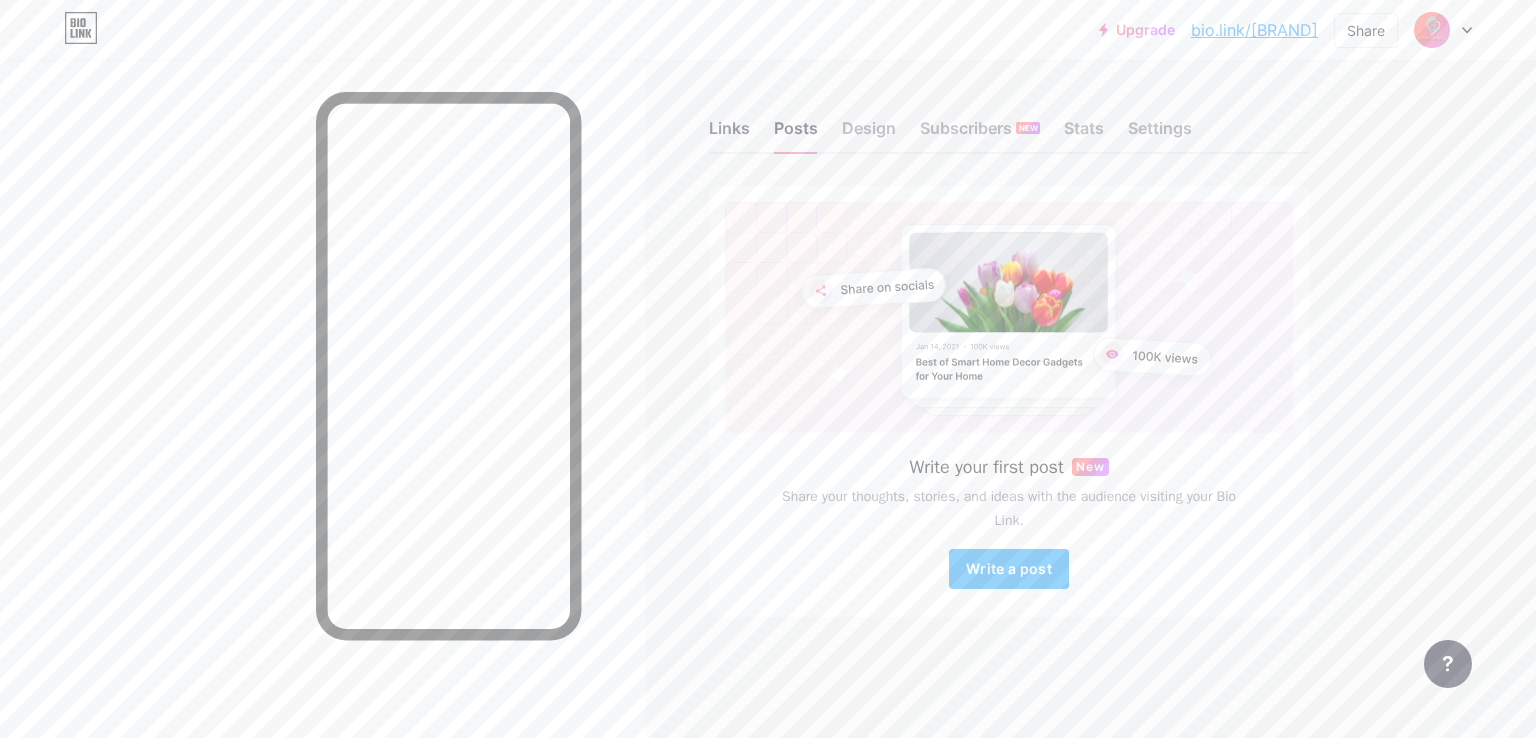 click on "Links" at bounding box center [729, 134] 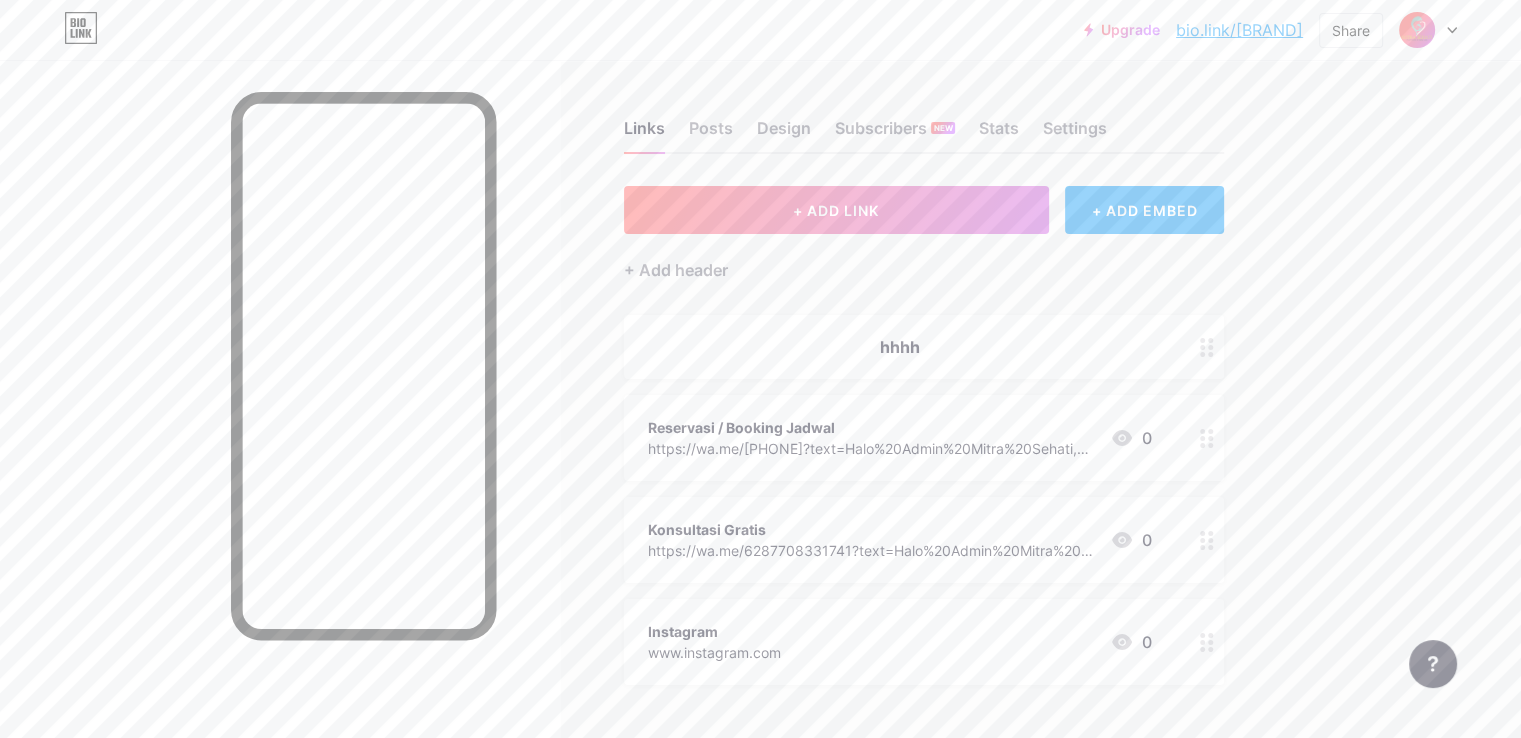 click at bounding box center (1207, 347) 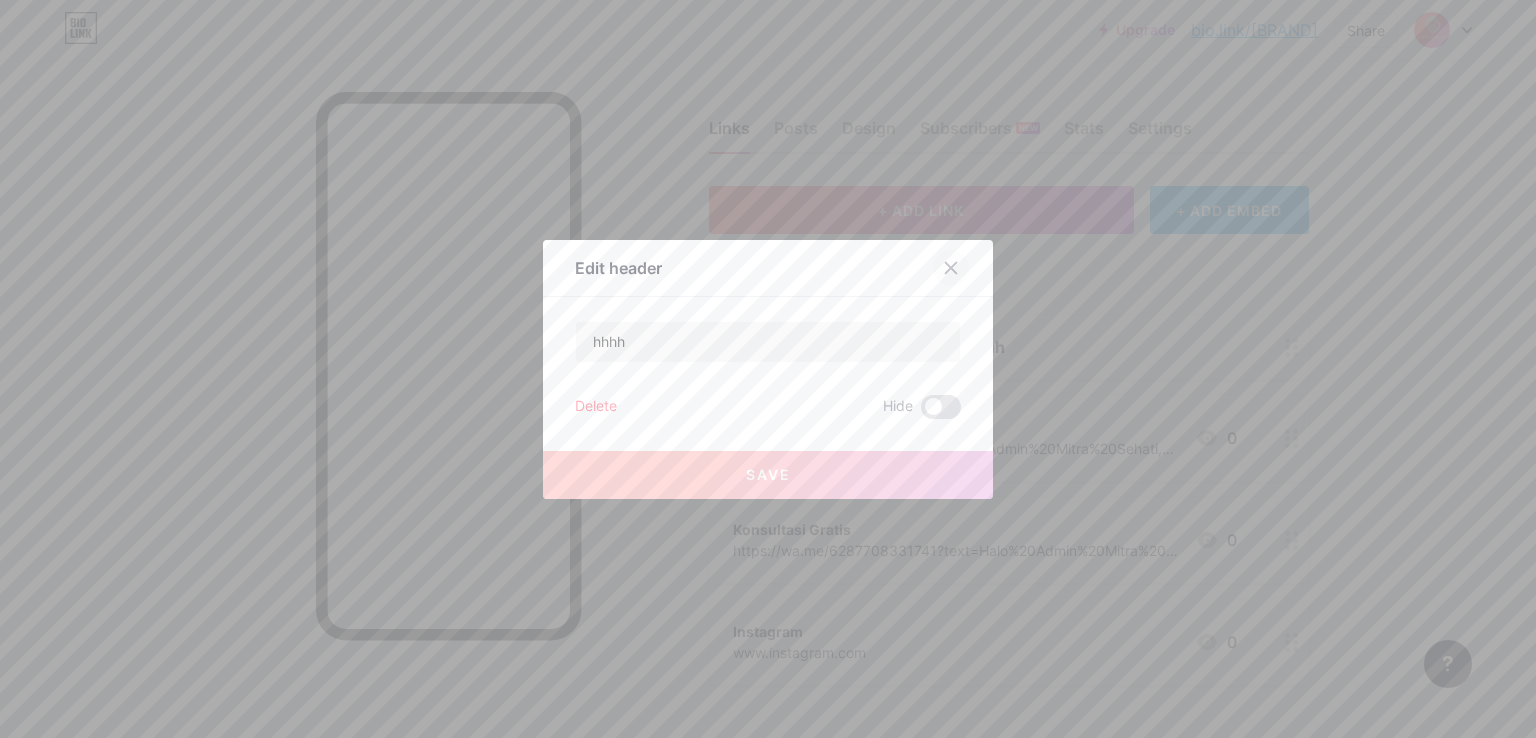 click 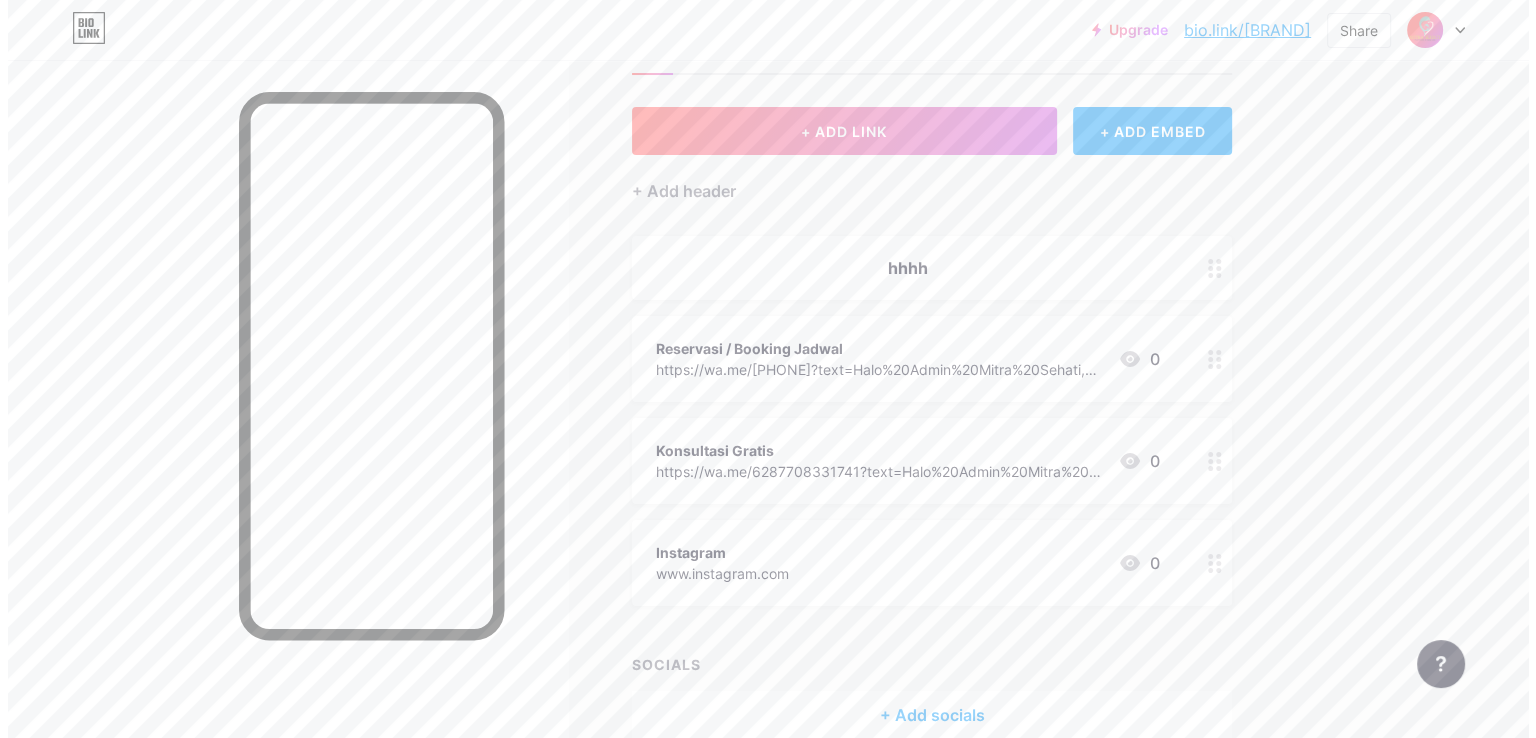 scroll, scrollTop: 179, scrollLeft: 0, axis: vertical 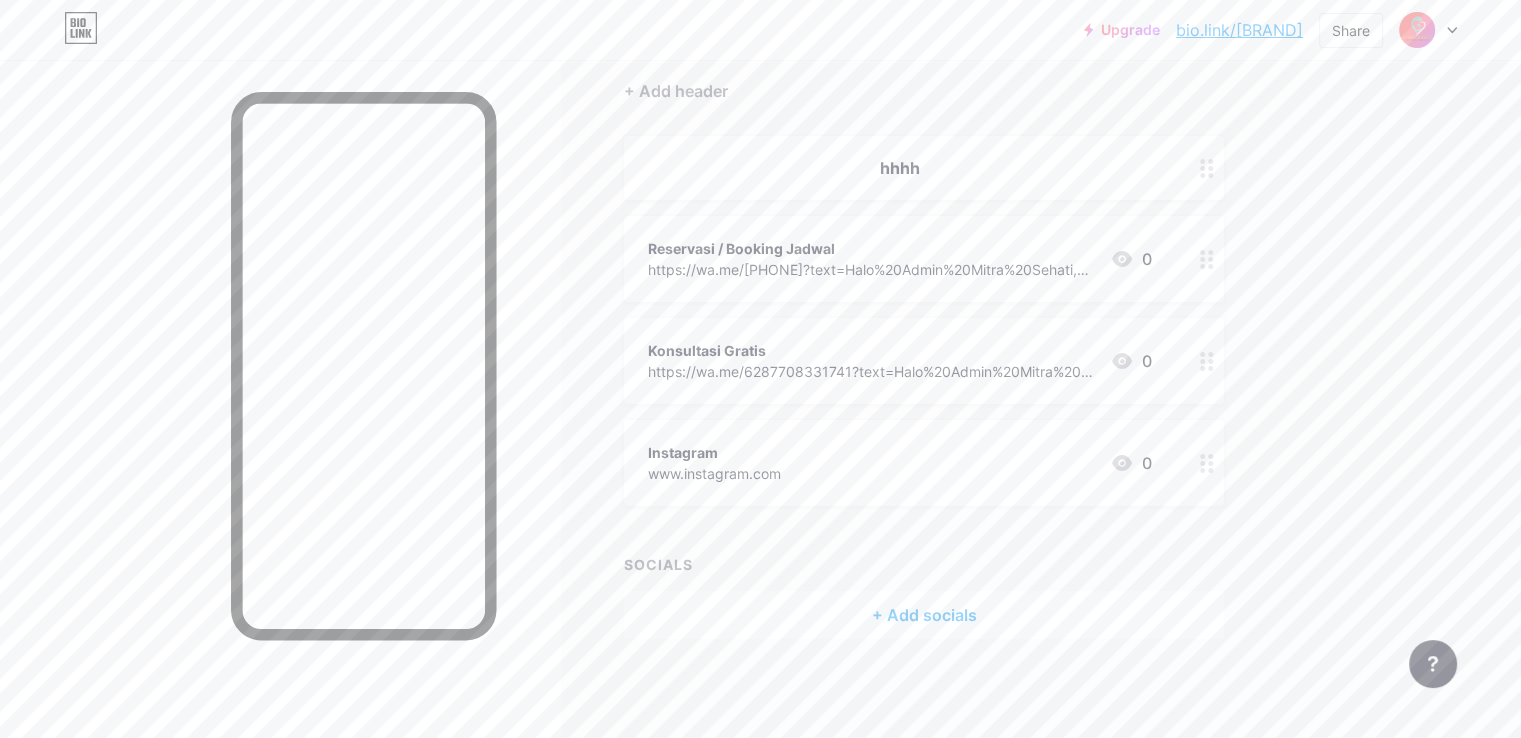 click on "+ Add socials" at bounding box center (924, 615) 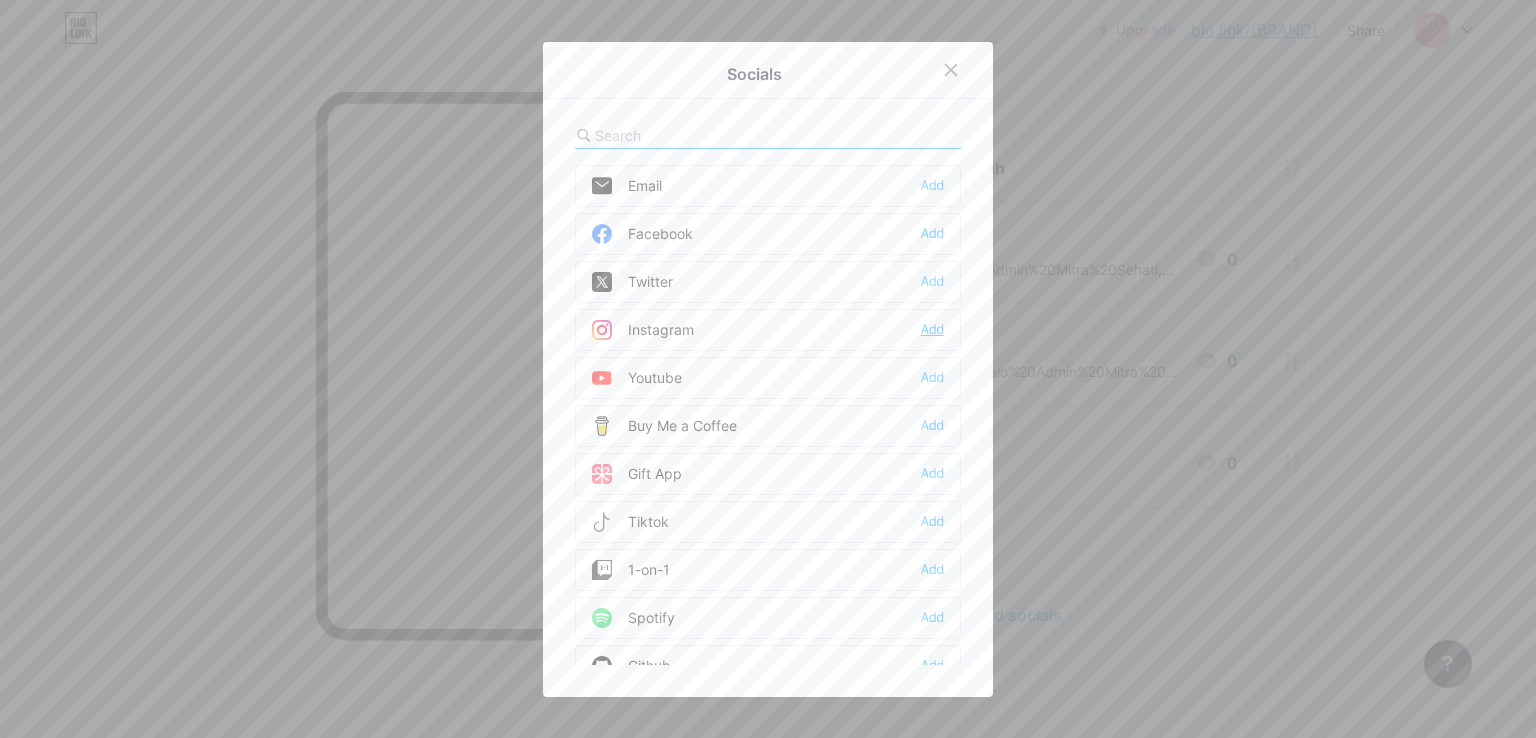 click on "Add" at bounding box center (932, 330) 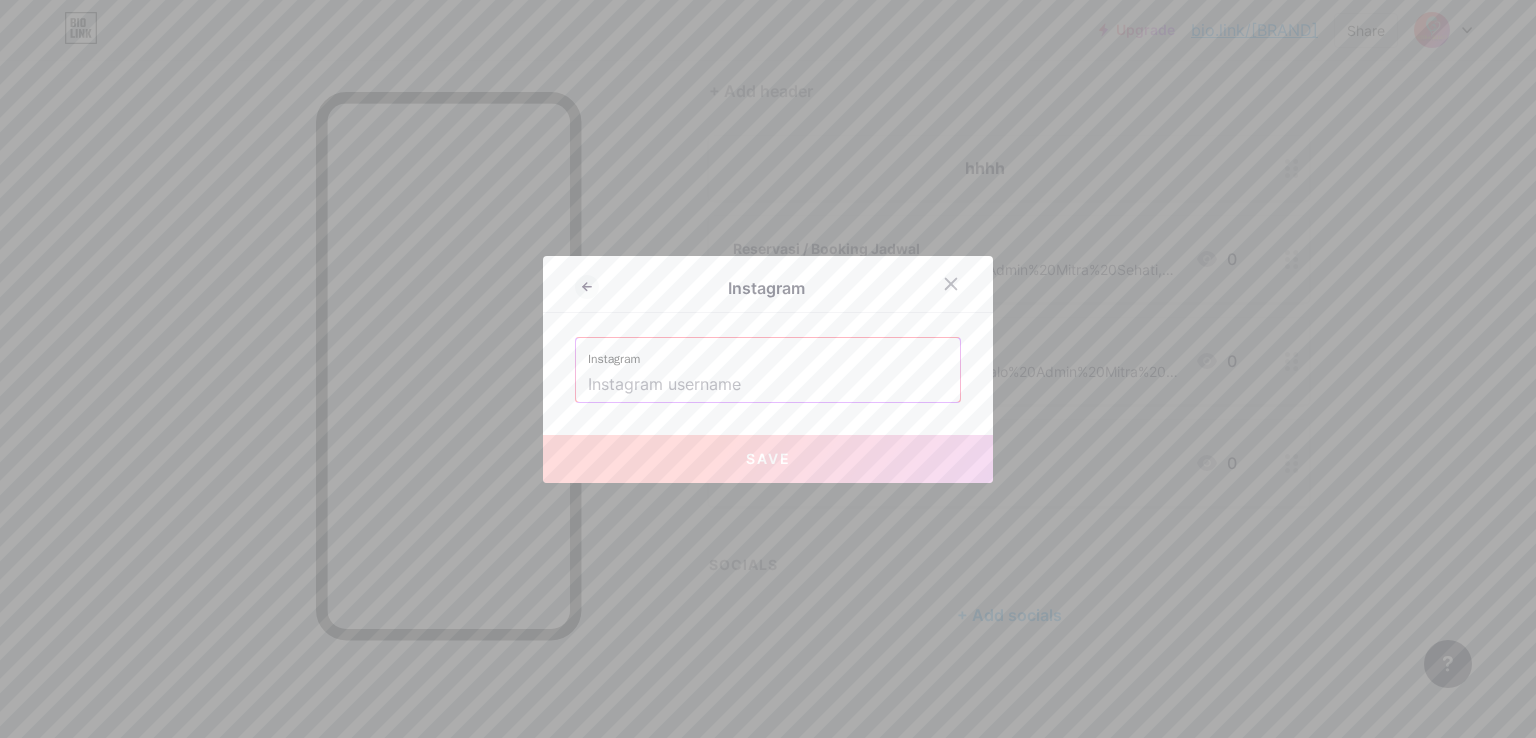 click at bounding box center [768, 385] 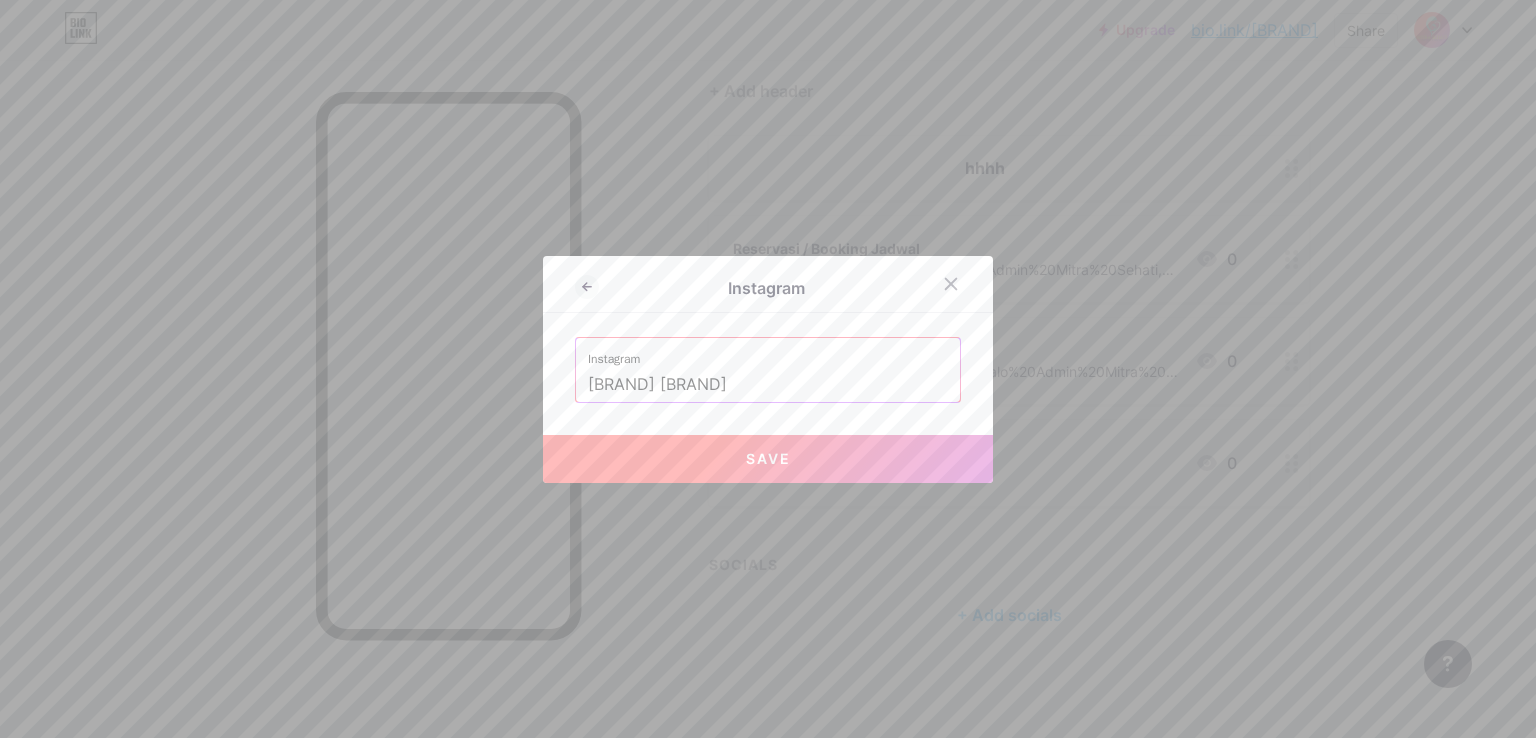 drag, startPoint x: 744, startPoint y: 451, endPoint x: 760, endPoint y: 453, distance: 16.124516 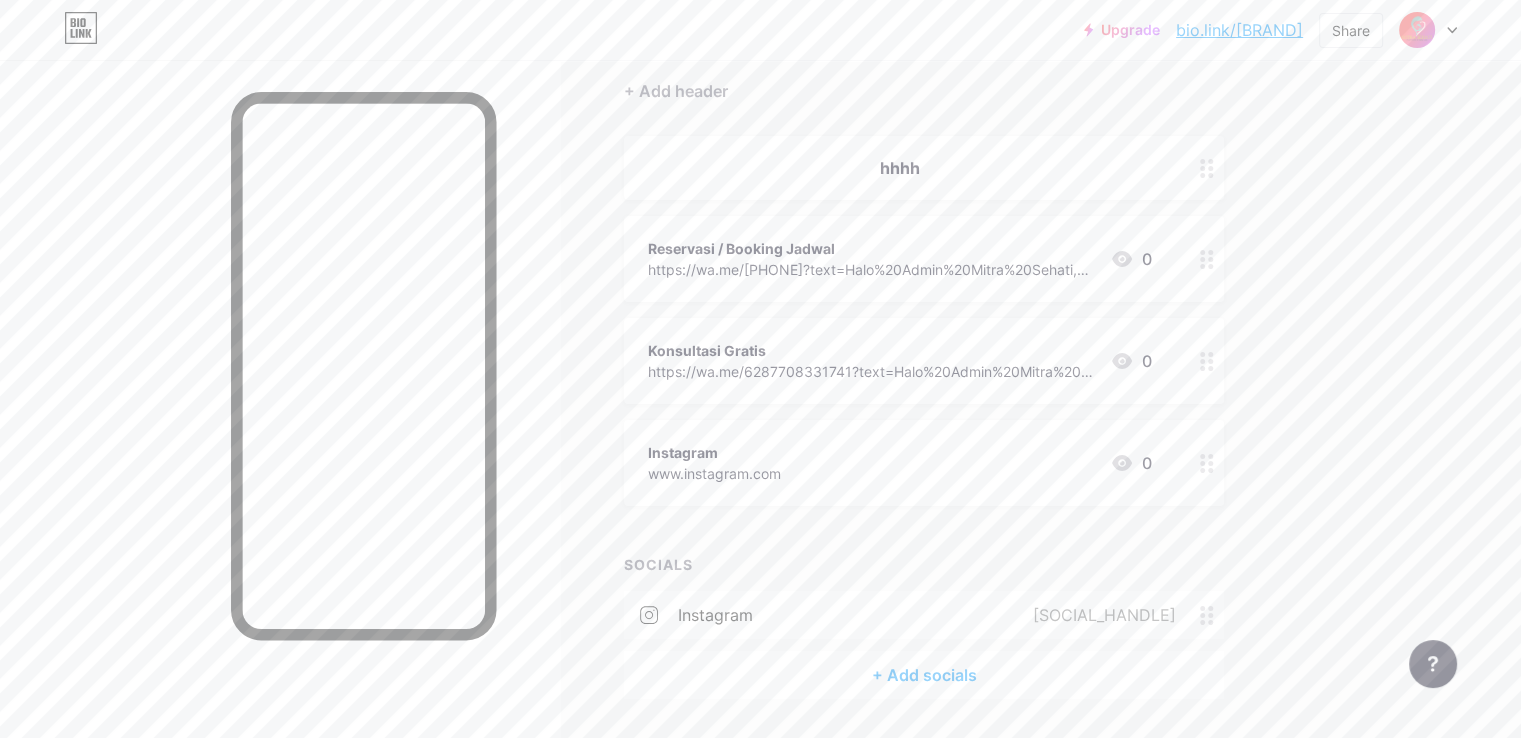 click on "+ Add socials" at bounding box center (924, 675) 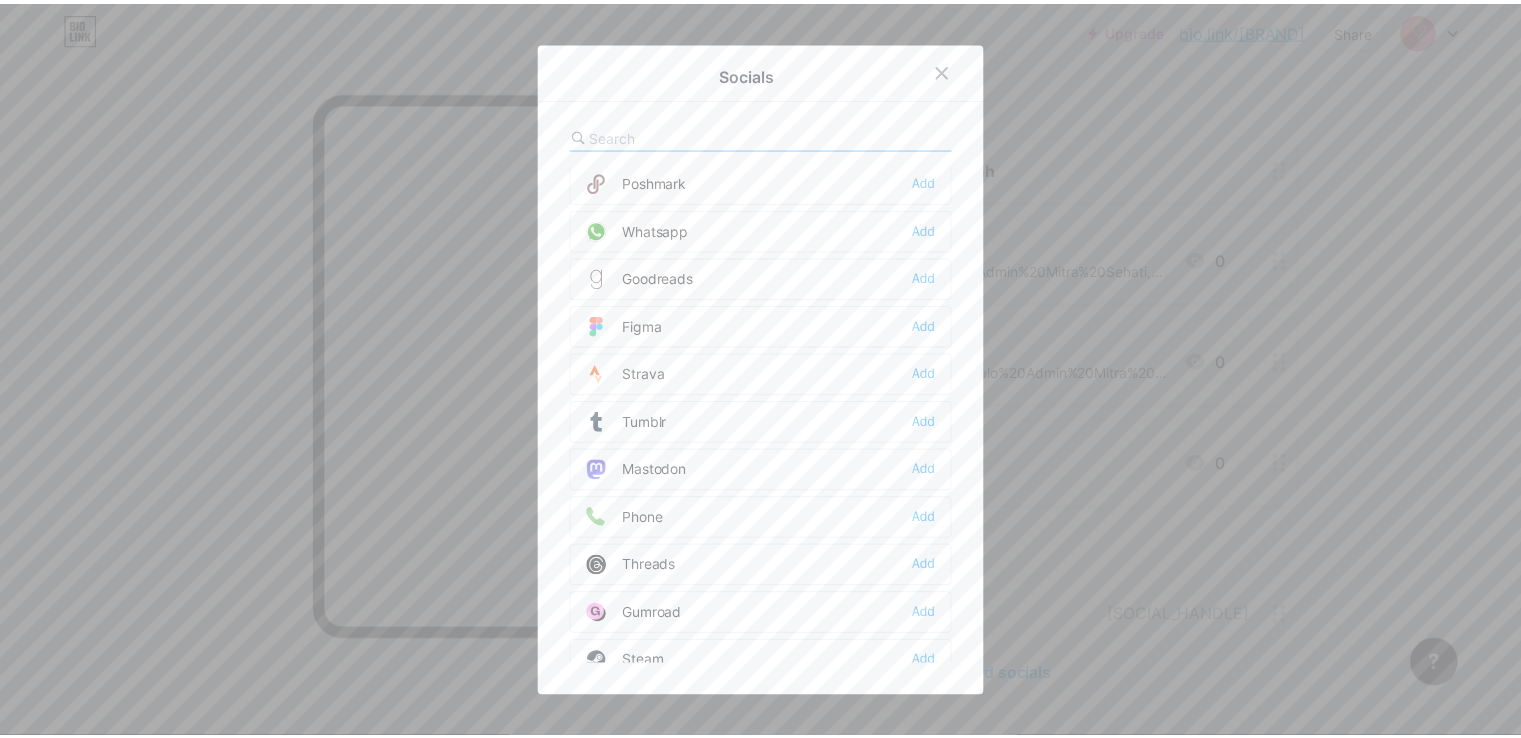 scroll, scrollTop: 1584, scrollLeft: 0, axis: vertical 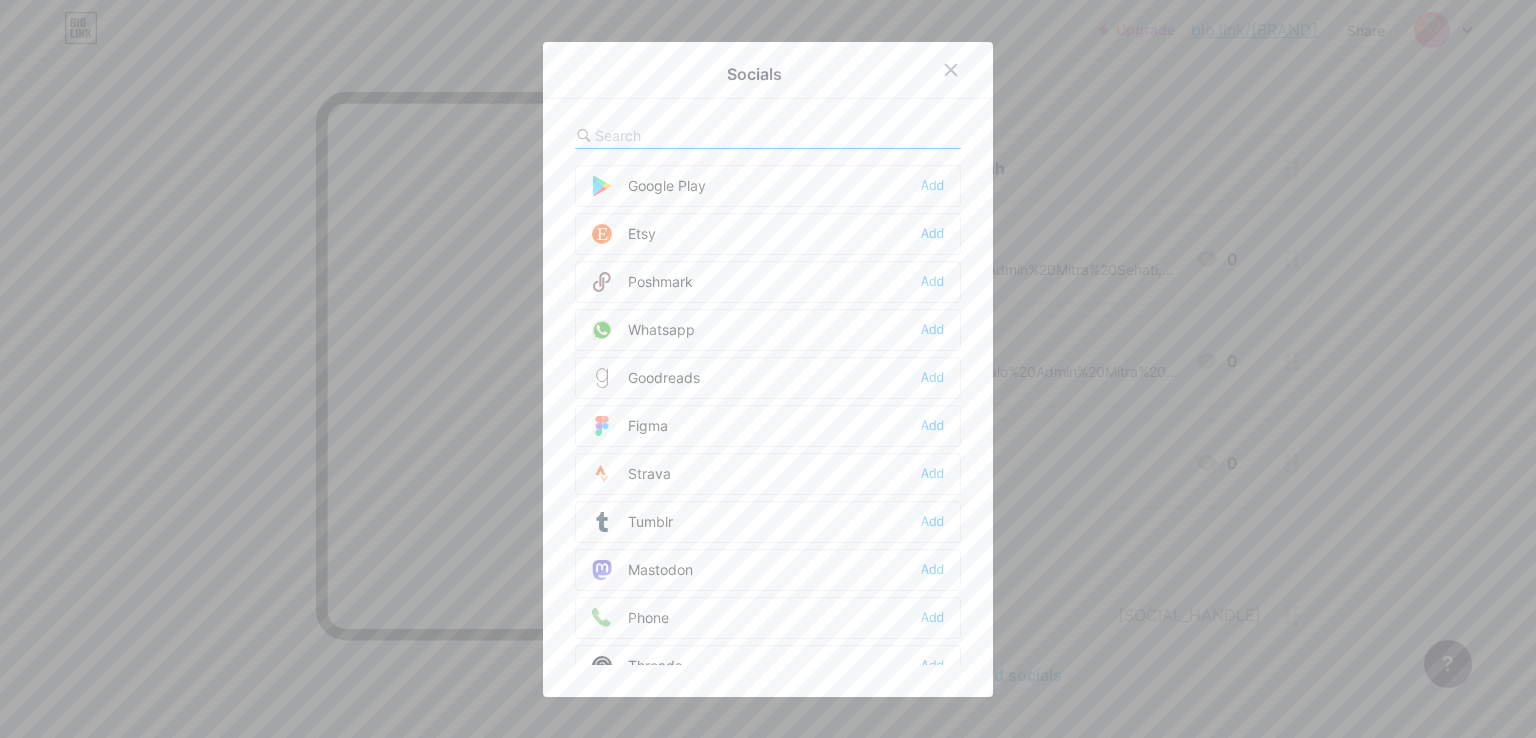 click on "Whatsapp" at bounding box center (643, 330) 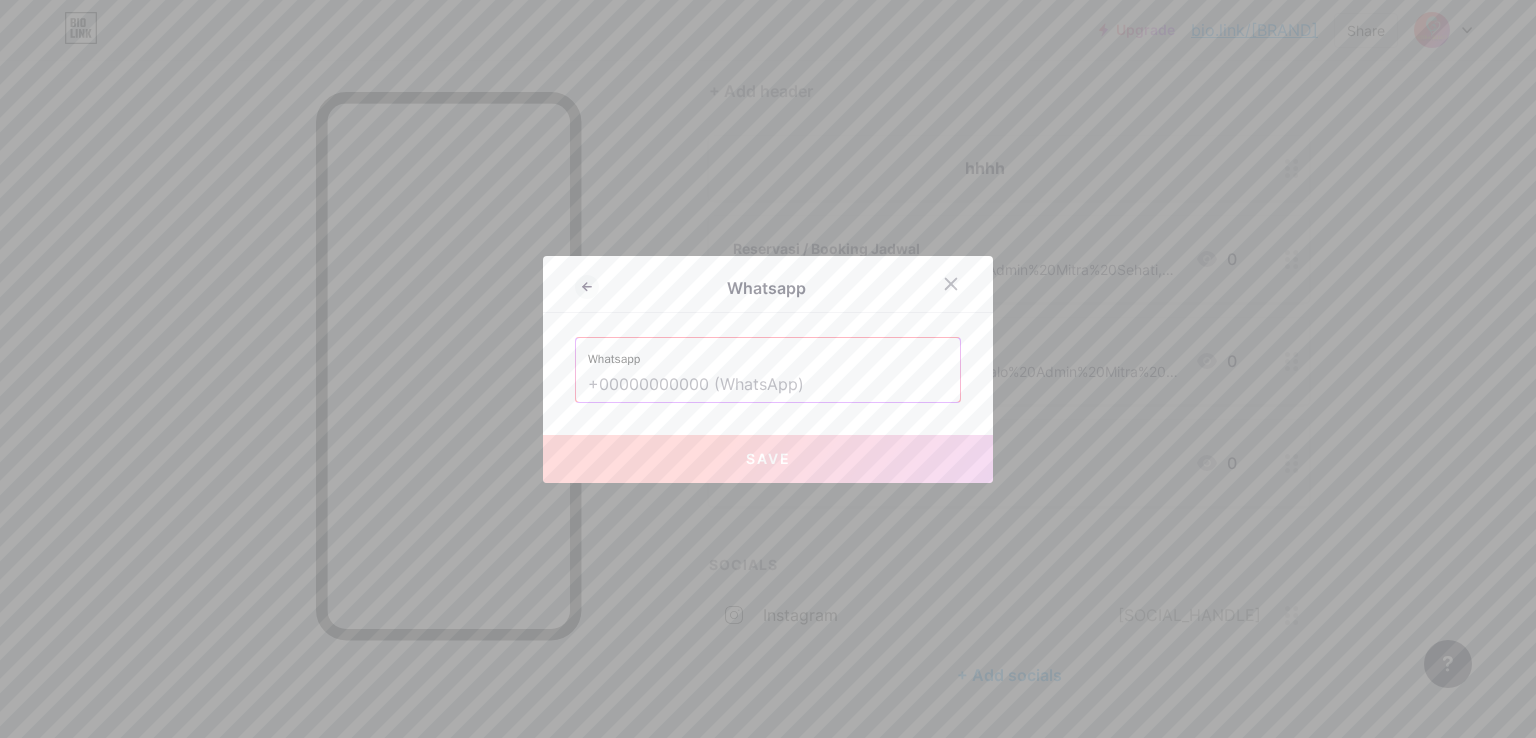 drag, startPoint x: 698, startPoint y: 381, endPoint x: 540, endPoint y: 383, distance: 158.01266 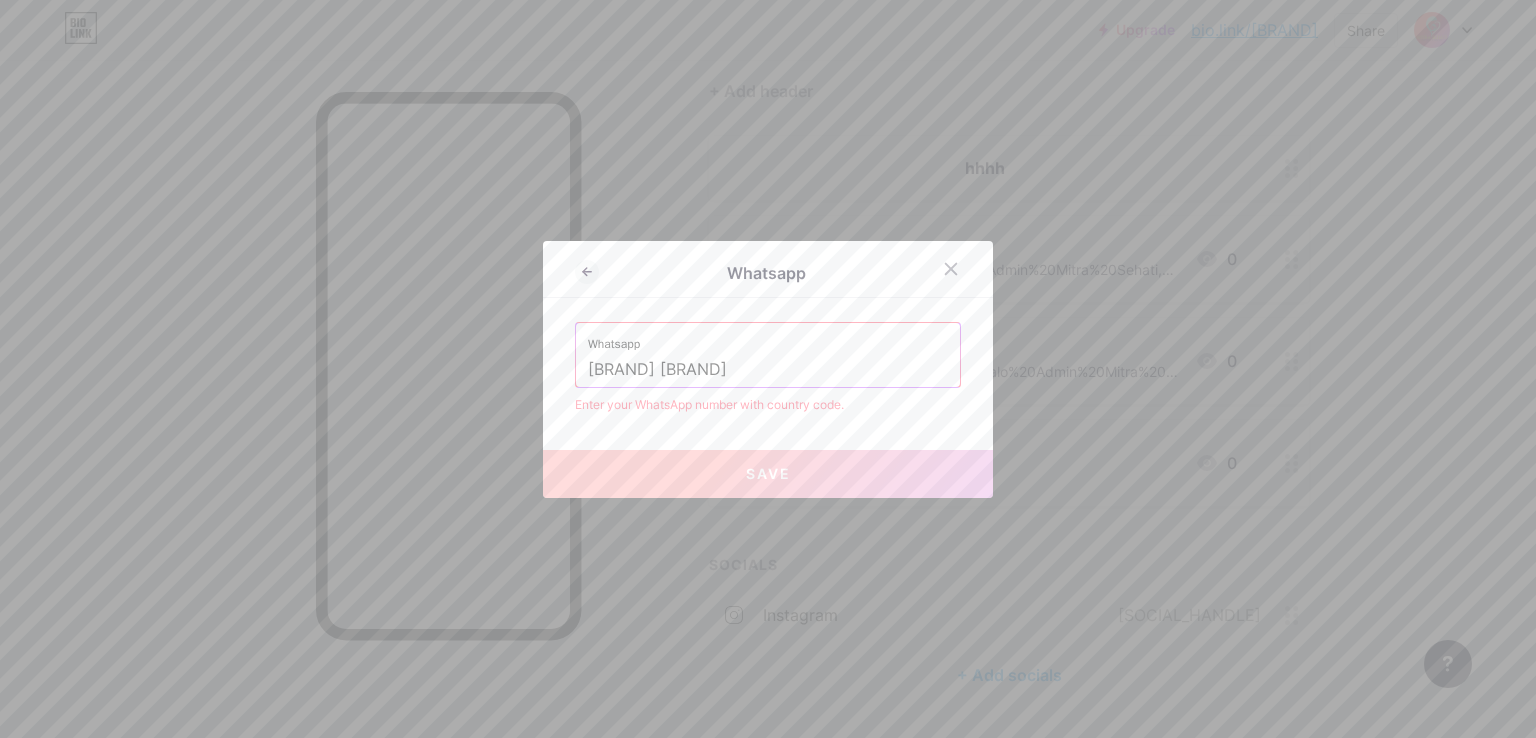 drag, startPoint x: 630, startPoint y: 366, endPoint x: 524, endPoint y: 366, distance: 106 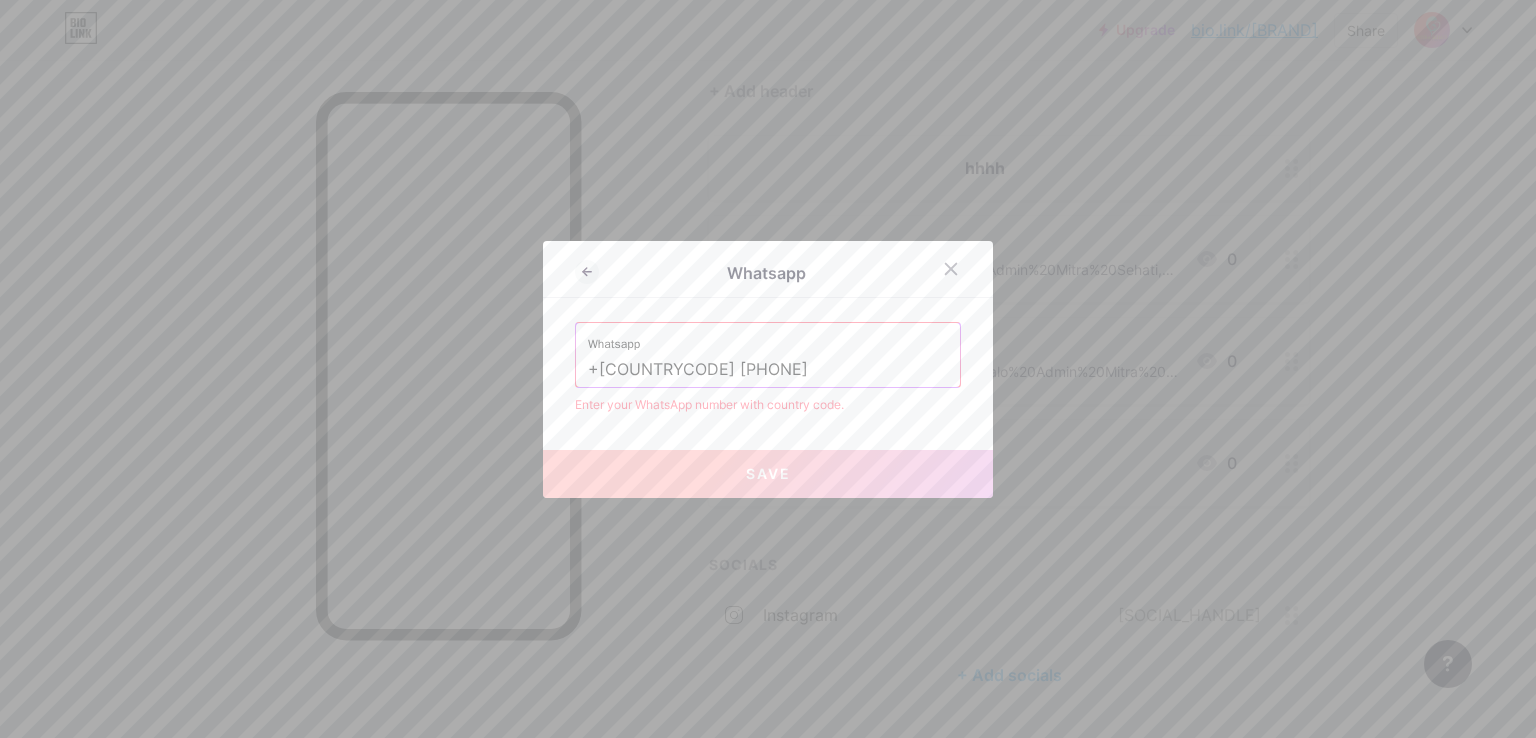 click on "+[COUNTRYCODE] [PHONE]" at bounding box center (768, 370) 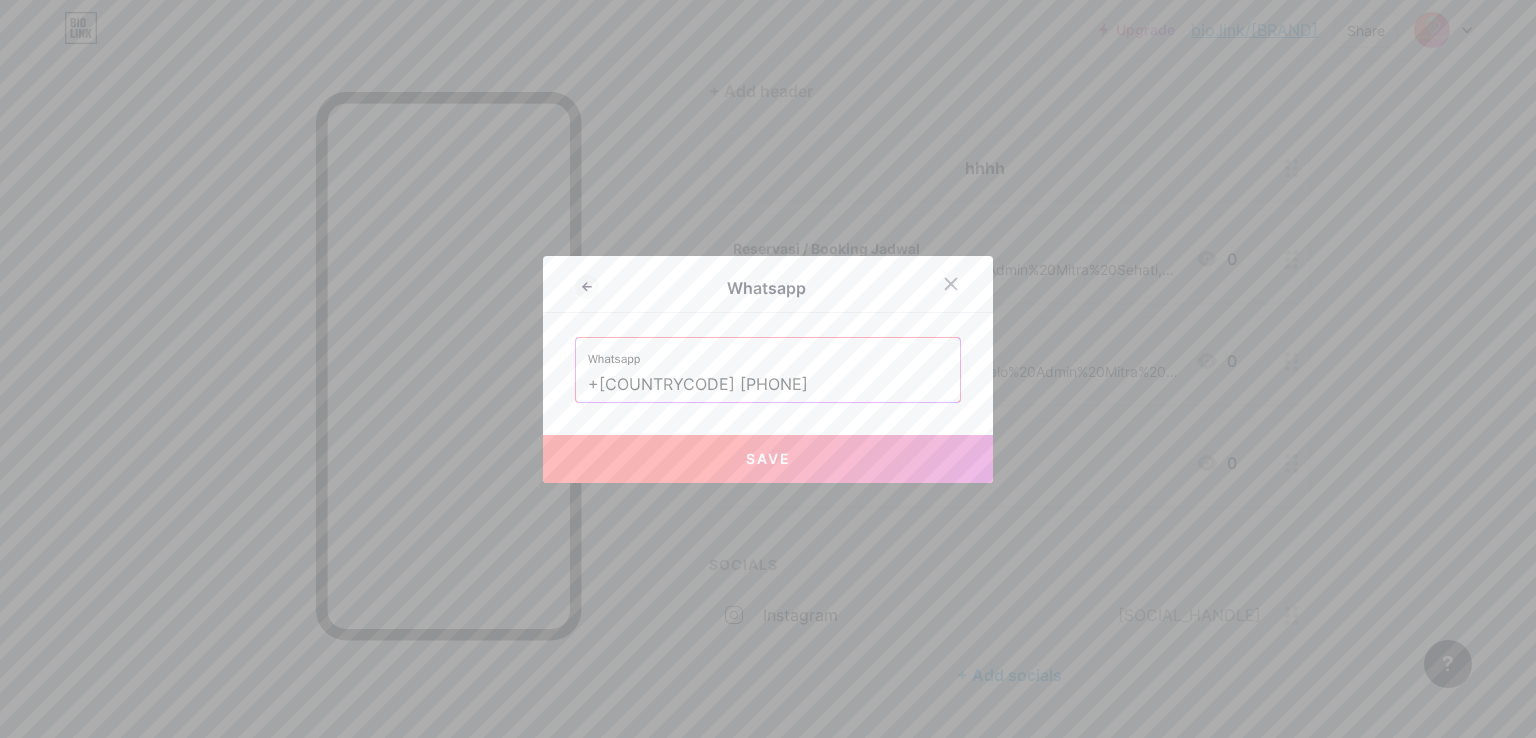 click on "+[COUNTRYCODE] [PHONE]" at bounding box center [768, 385] 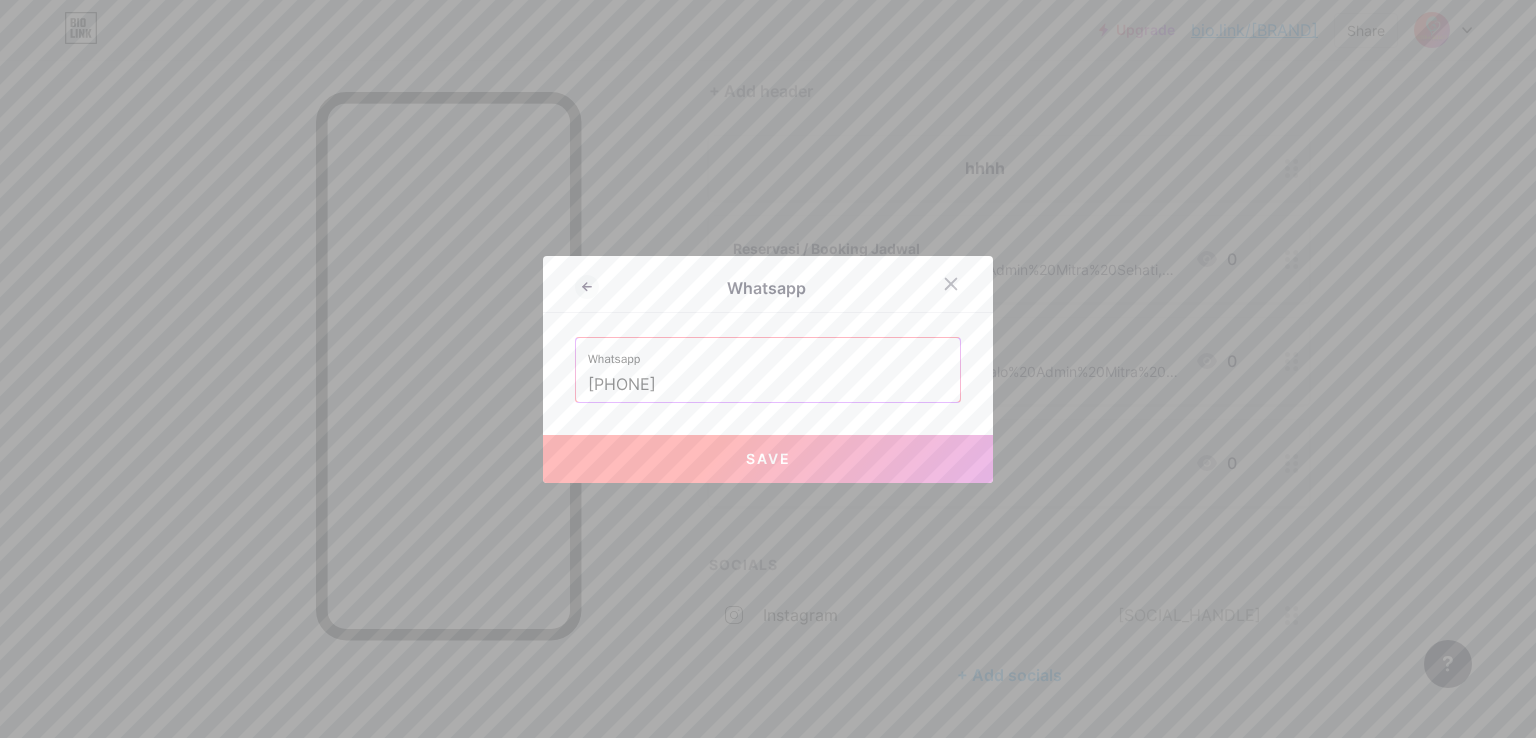 click on "Save" at bounding box center [768, 458] 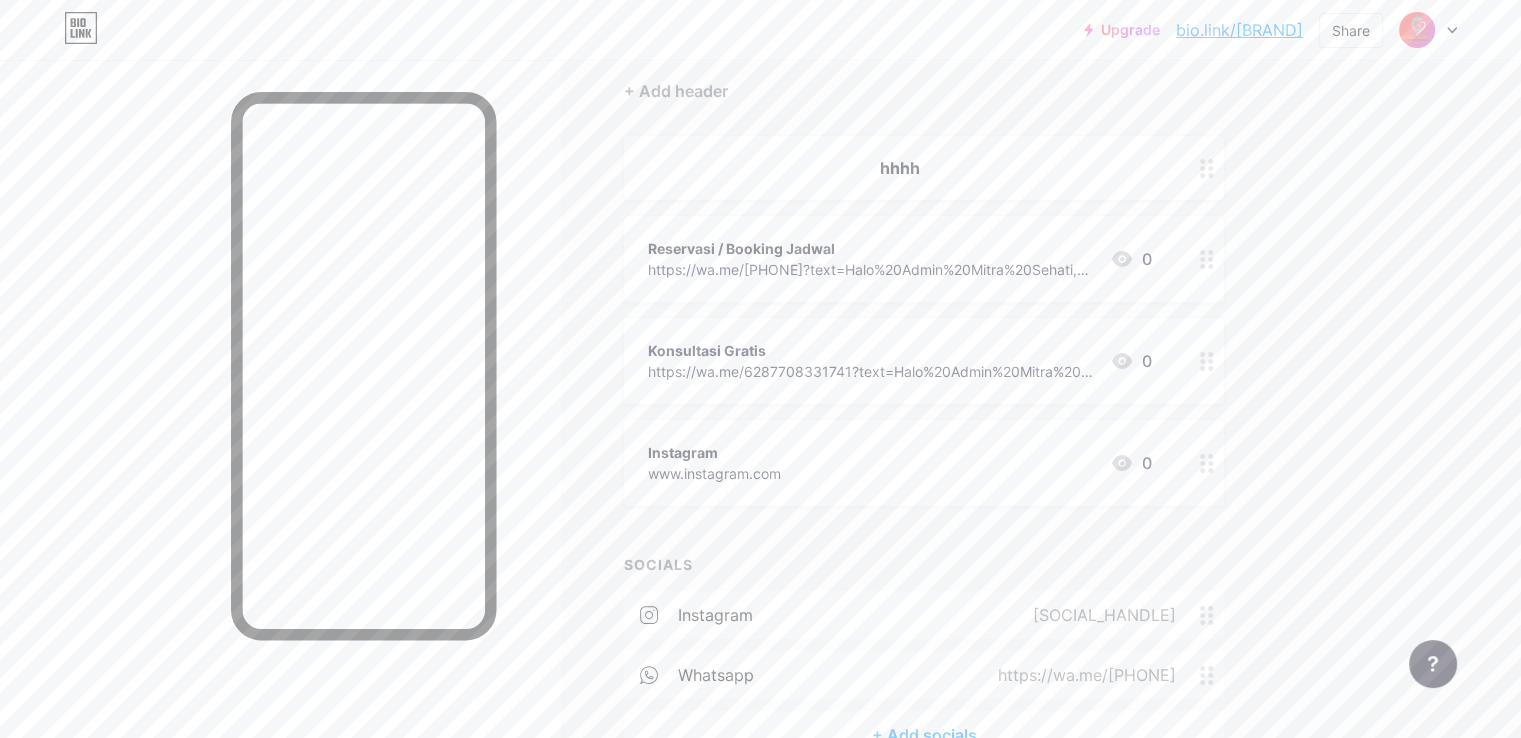 click on "Links
Posts
Design
Subscribers
NEW
Stats
Settings       + ADD LINK     + ADD EMBED
+ Add header
hhhh
Reservasi / Booking Jadwal
https://wa.me/[PHONE]?text=Halo%20Admin%20Mitra%20Sehati,%20saya%20ingin%20reservasi.
0
Konsultasi Gratis
https://wa.me/[PHONE]?text=Halo%20Admin%20Mitra%20Sehati,%20saya%20ingin%20konsultasi
0
Instagram
www.instagram.com
0
SOCIALS
instagram
@[SOCIAL_HANDLE]
whatsapp
https://wa.me/[PHONE]               + Add socials                       Feature requests             Help center         Contact support" at bounding box center [654, 370] 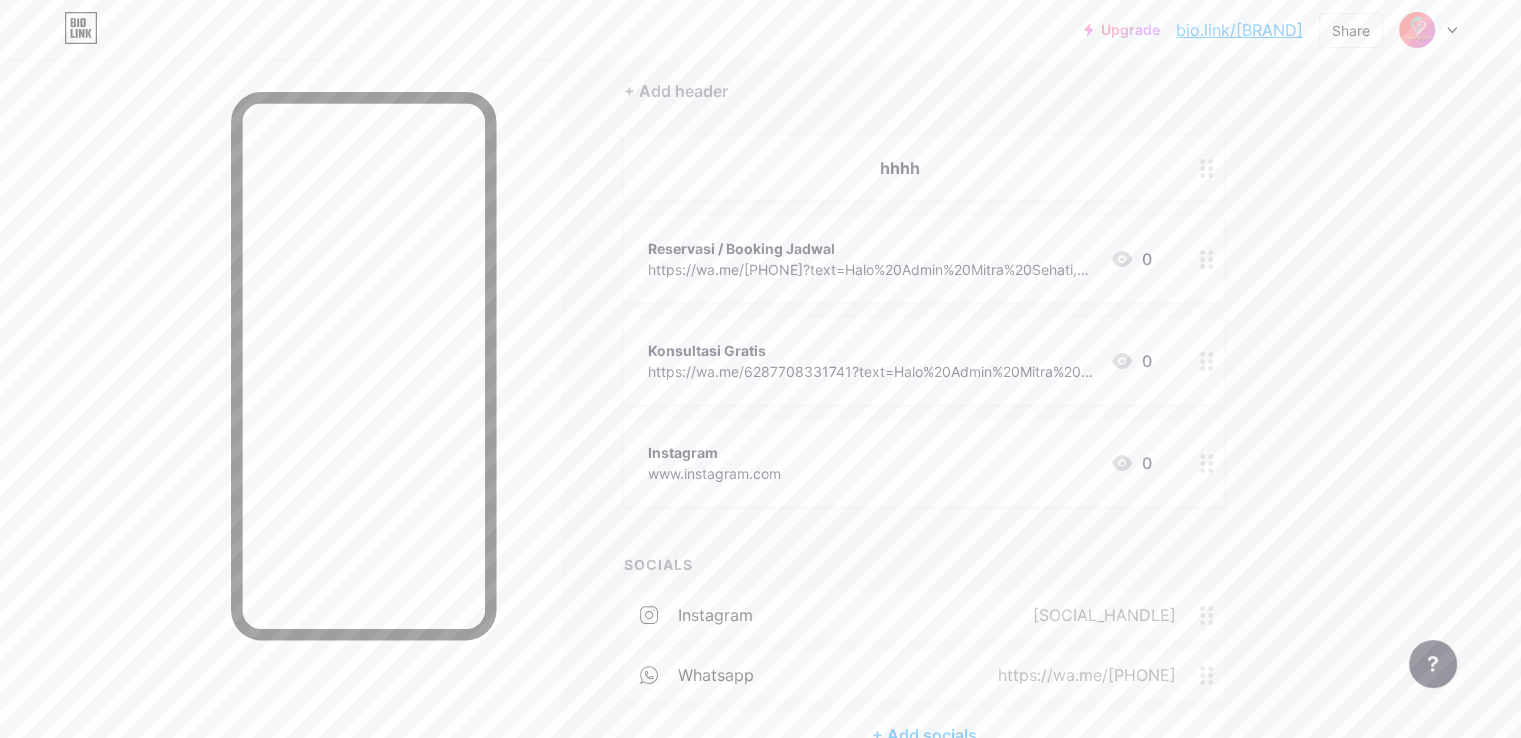 click on "whatsapp       whatsapp           https://wa.me/[PHONE]" at bounding box center (924, 675) 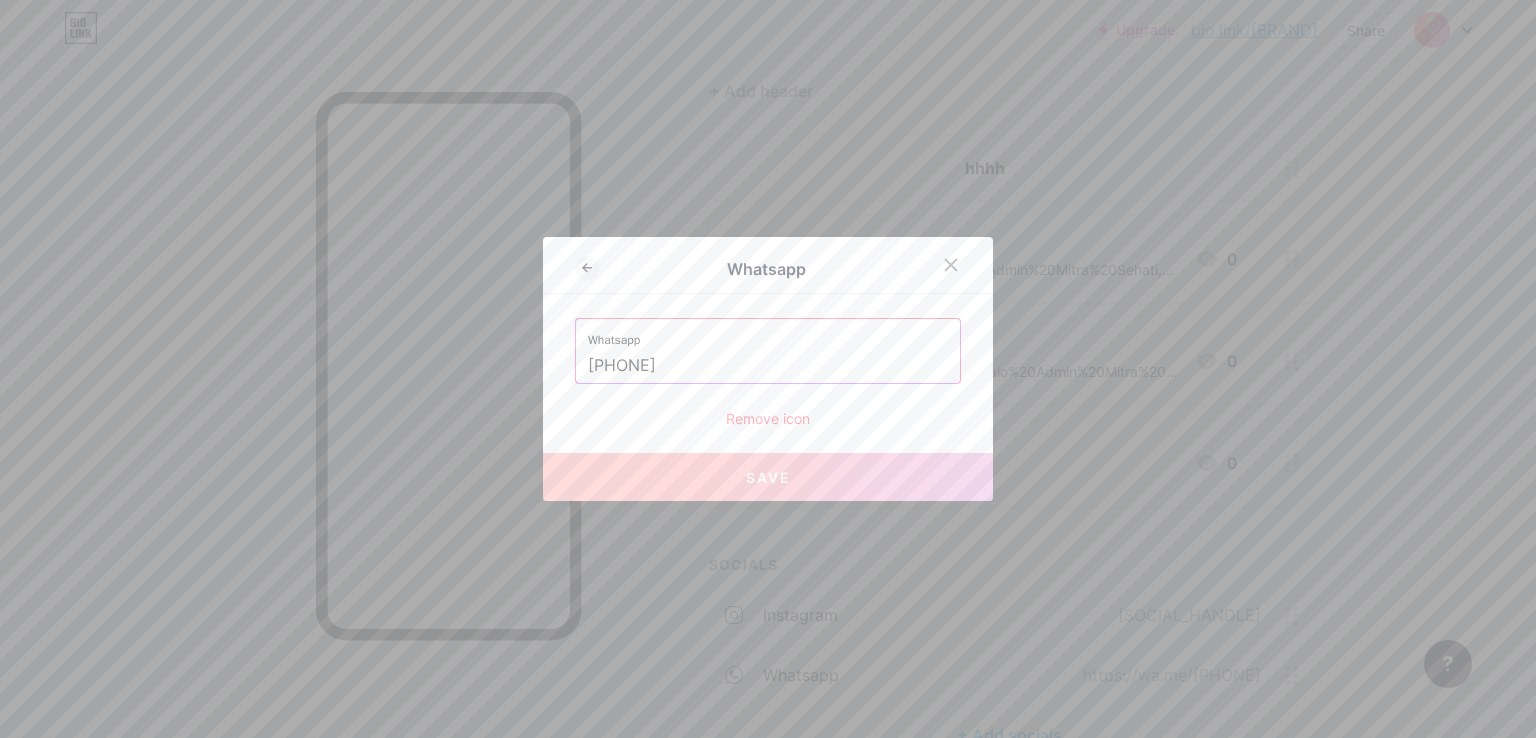 click on "[PHONE]" at bounding box center (768, 366) 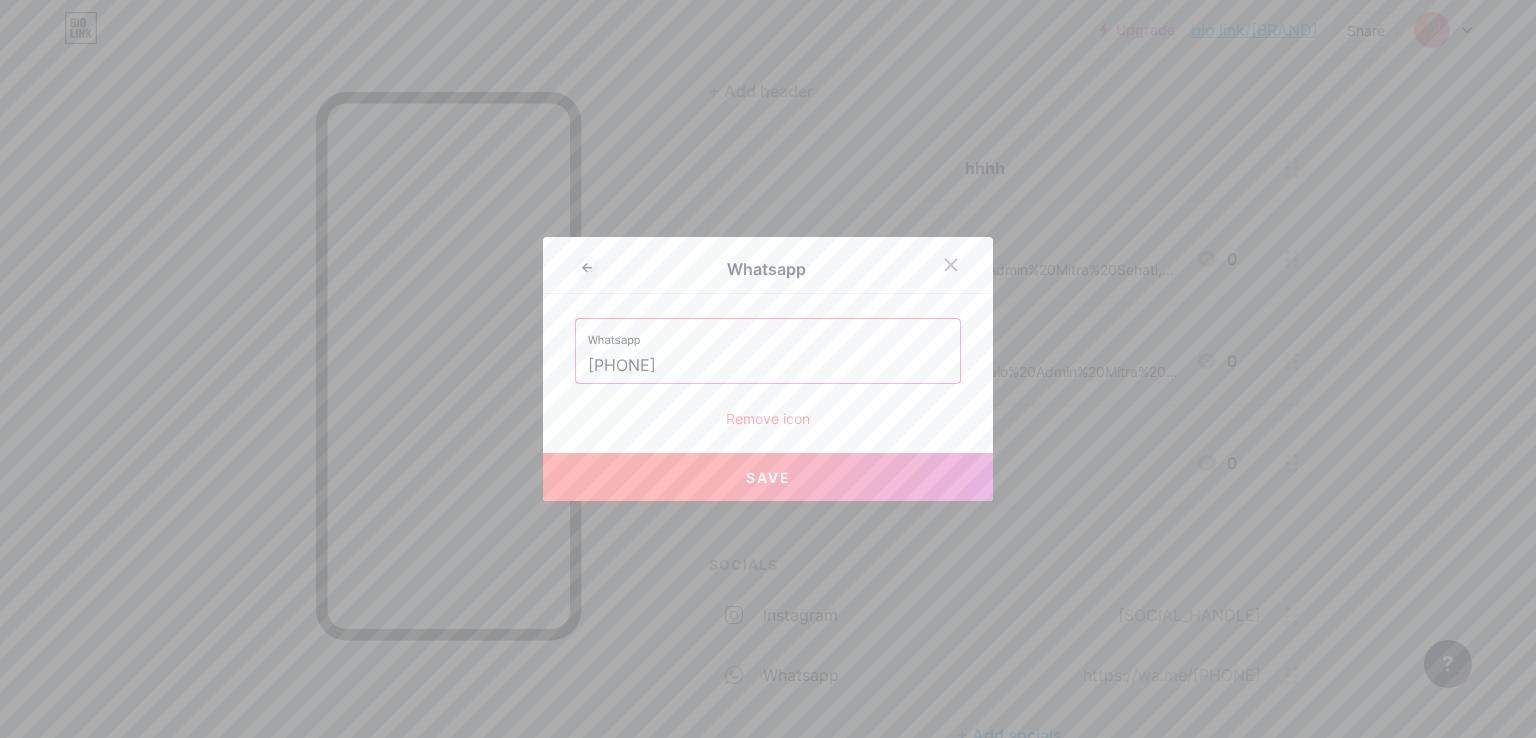 click on "Save" at bounding box center [768, 477] 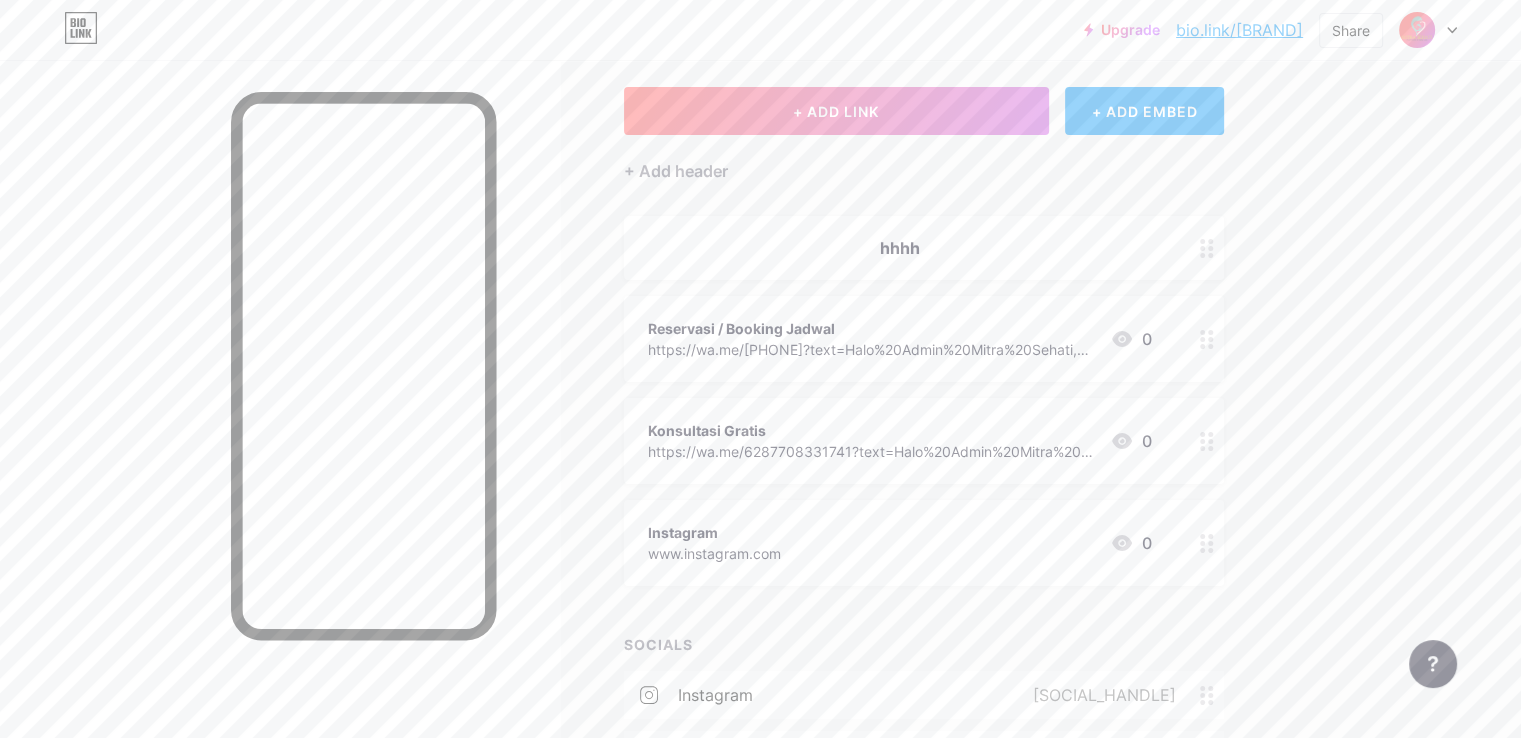 scroll, scrollTop: 0, scrollLeft: 0, axis: both 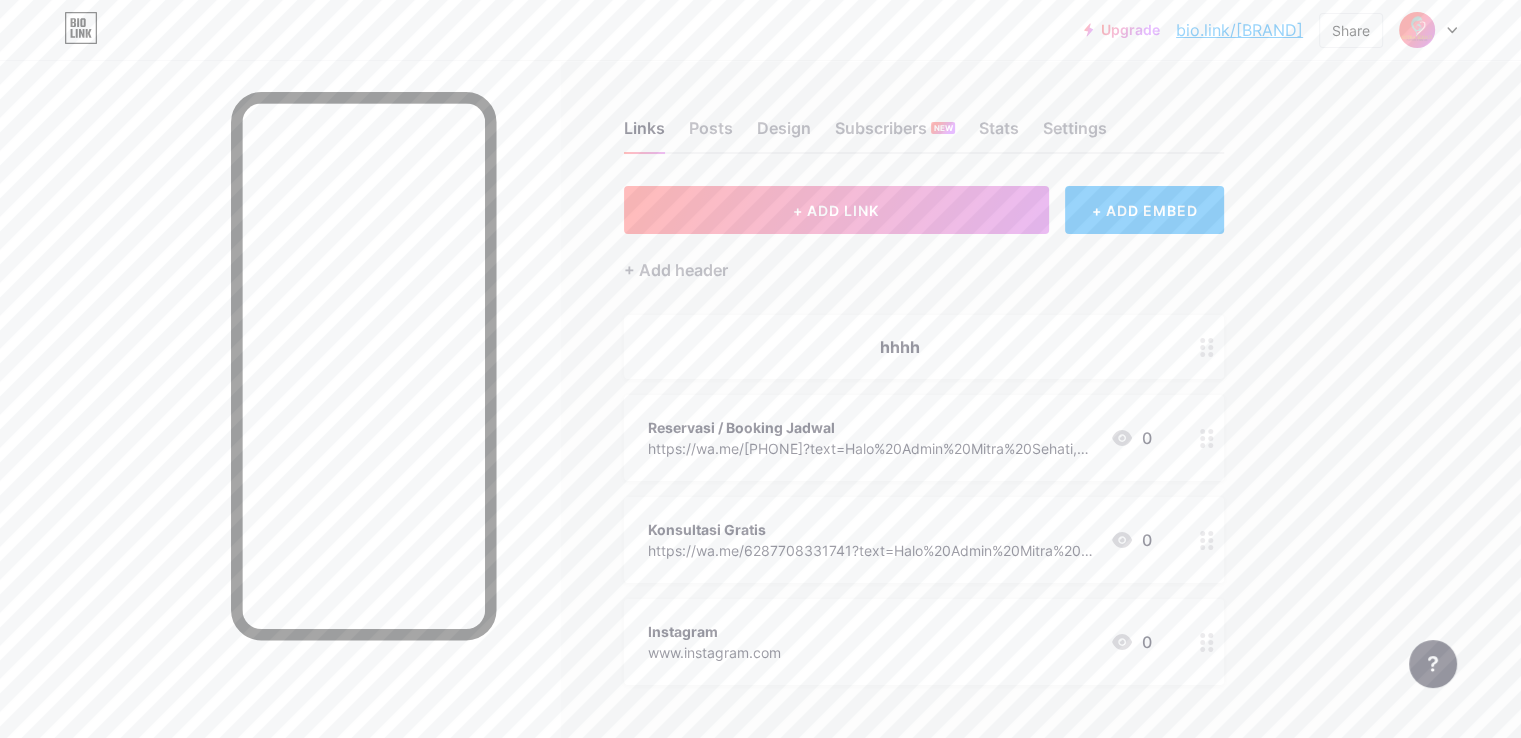 click on "hhhh" at bounding box center (900, 347) 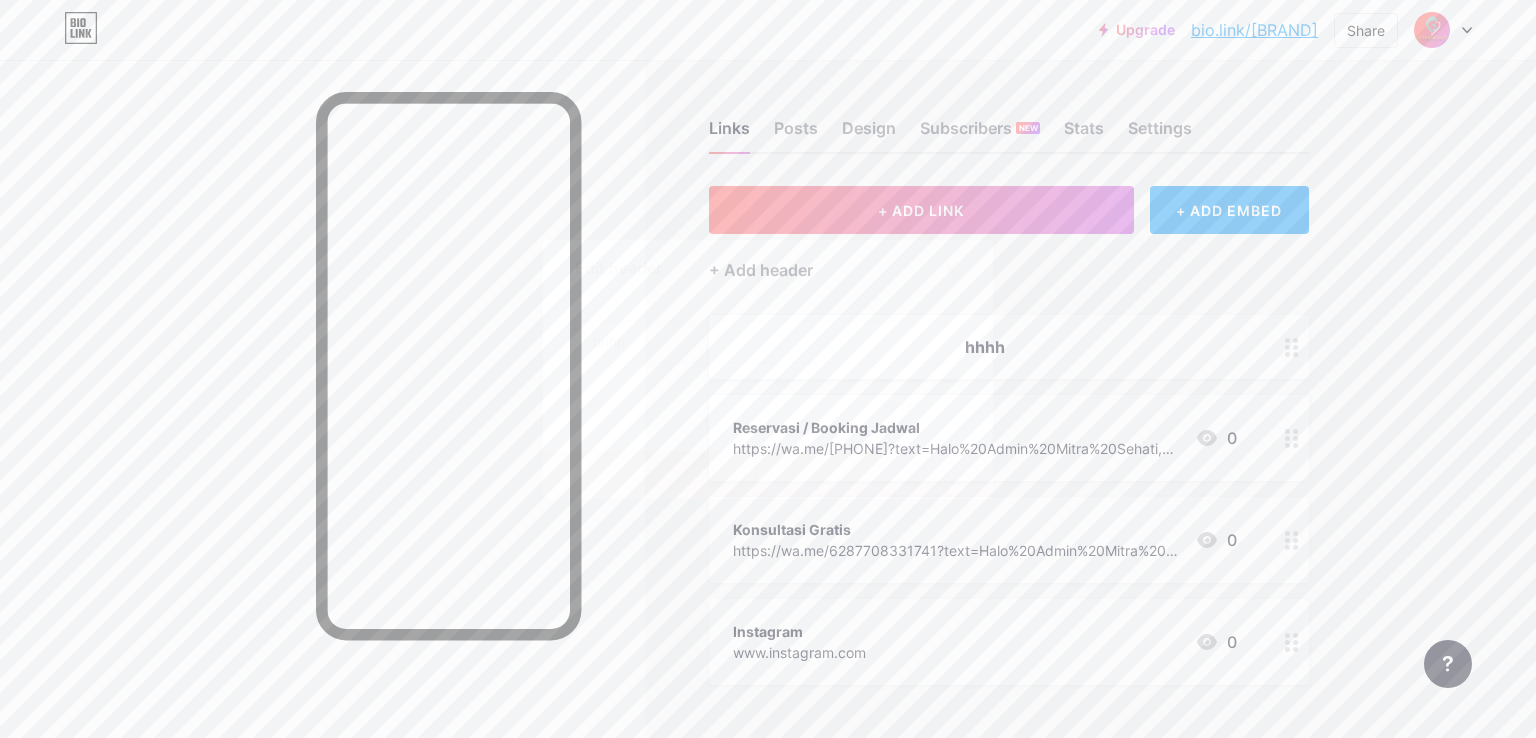 drag, startPoint x: 654, startPoint y: 347, endPoint x: 515, endPoint y: 351, distance: 139.05754 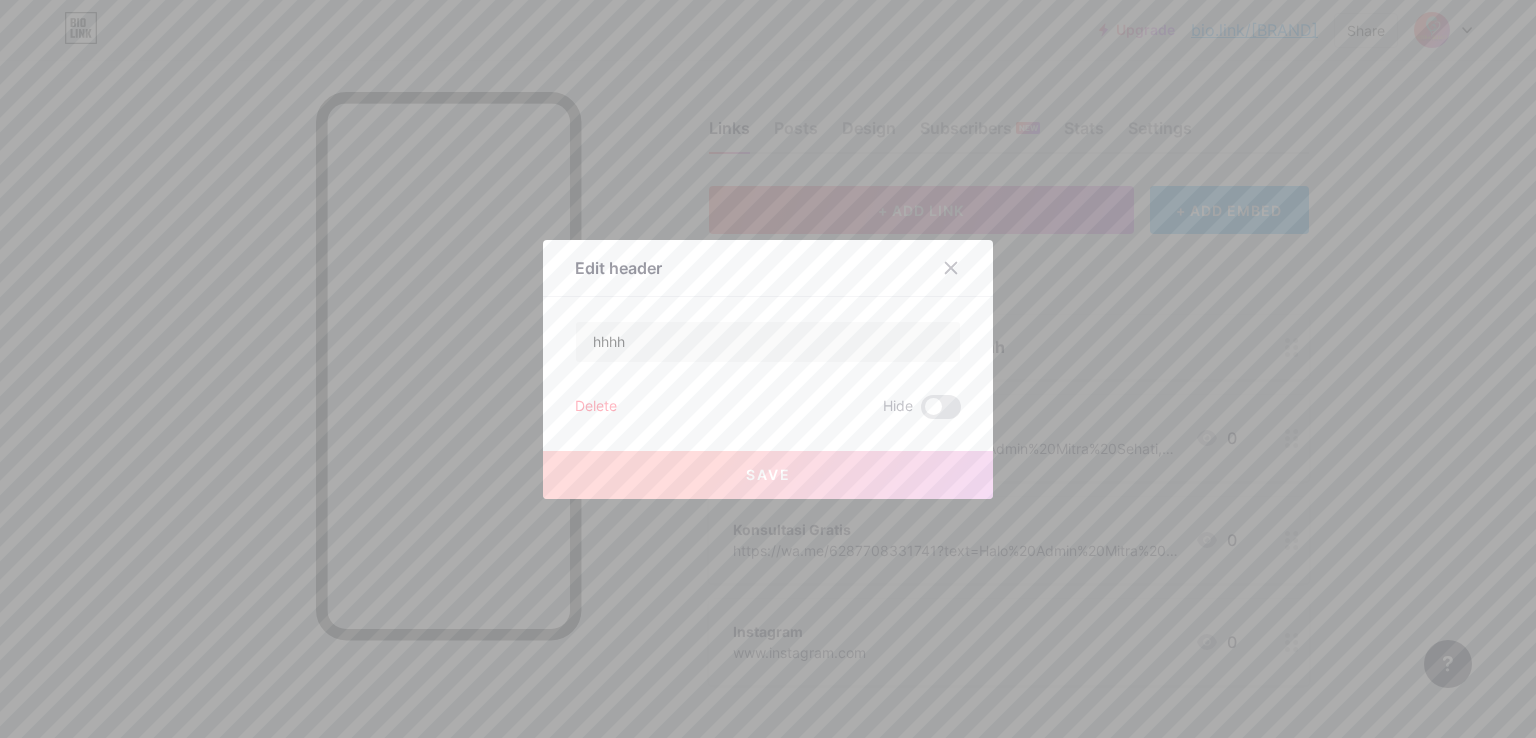 click on "Save" at bounding box center [768, 474] 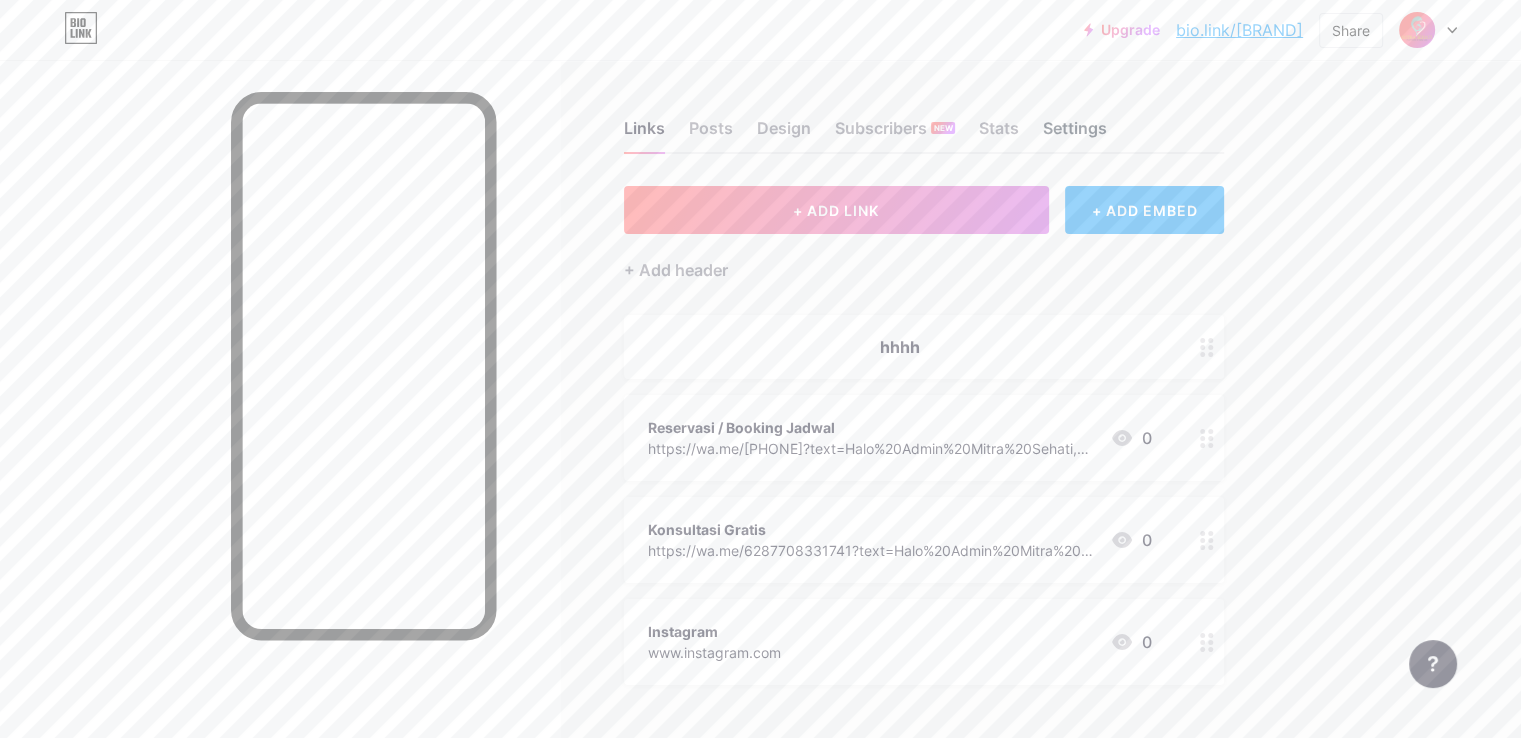 click on "Settings" at bounding box center (1075, 134) 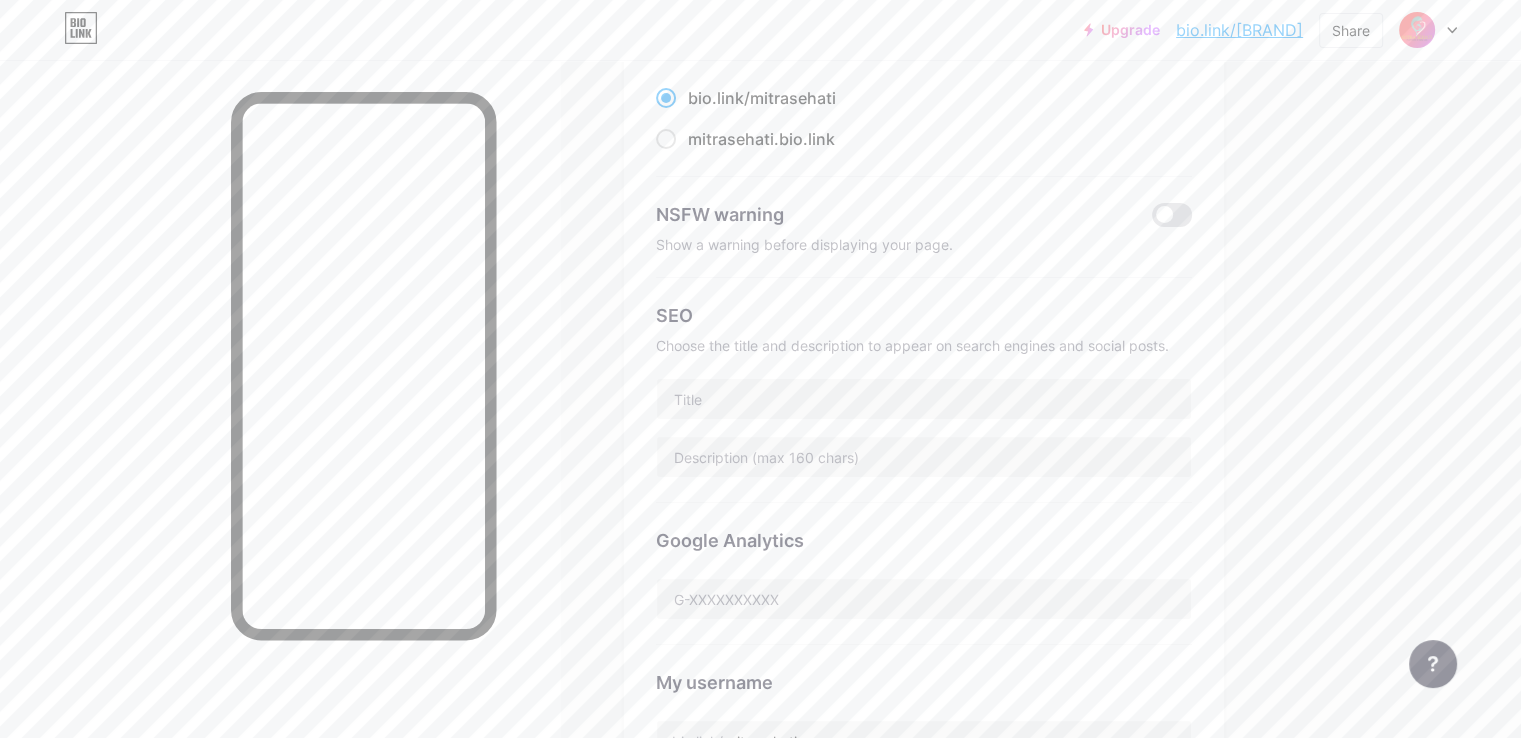 scroll, scrollTop: 0, scrollLeft: 0, axis: both 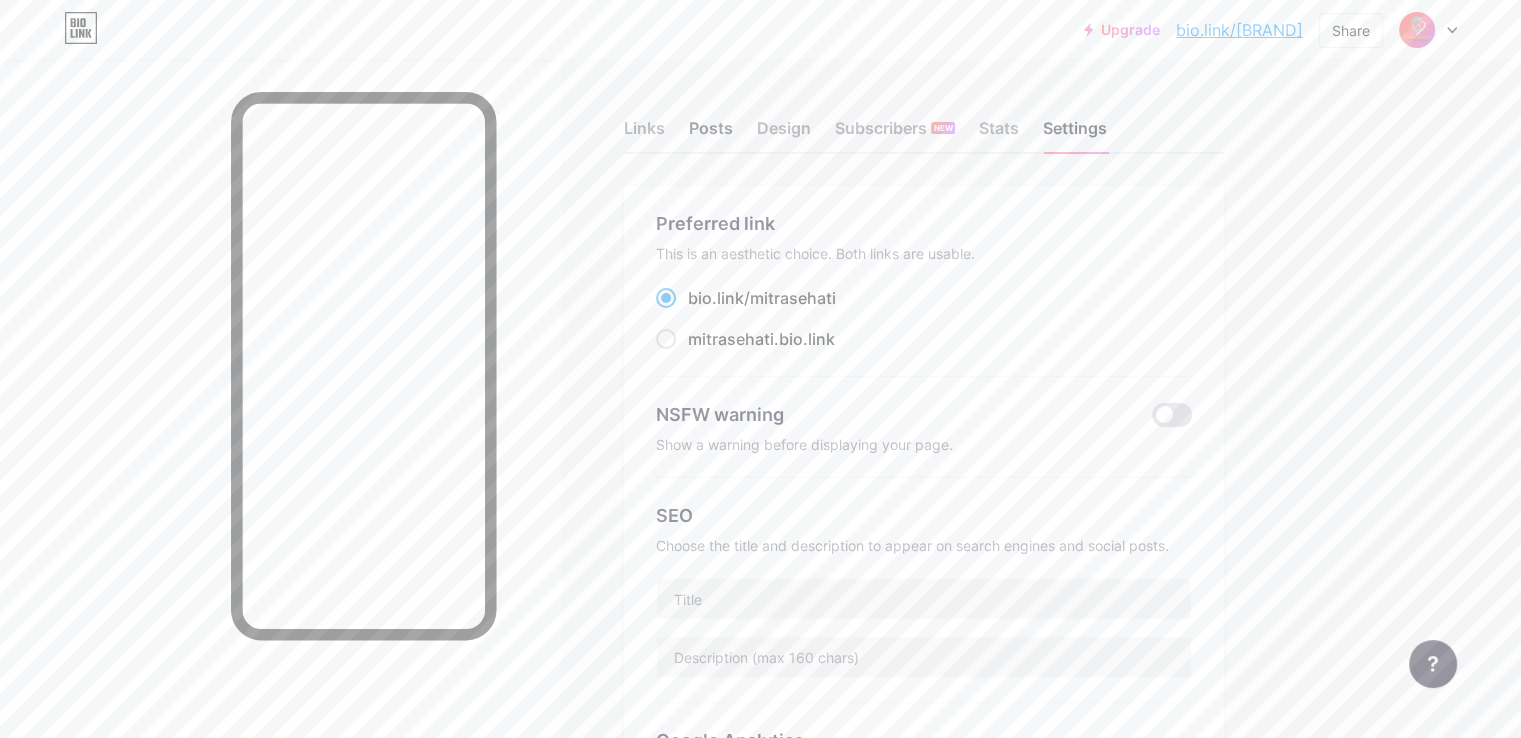 click on "Posts" at bounding box center [711, 134] 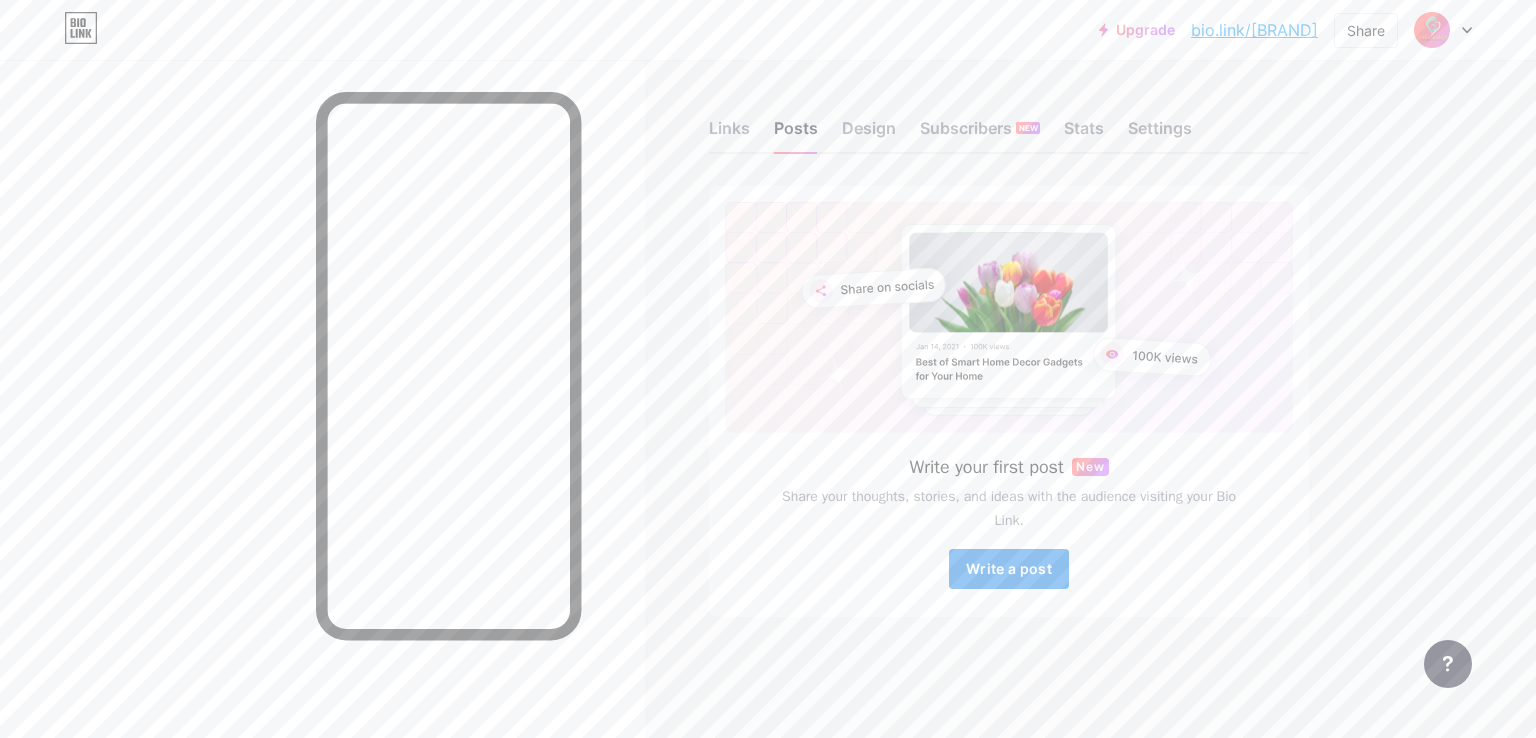 click on "Write a post" at bounding box center (1009, 568) 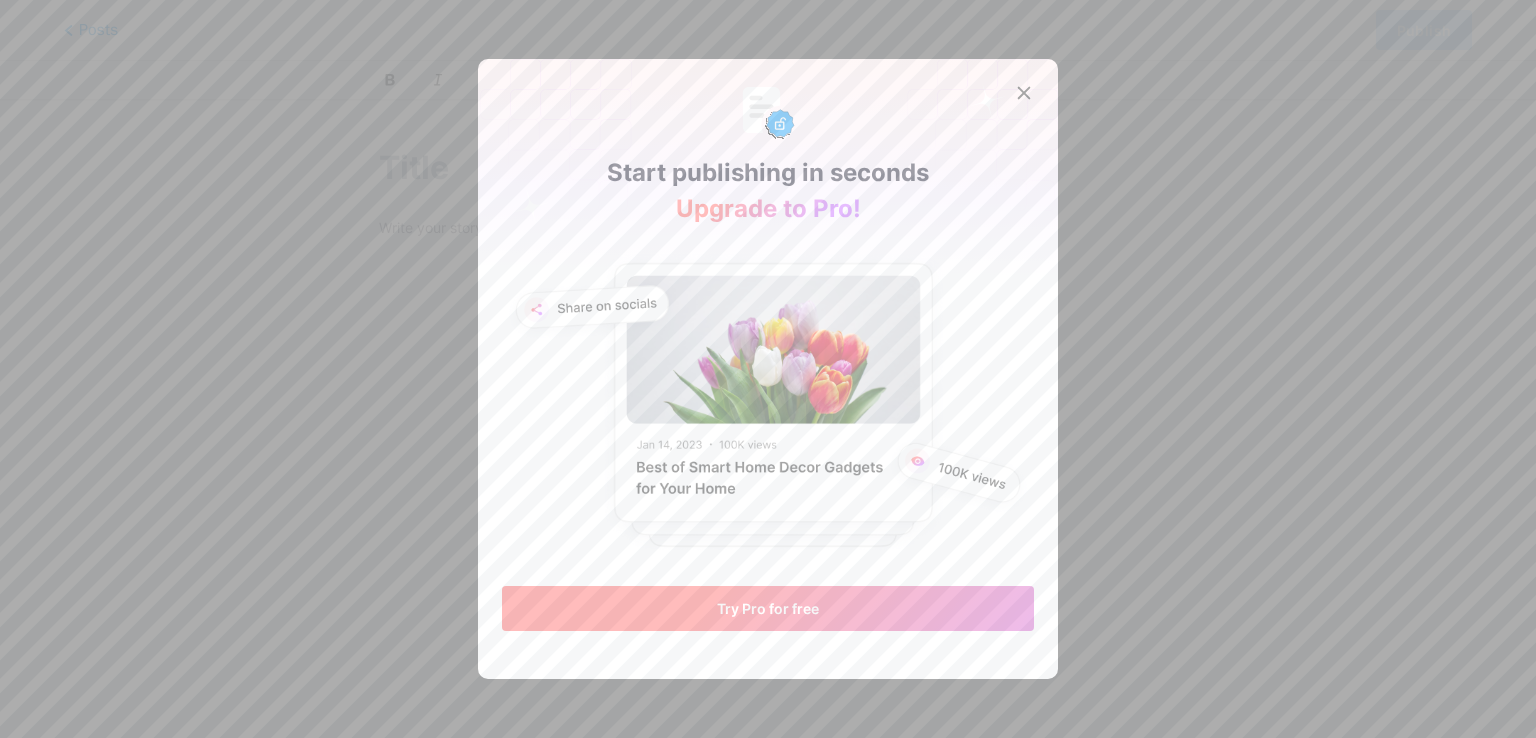 click on "Try Pro for free" at bounding box center (768, 608) 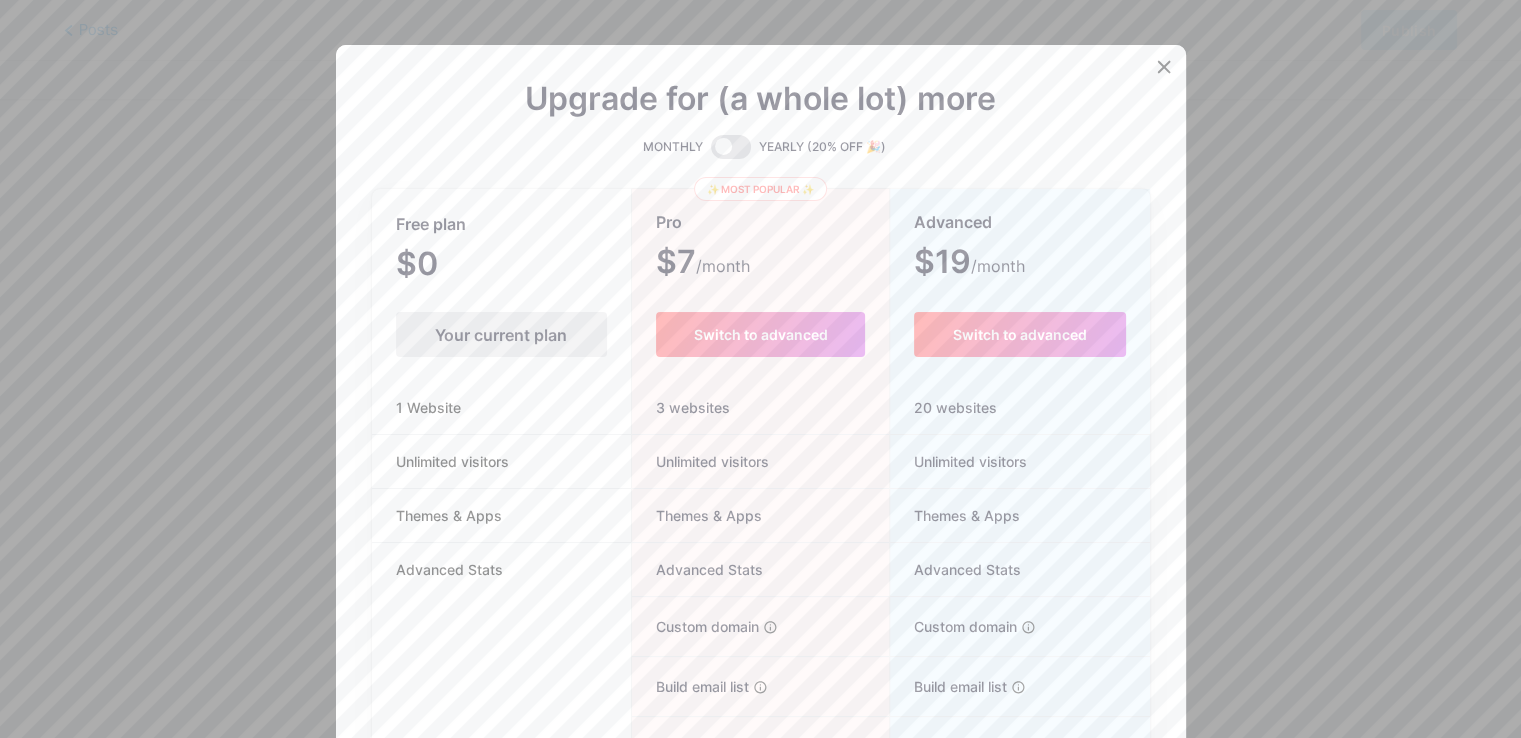 click on "Your current plan" at bounding box center [501, 334] 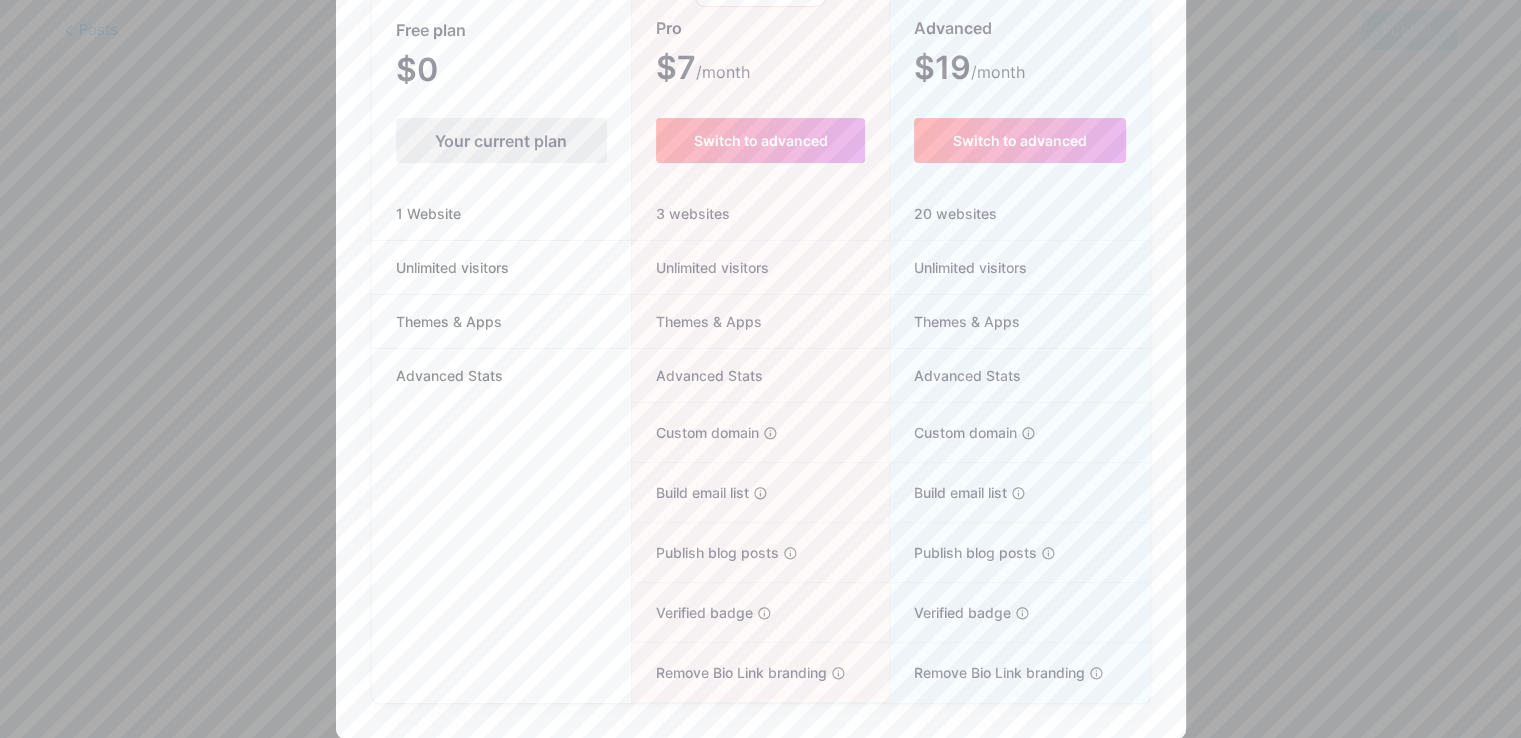 scroll, scrollTop: 42, scrollLeft: 0, axis: vertical 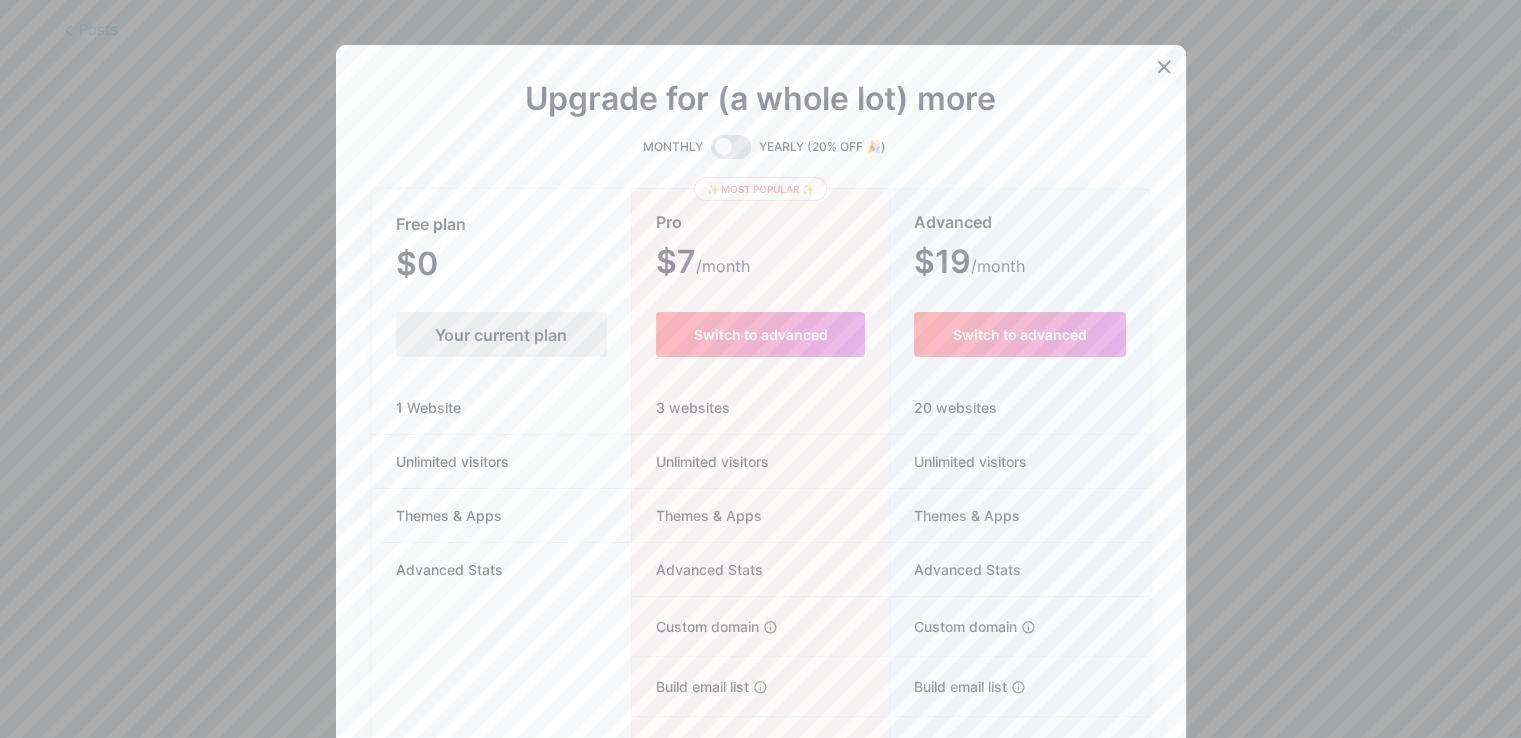 click 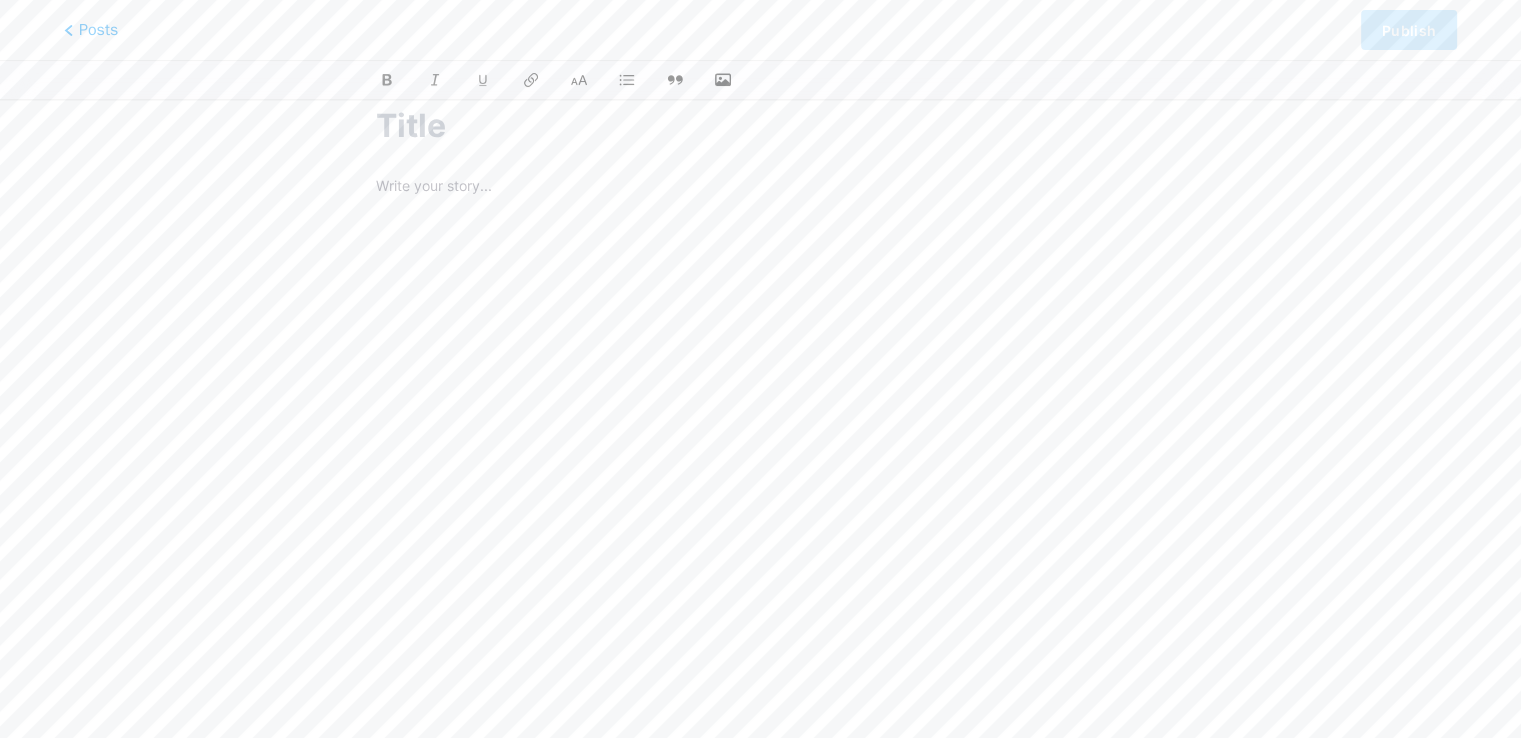 scroll, scrollTop: 0, scrollLeft: 0, axis: both 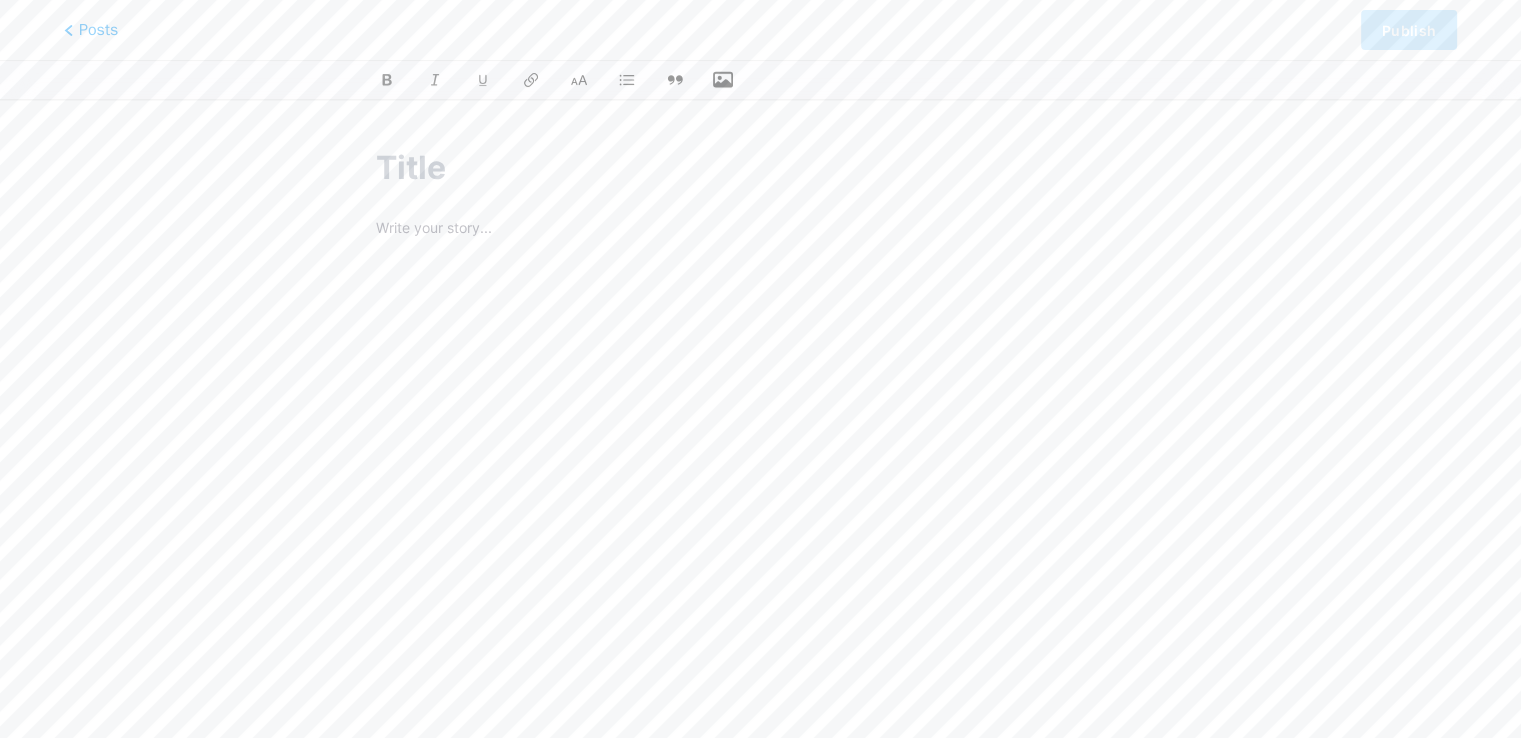 click 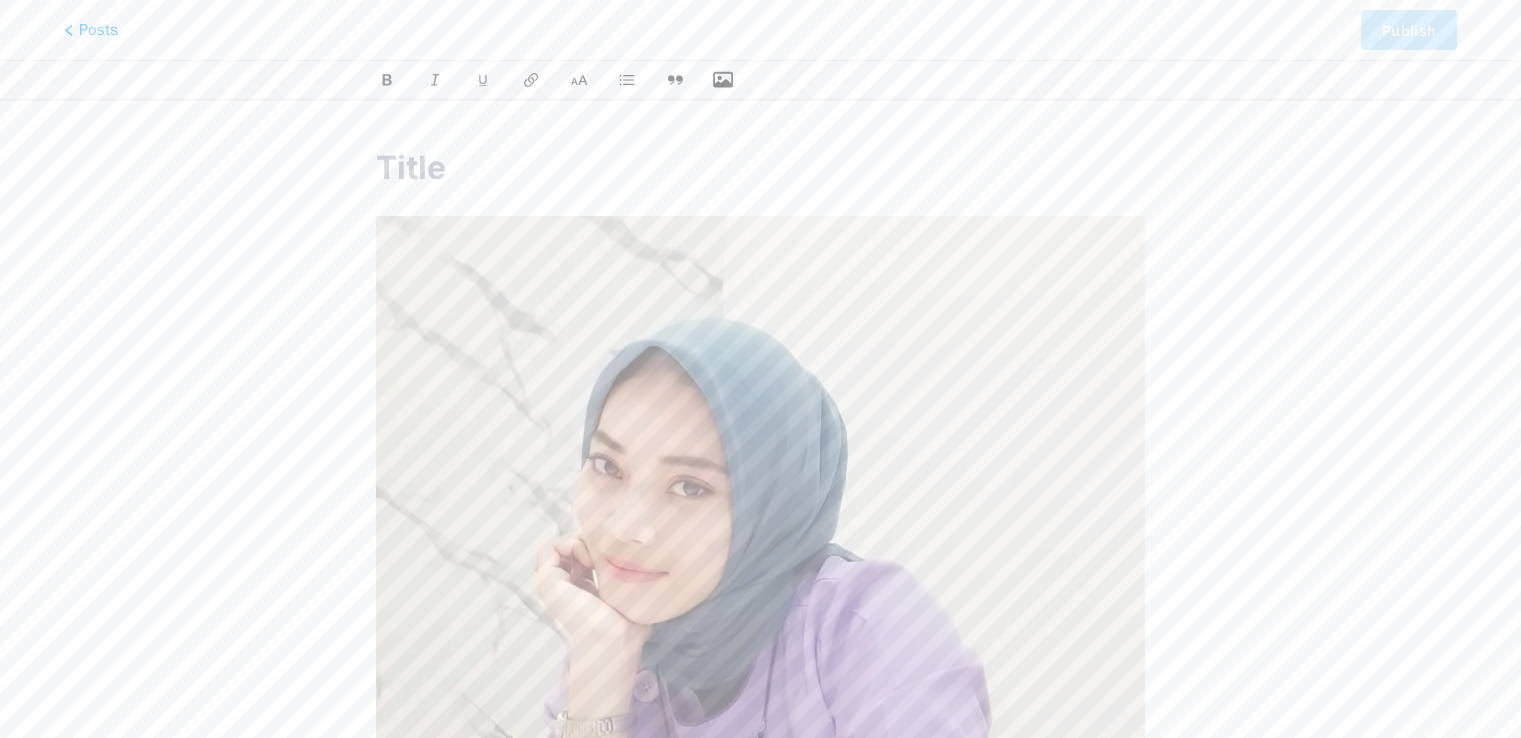 scroll, scrollTop: 369, scrollLeft: 0, axis: vertical 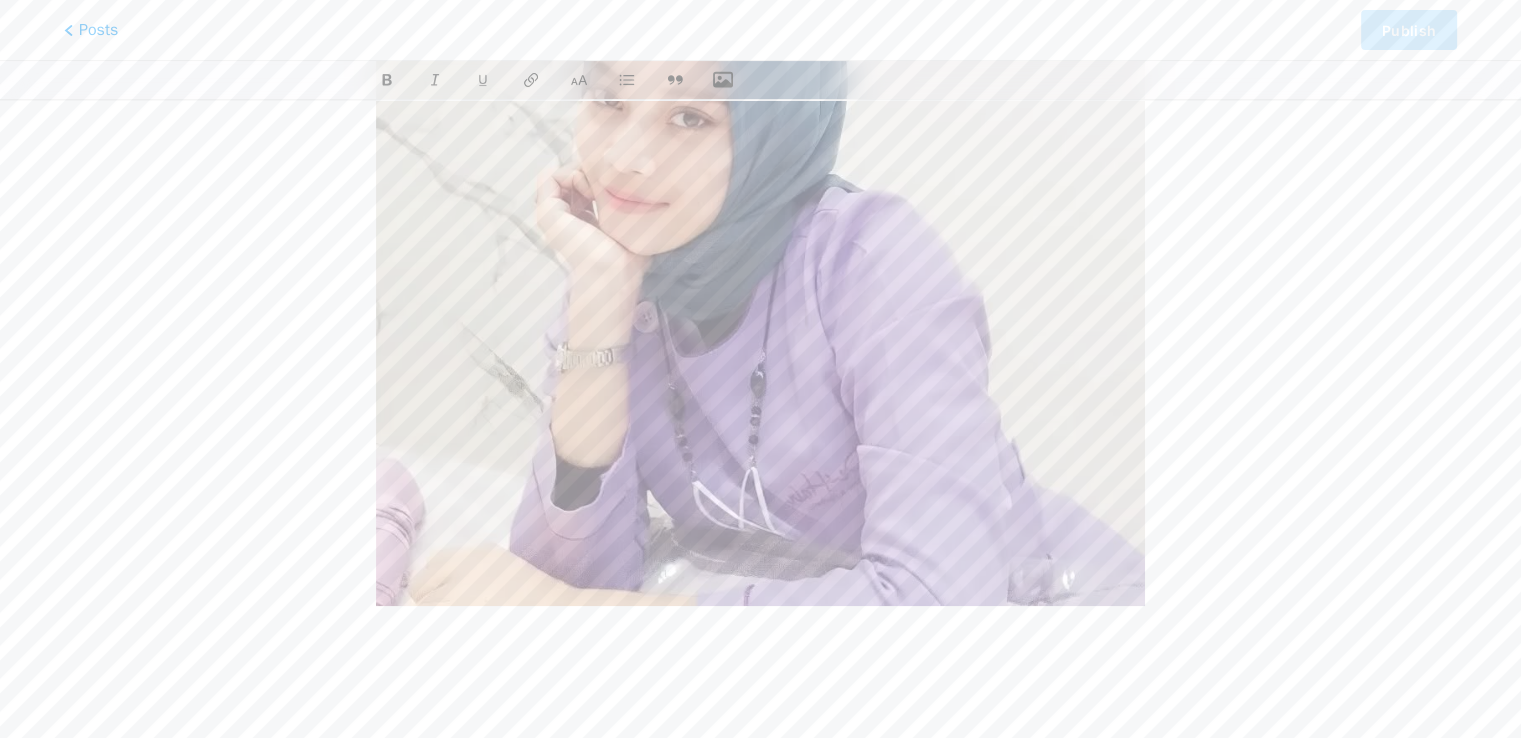 type 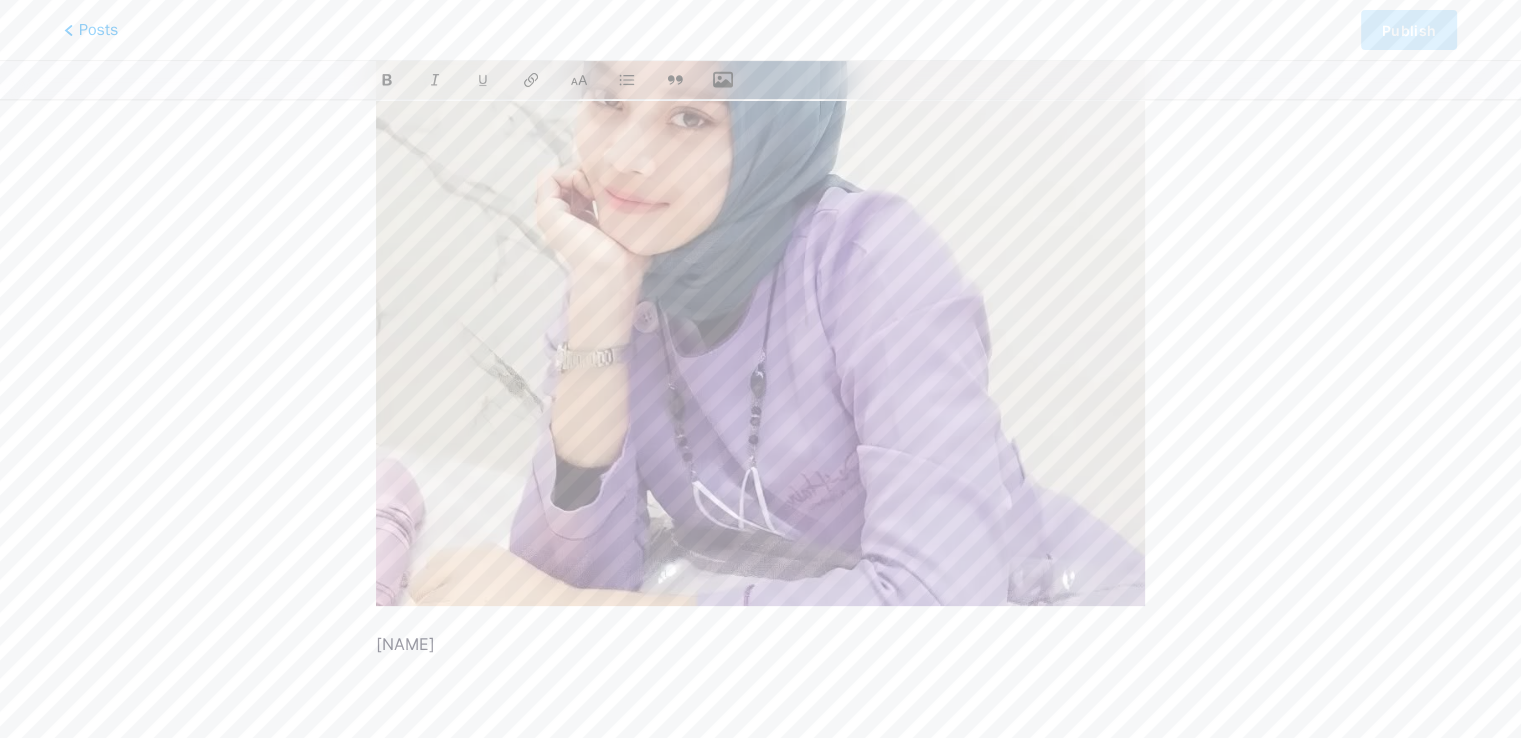 scroll, scrollTop: 0, scrollLeft: 0, axis: both 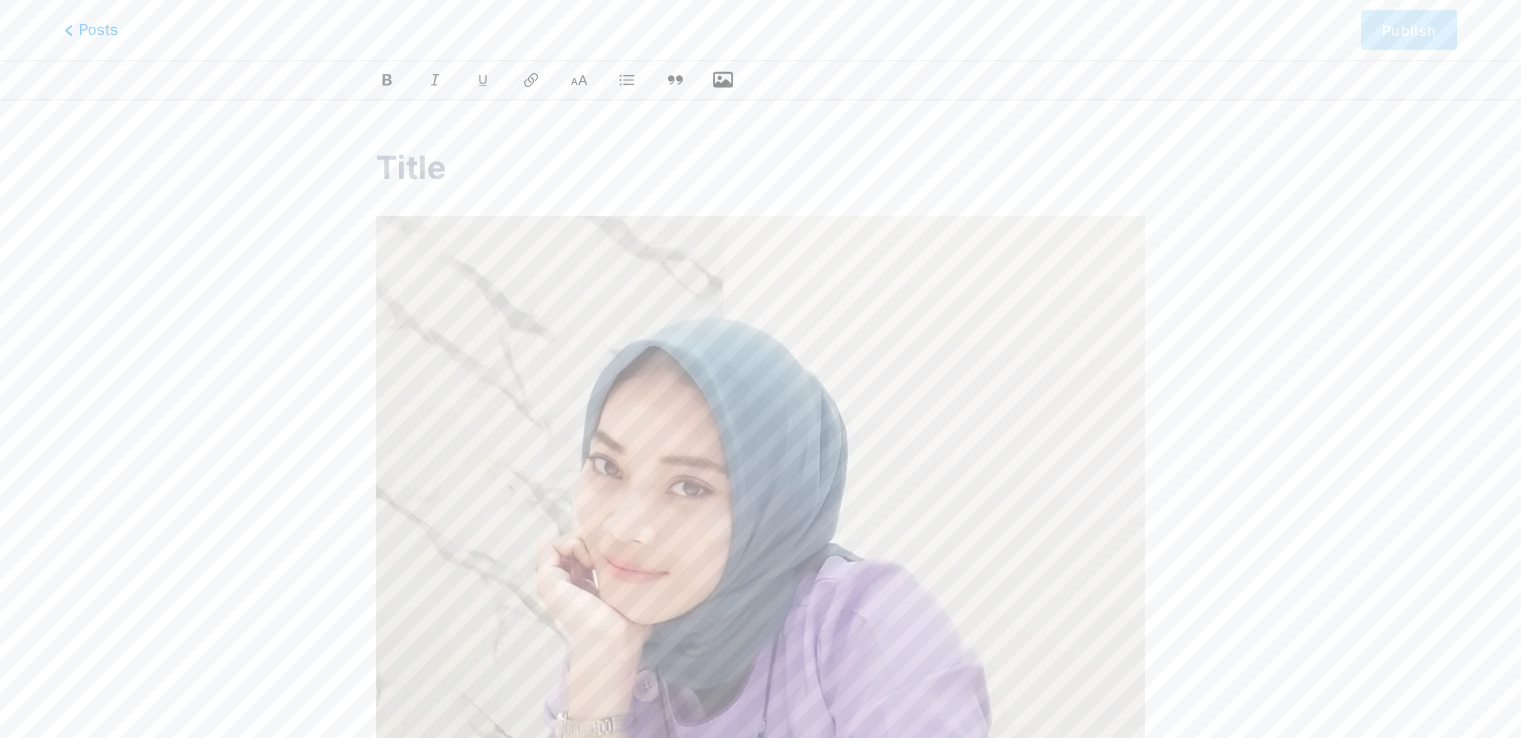 click at bounding box center [760, 168] 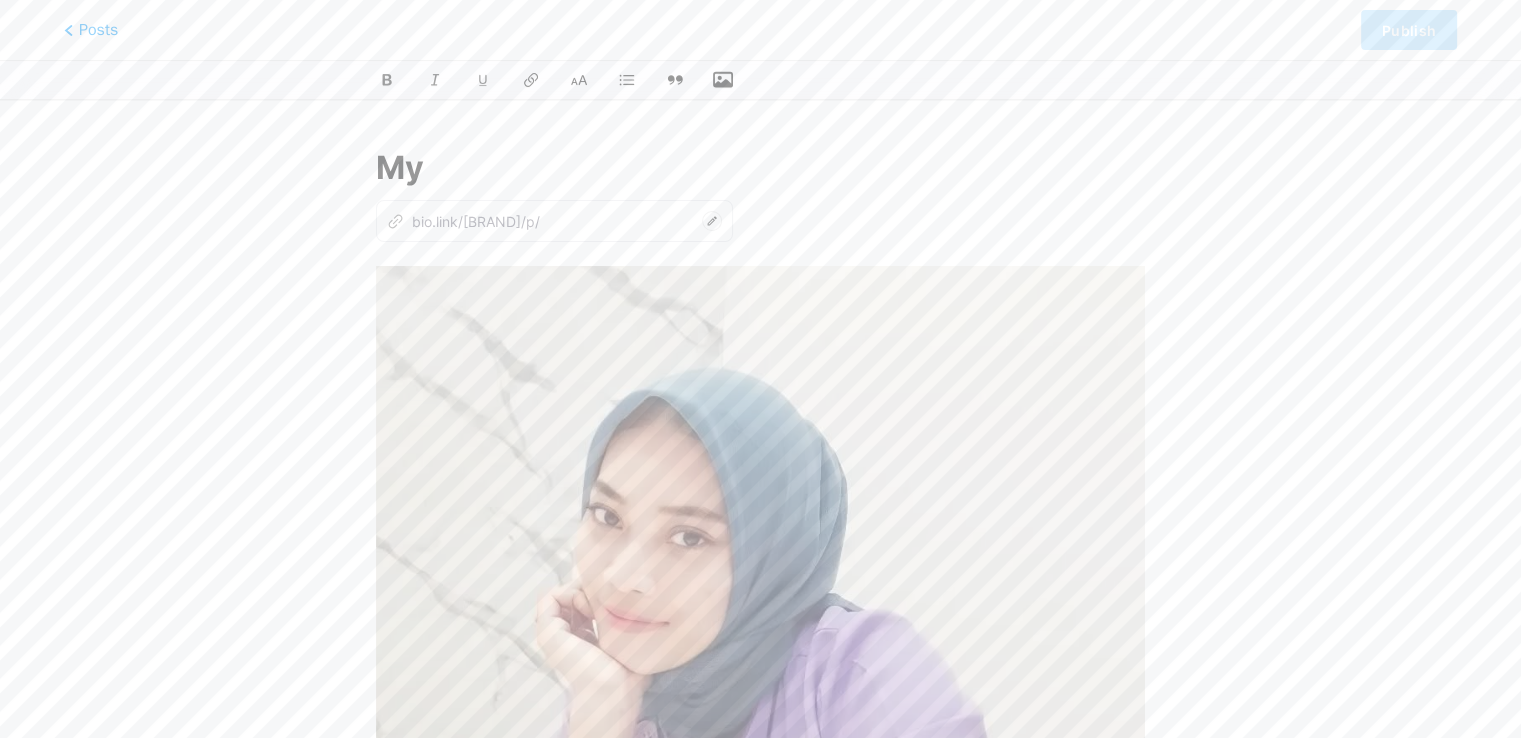 type on "My" 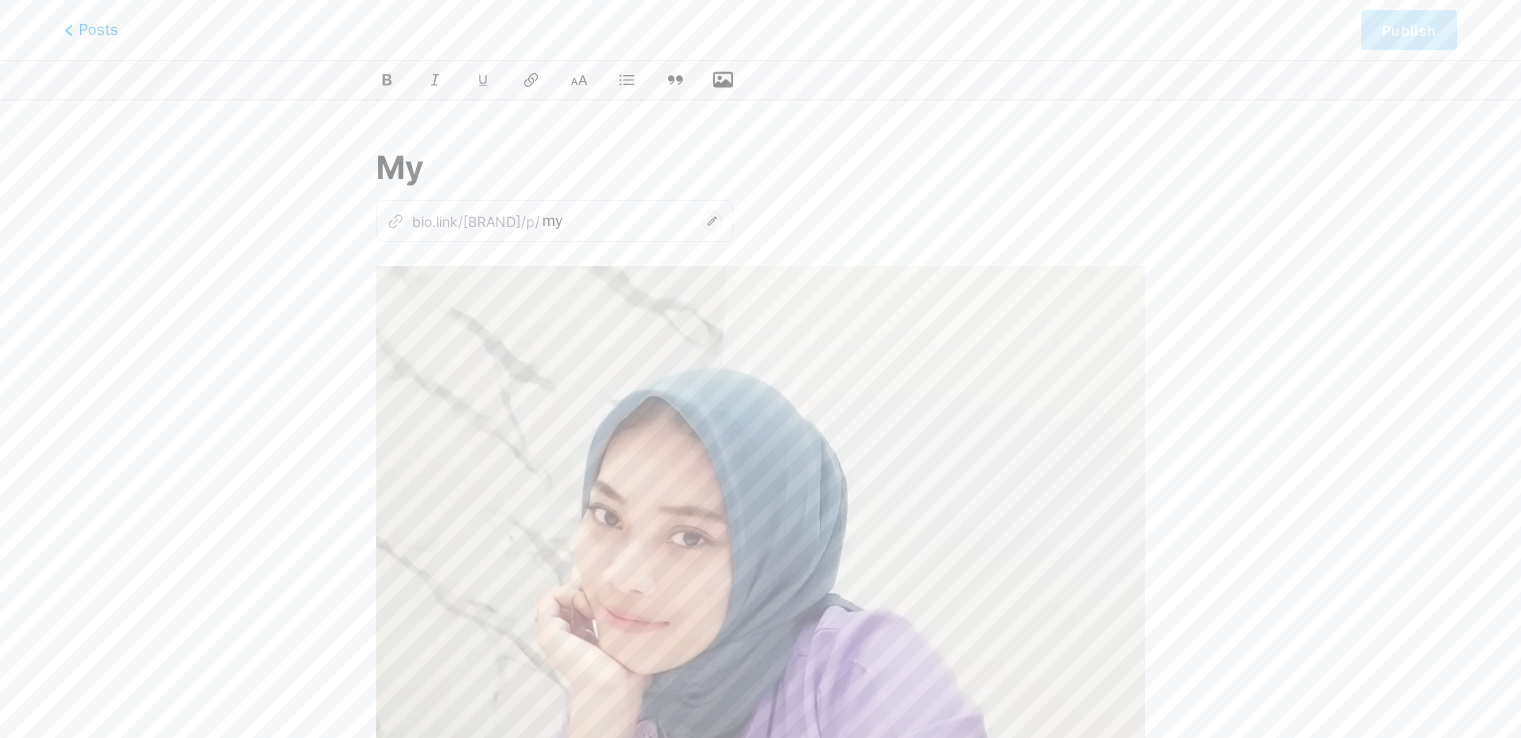 type on "M" 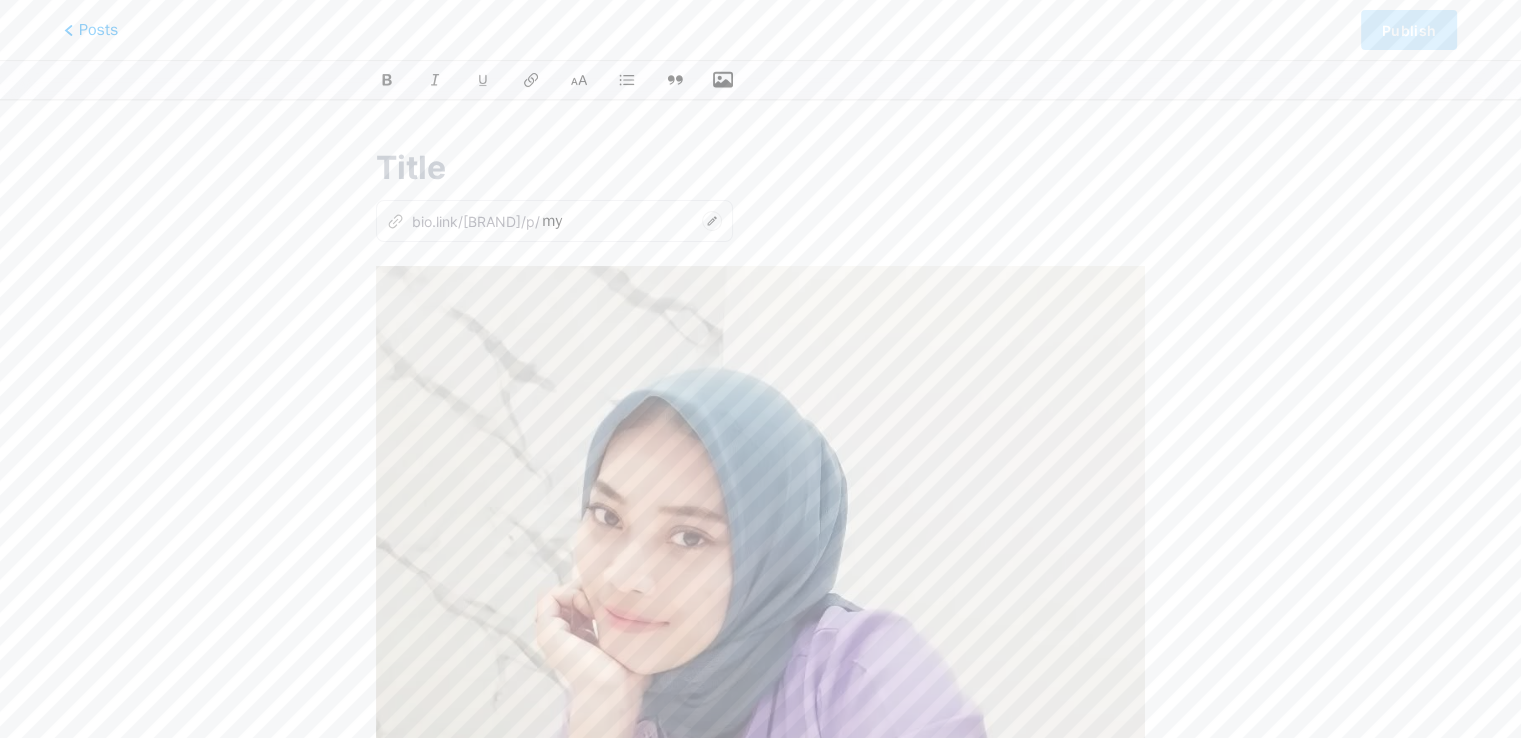 type on "T" 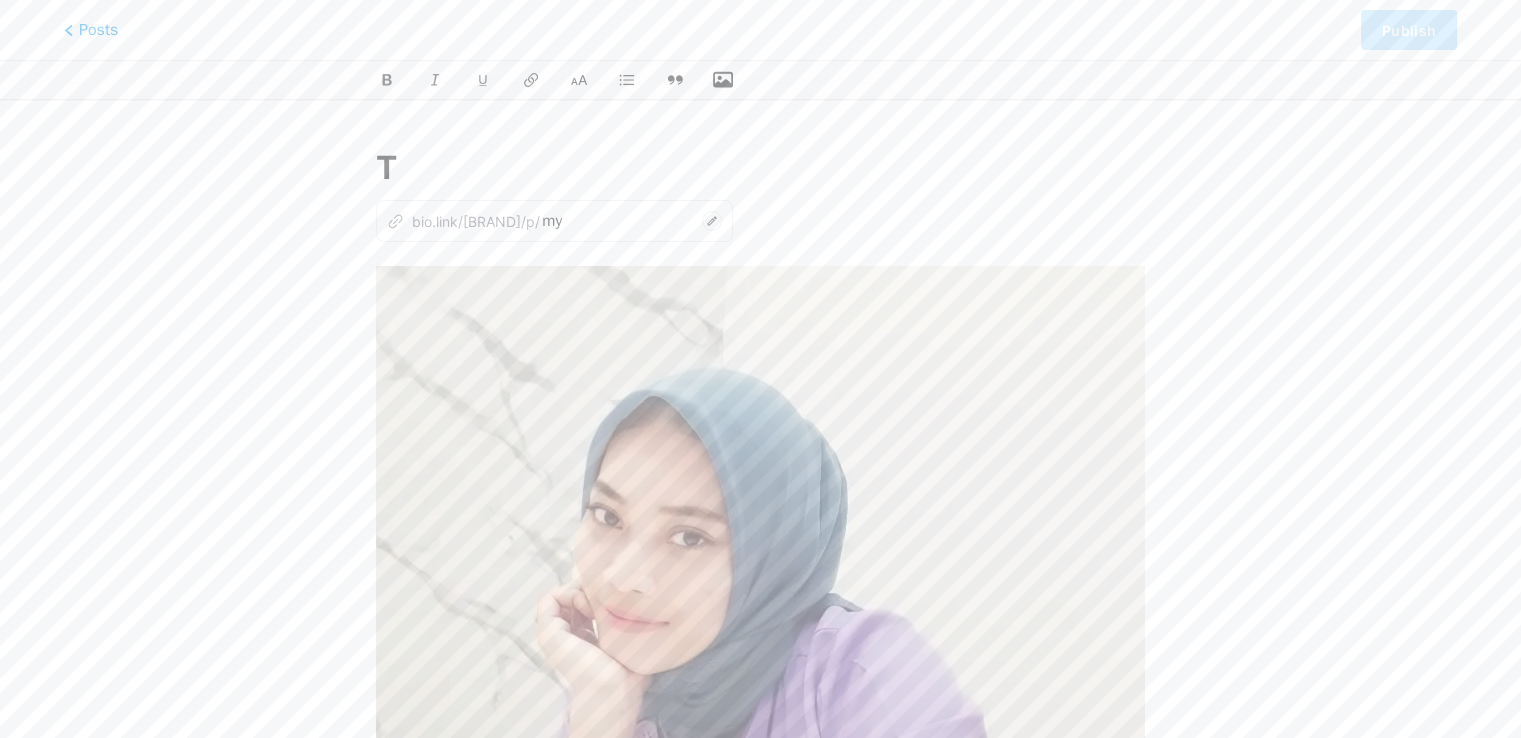 type 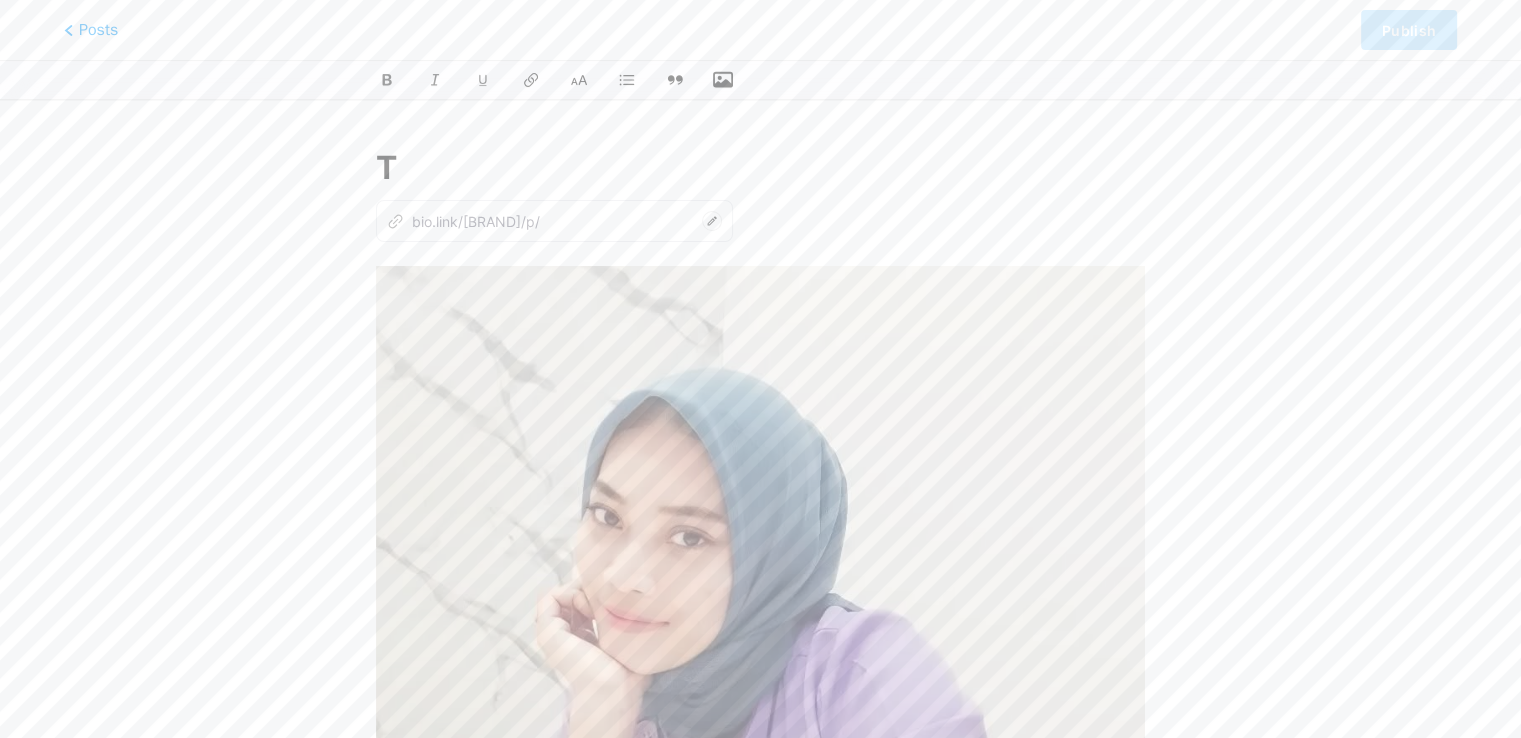 type on "TI" 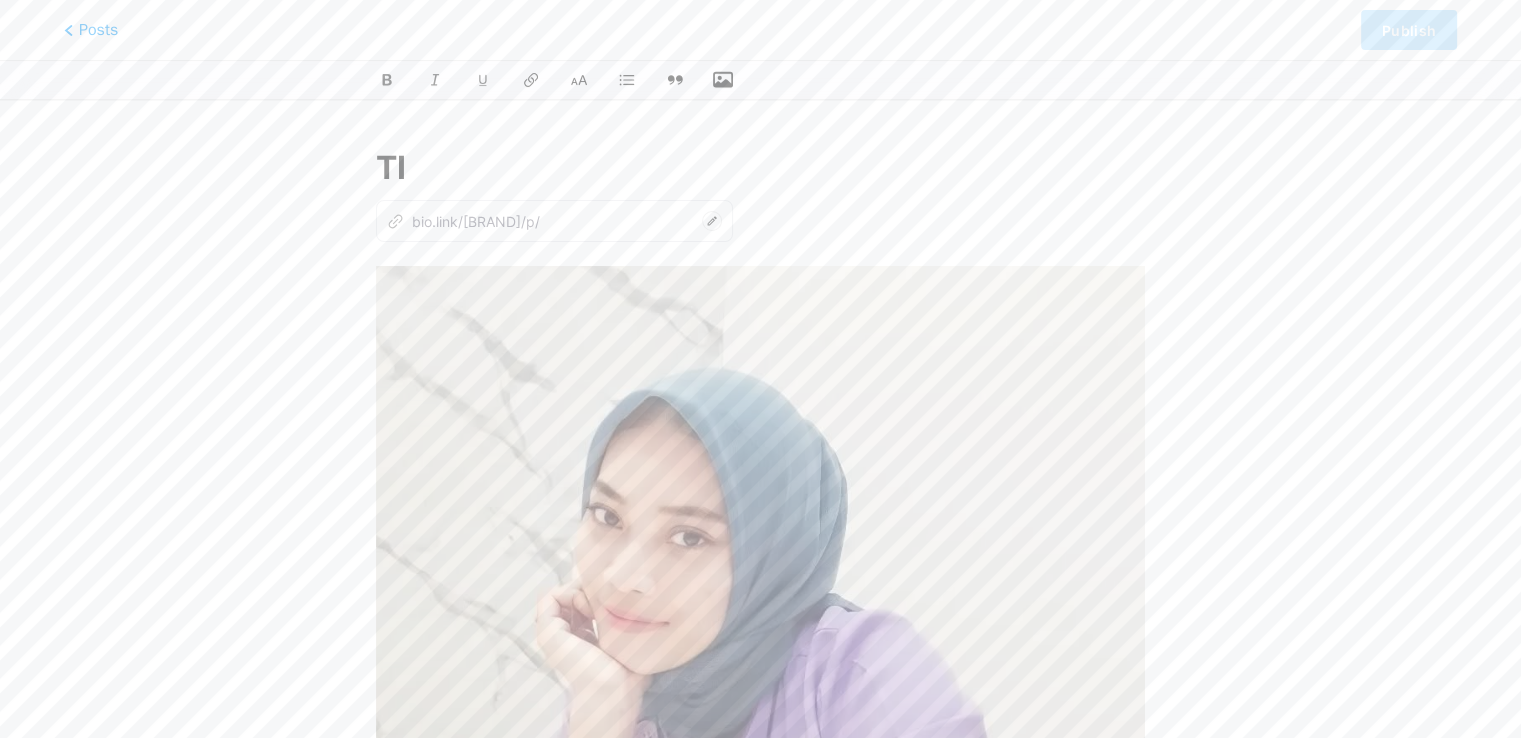 type on "t" 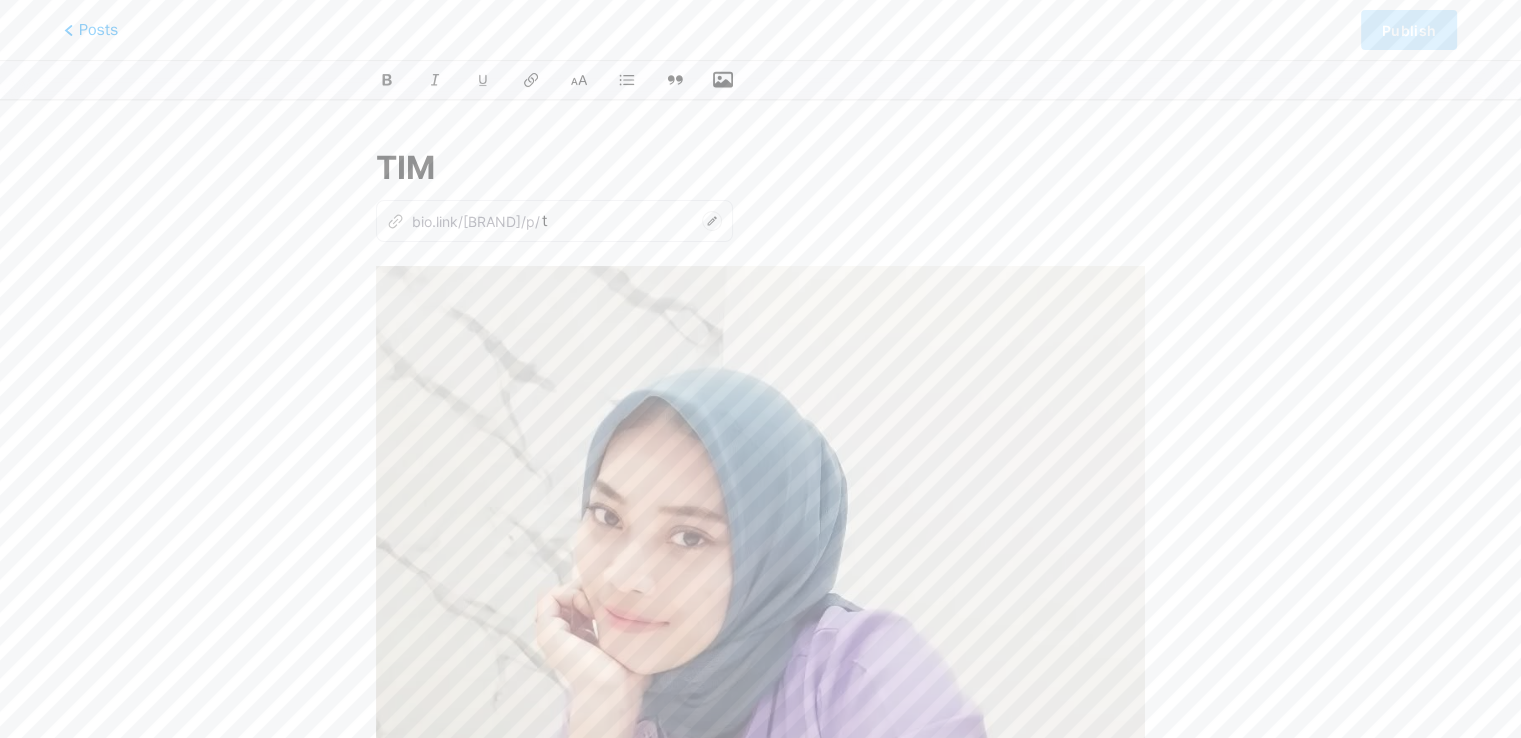 type on "TIM" 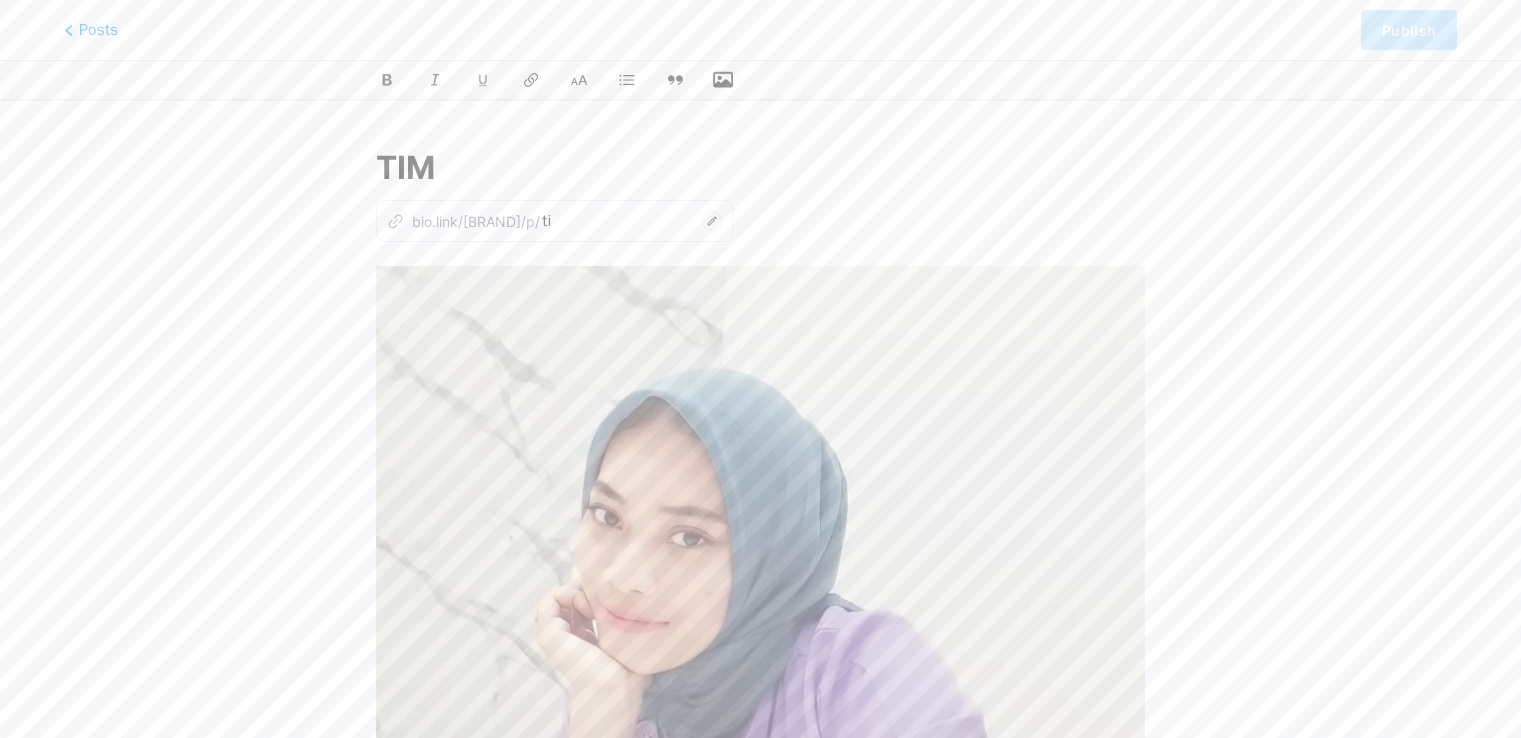 type on "tim" 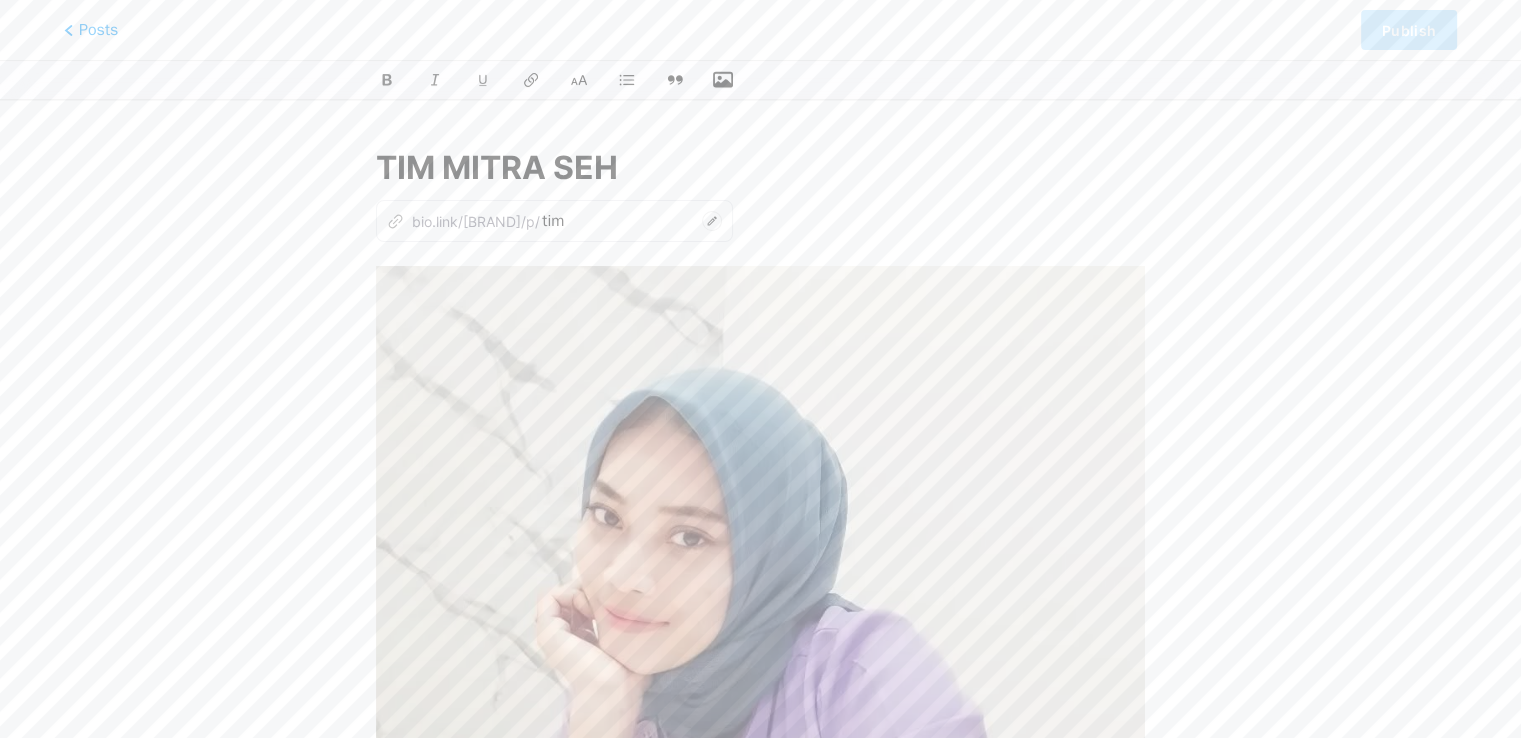 type on "TIM MITRA SEHA" 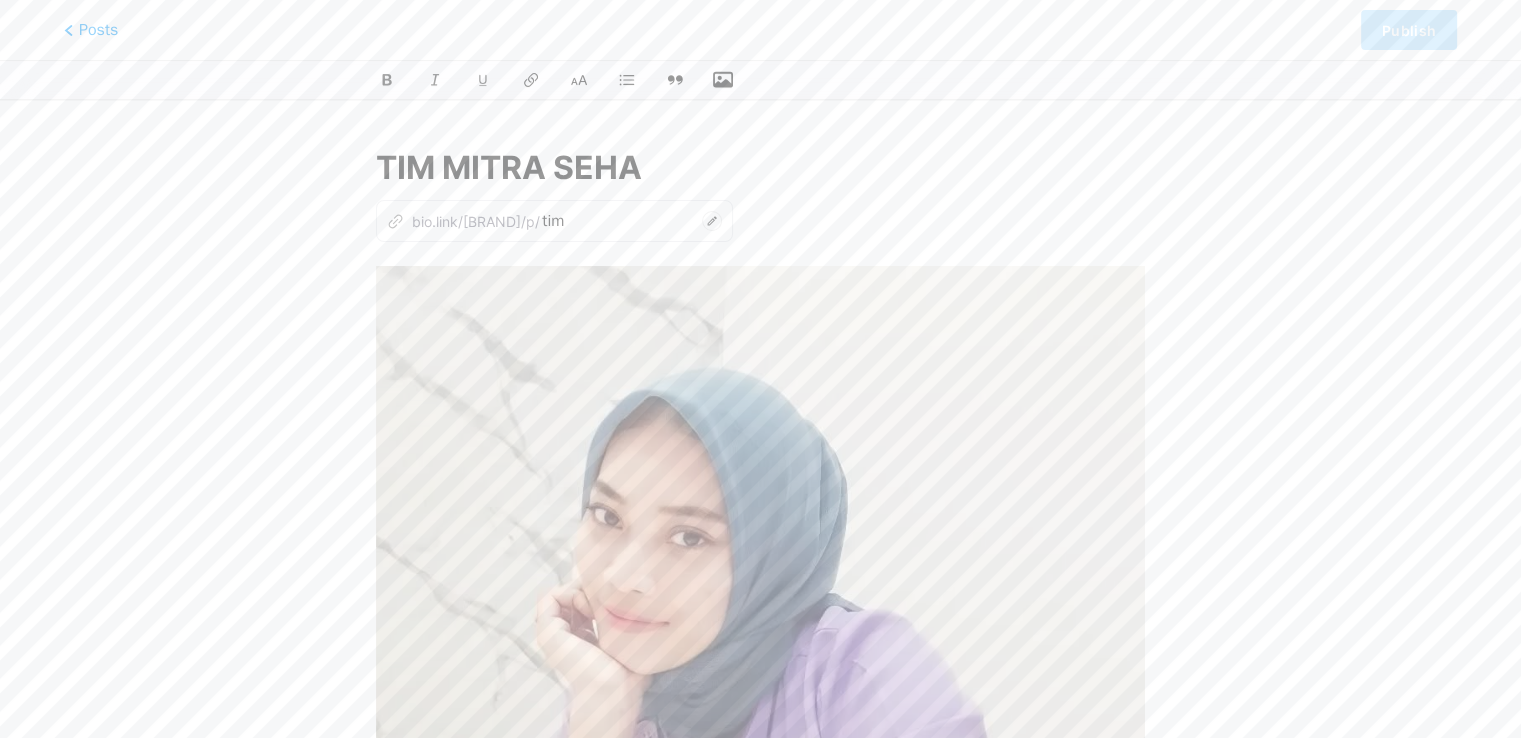 type on "tim-mitra-sehati" 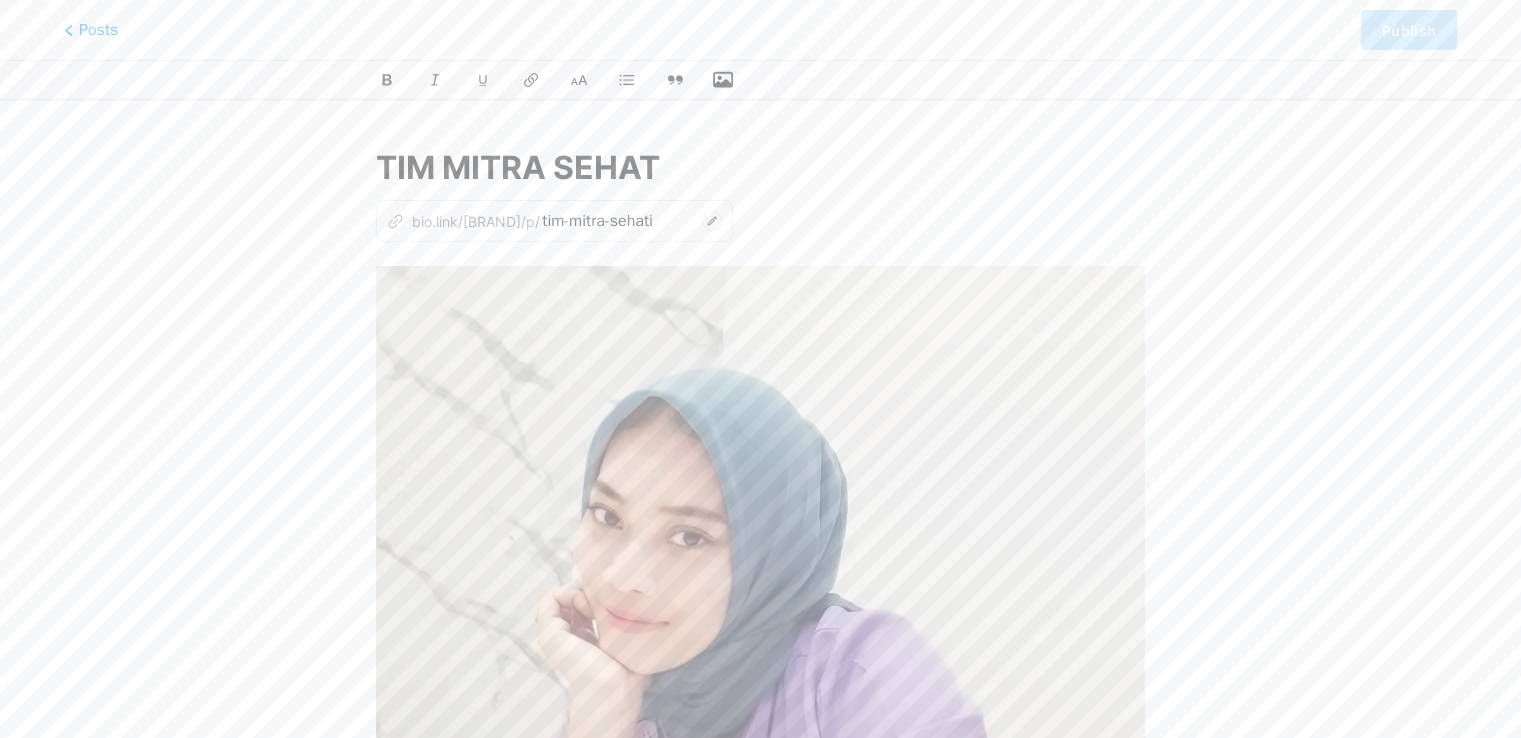 type on "[COMPANY_ALIAS]" 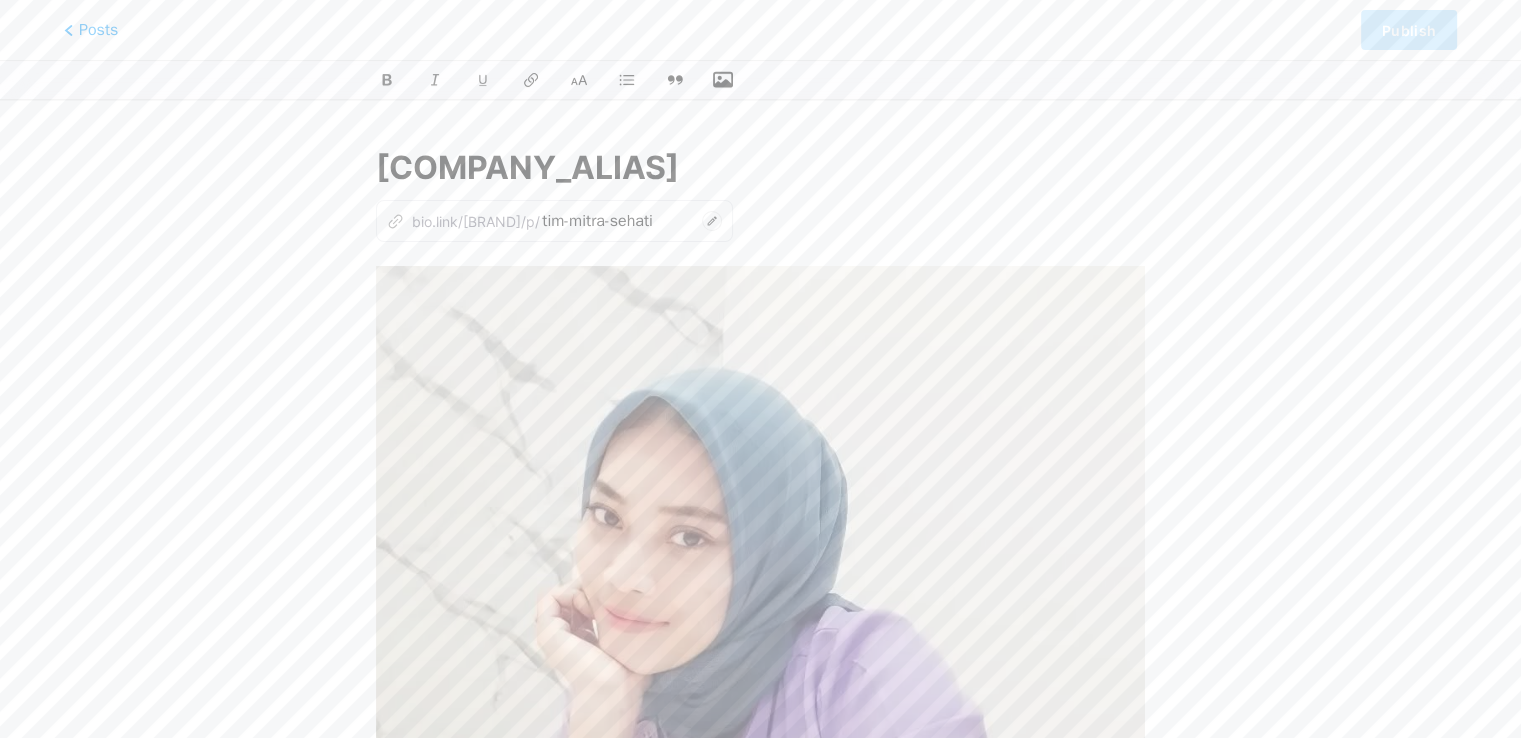 type on "[COMPANY_ALIAS]" 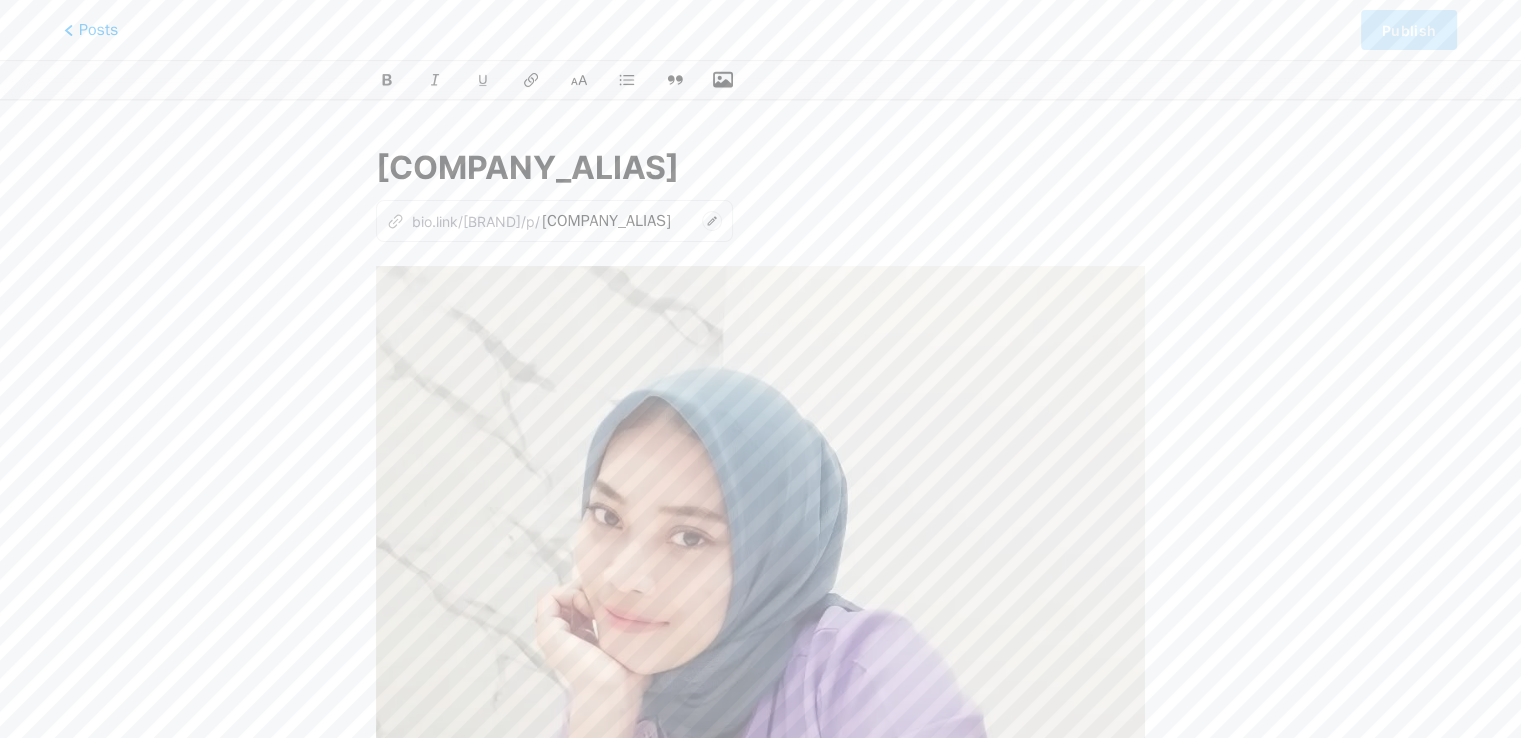 click on "[COMPANY_ALIAS]" at bounding box center [760, 168] 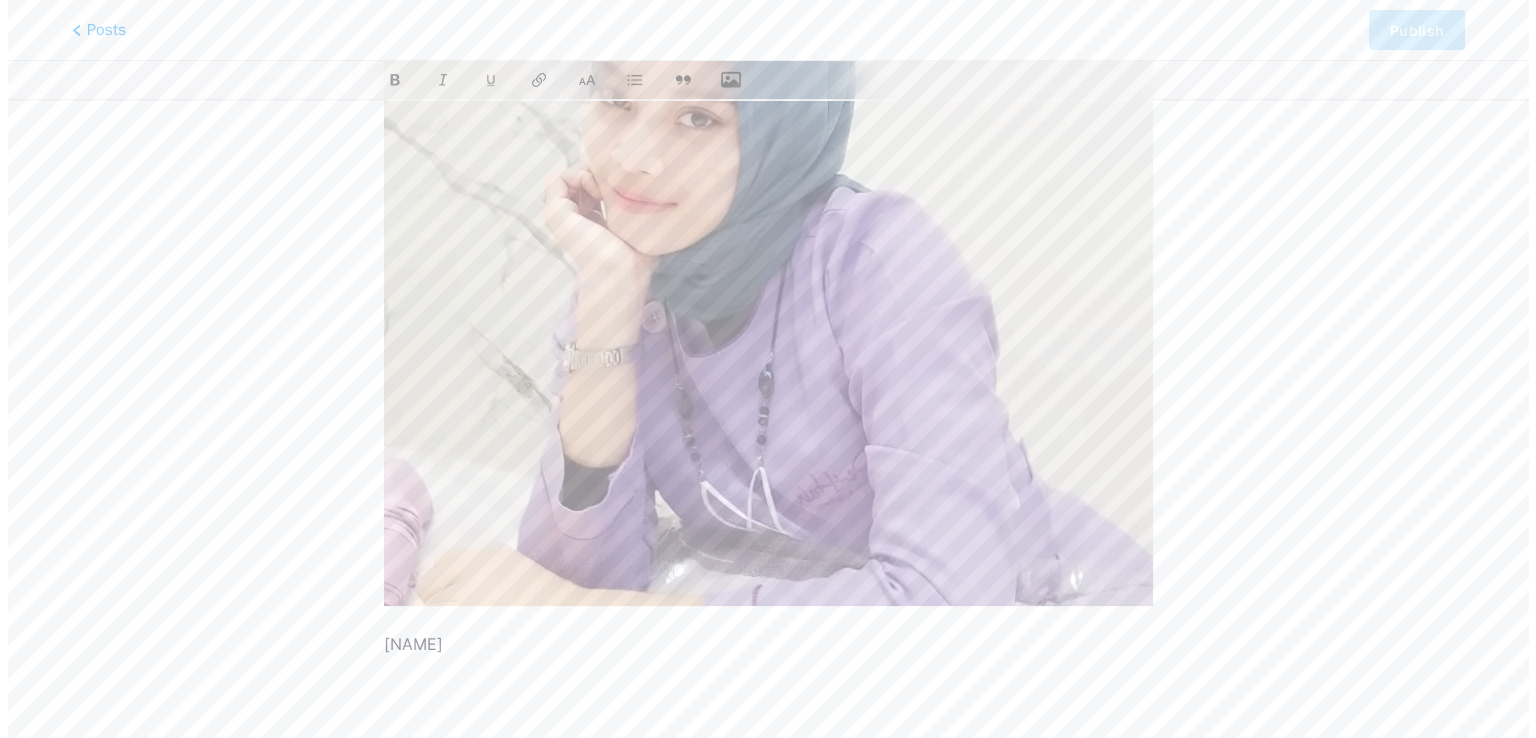 scroll, scrollTop: 0, scrollLeft: 0, axis: both 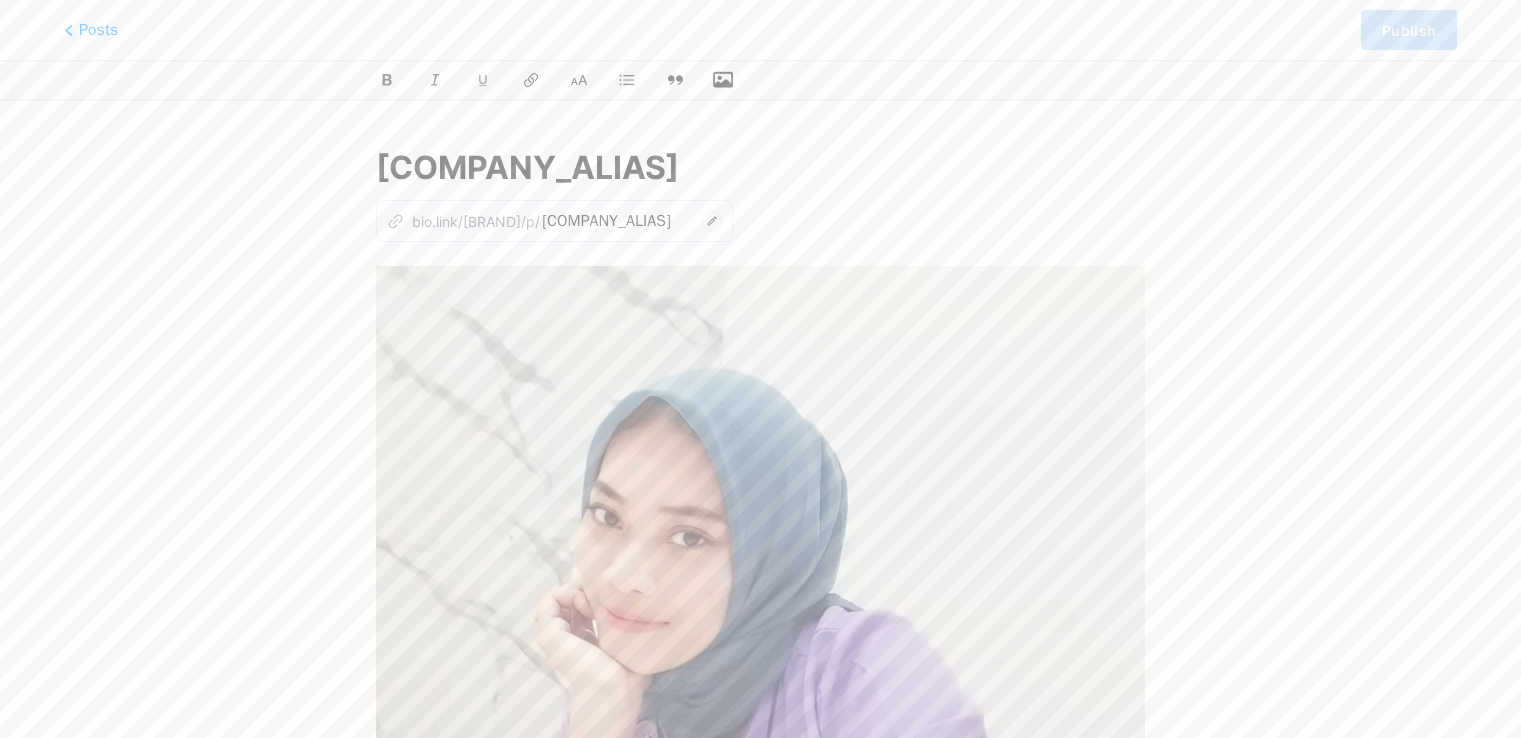type on "[COMPANY_ALIAS]" 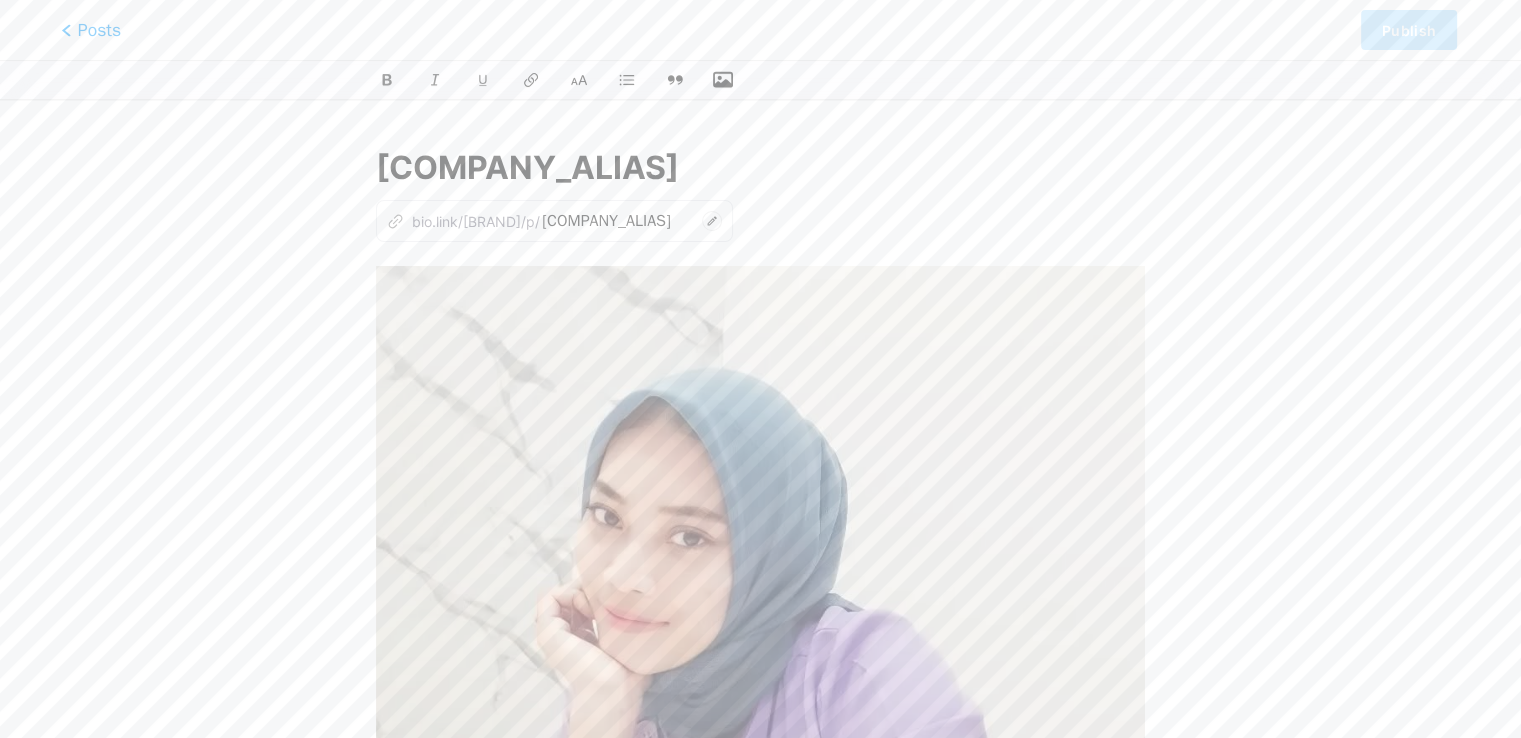 click on "Posts" at bounding box center [91, 30] 